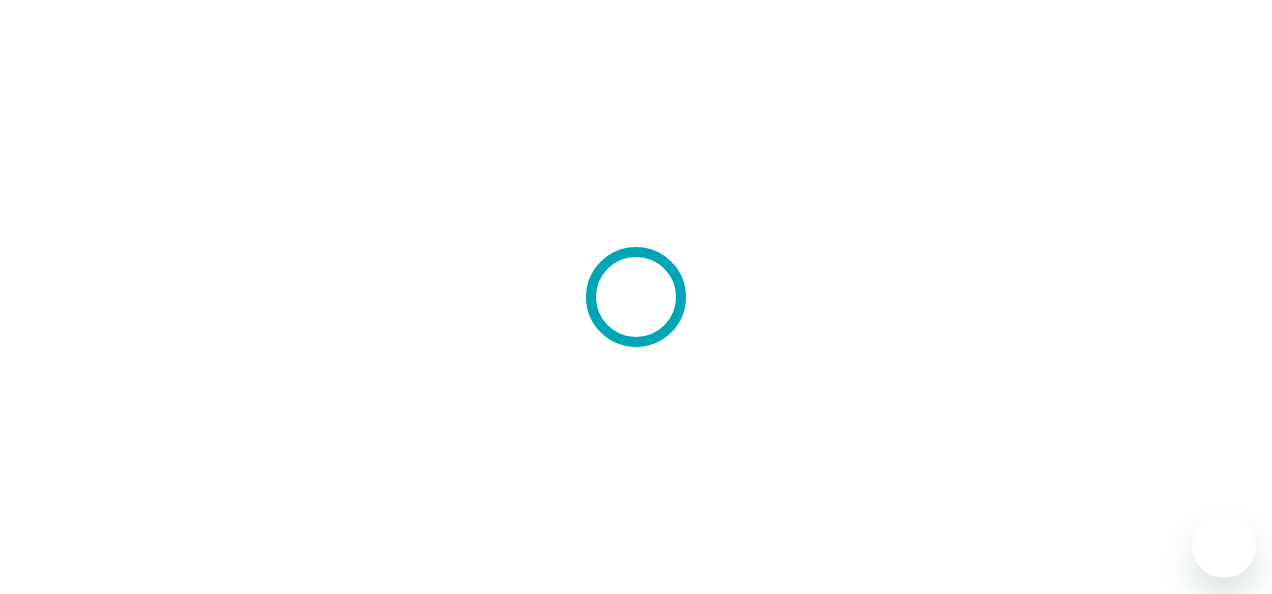 scroll, scrollTop: 0, scrollLeft: 0, axis: both 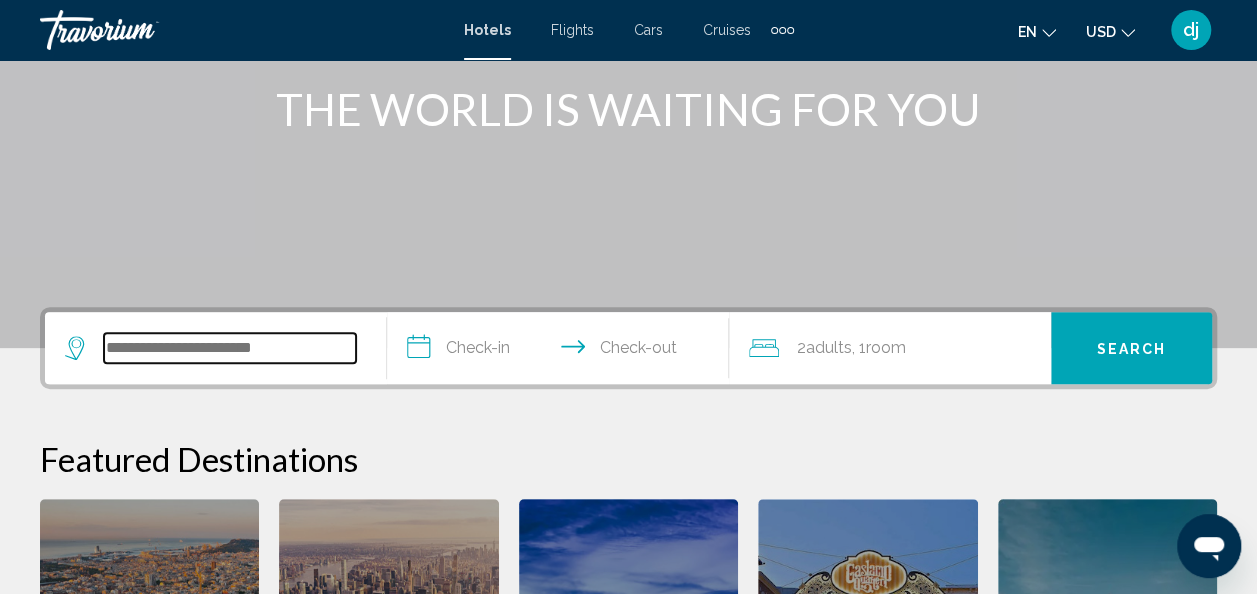 click at bounding box center [230, 348] 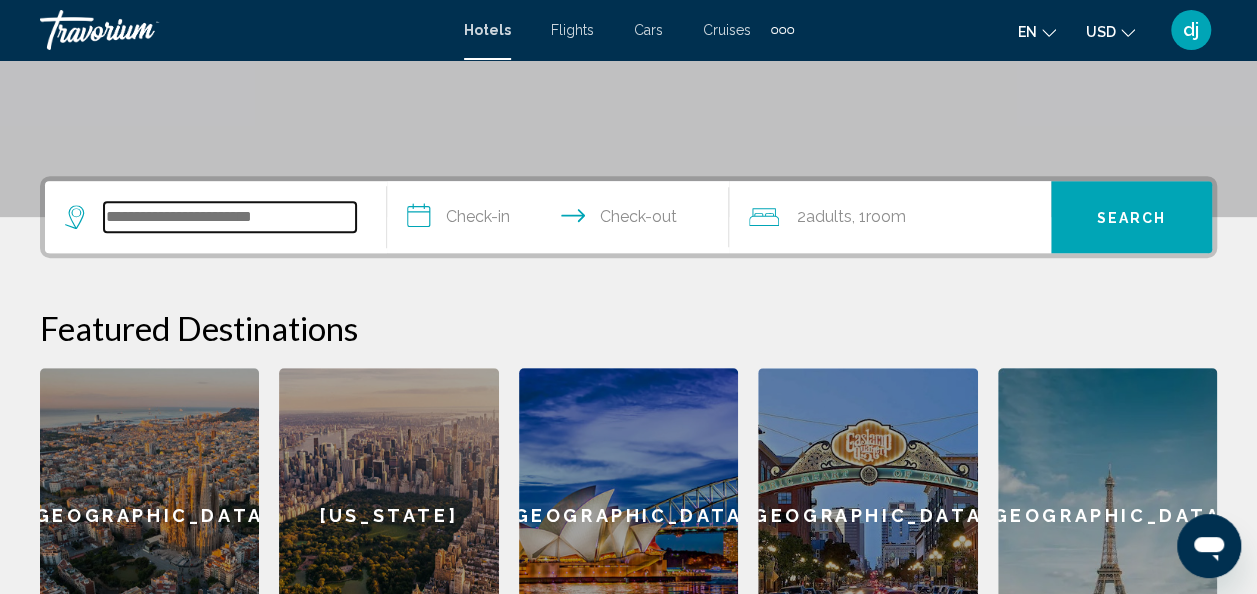 scroll, scrollTop: 494, scrollLeft: 0, axis: vertical 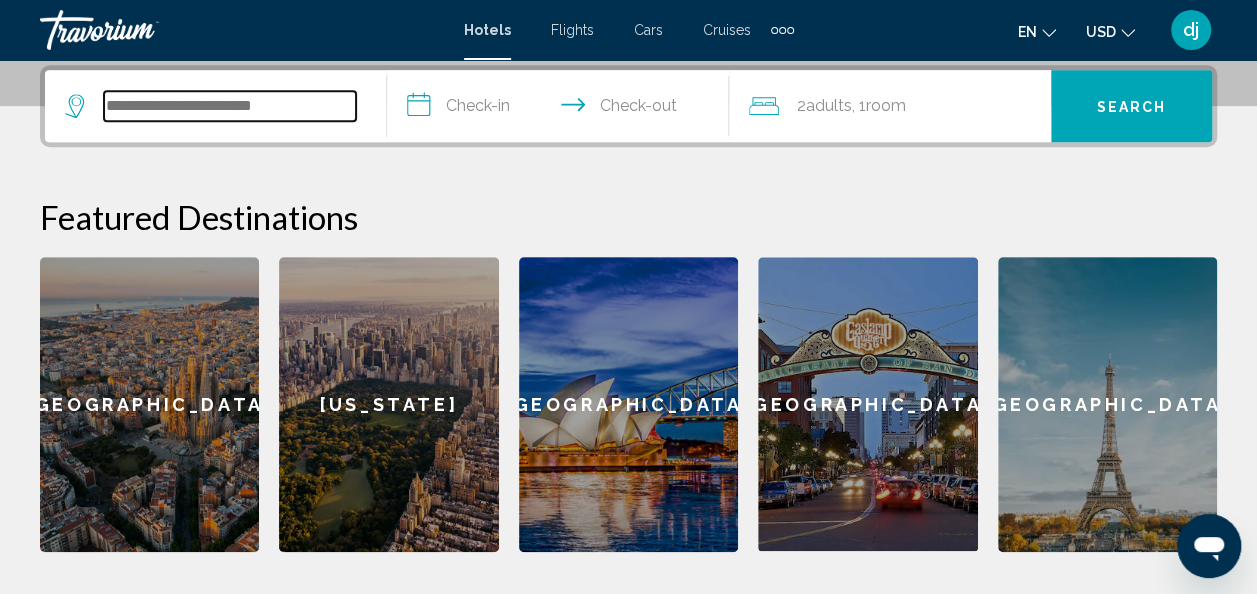 type on "*" 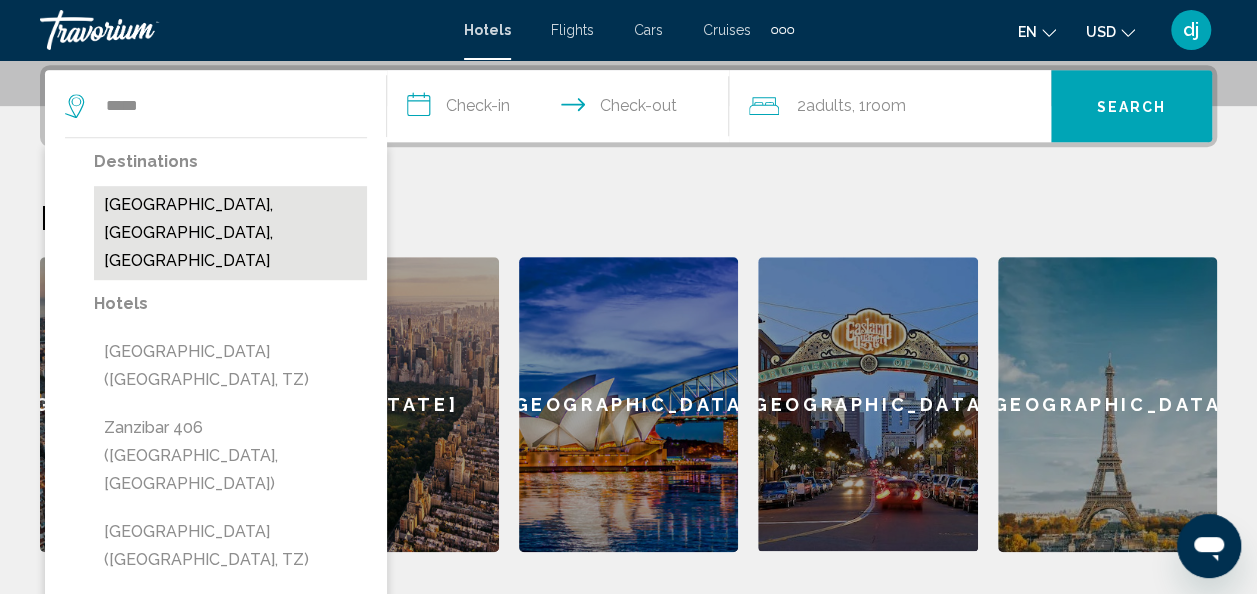 click on "[GEOGRAPHIC_DATA], [GEOGRAPHIC_DATA], [GEOGRAPHIC_DATA]" at bounding box center [230, 233] 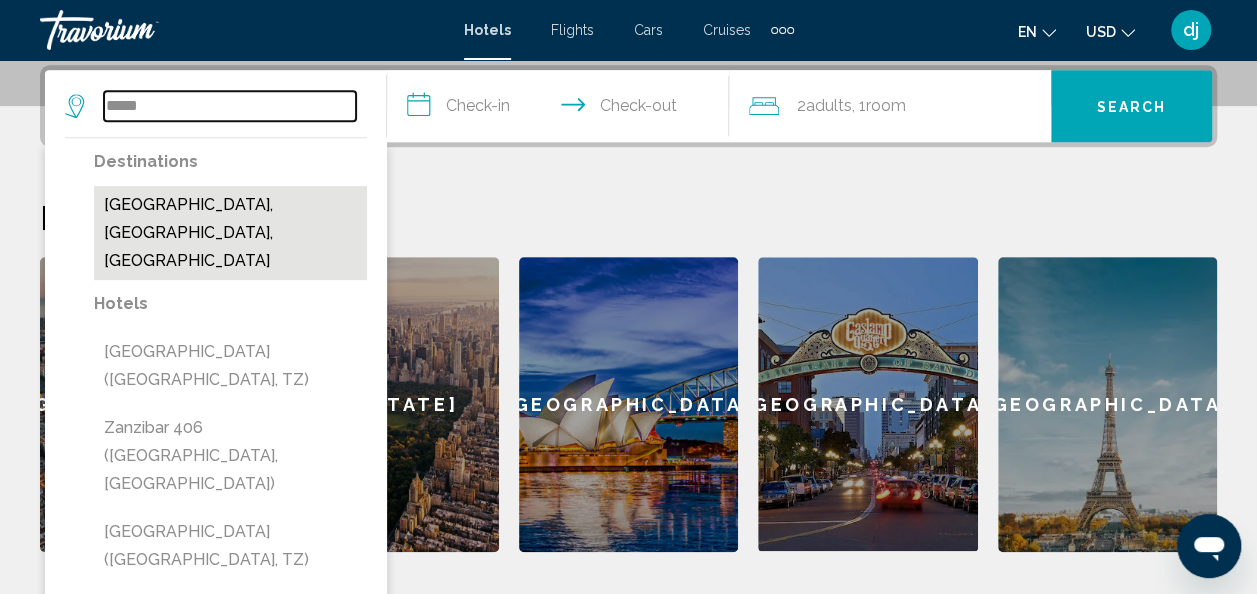 type on "**********" 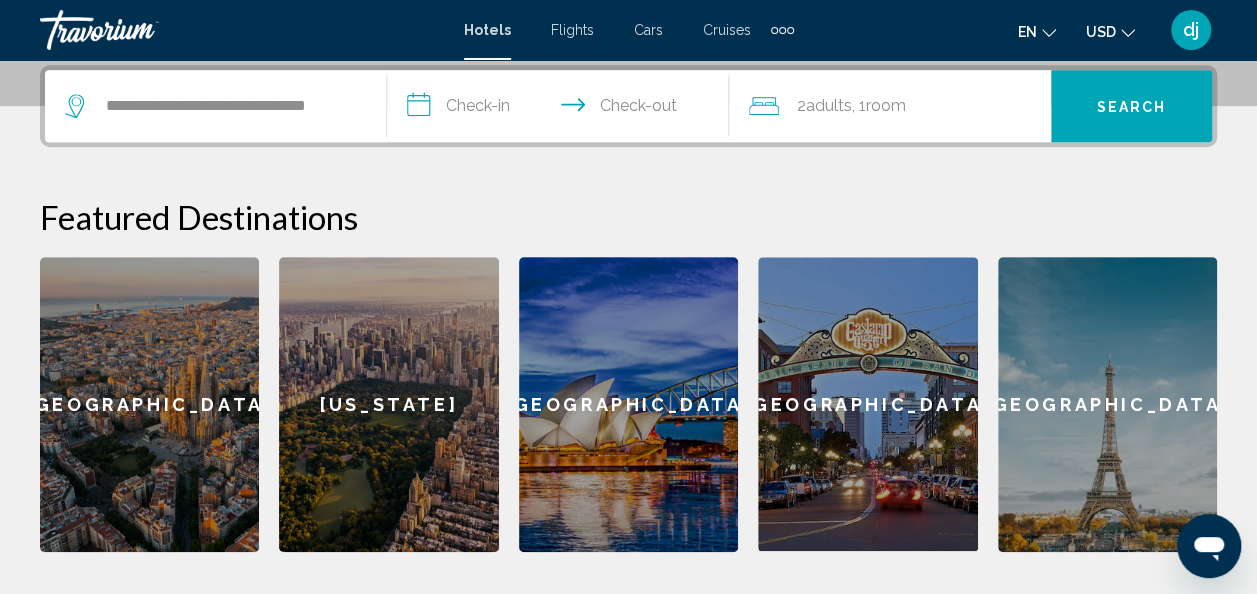 click on "**********" at bounding box center [562, 109] 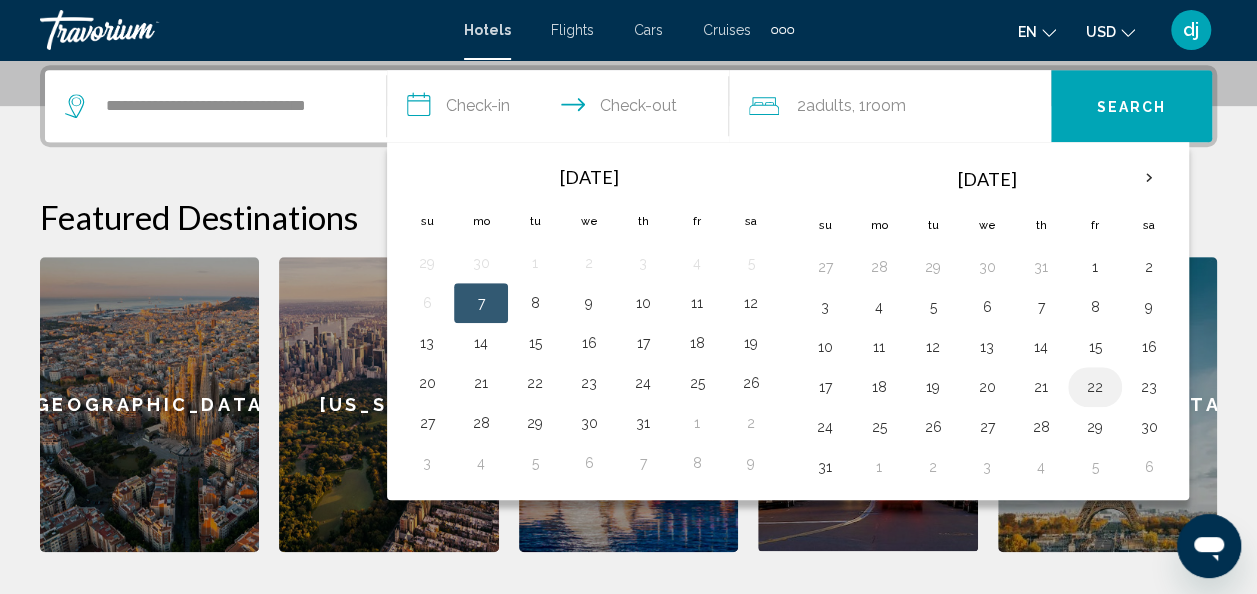 click on "22" at bounding box center [1095, 387] 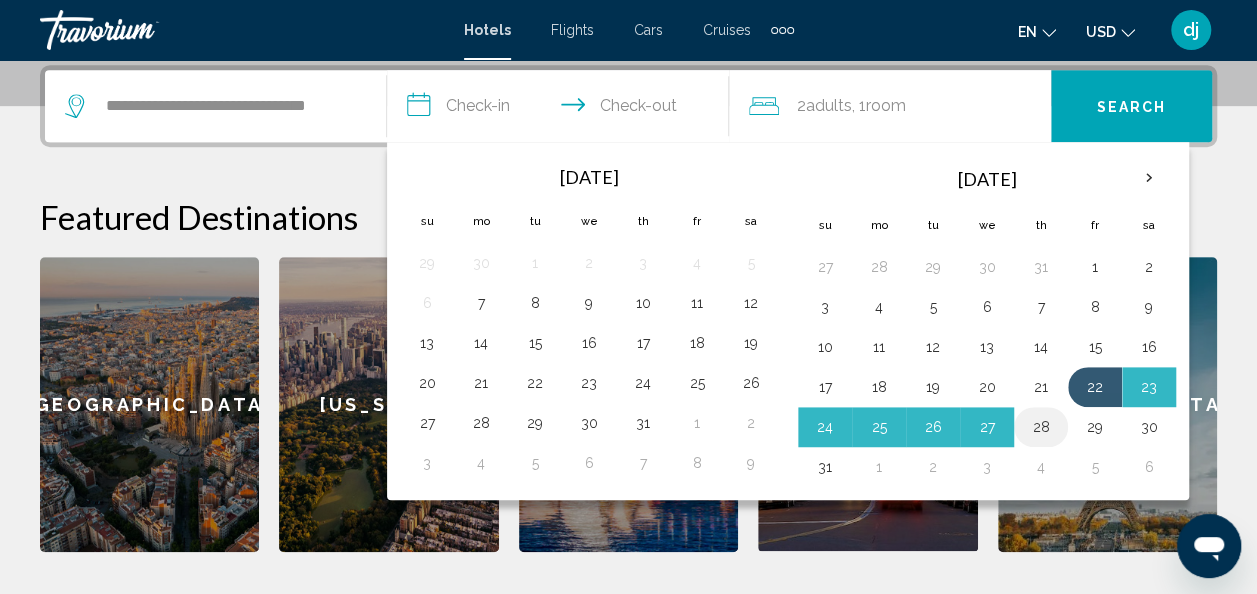 click on "28" at bounding box center [1041, 427] 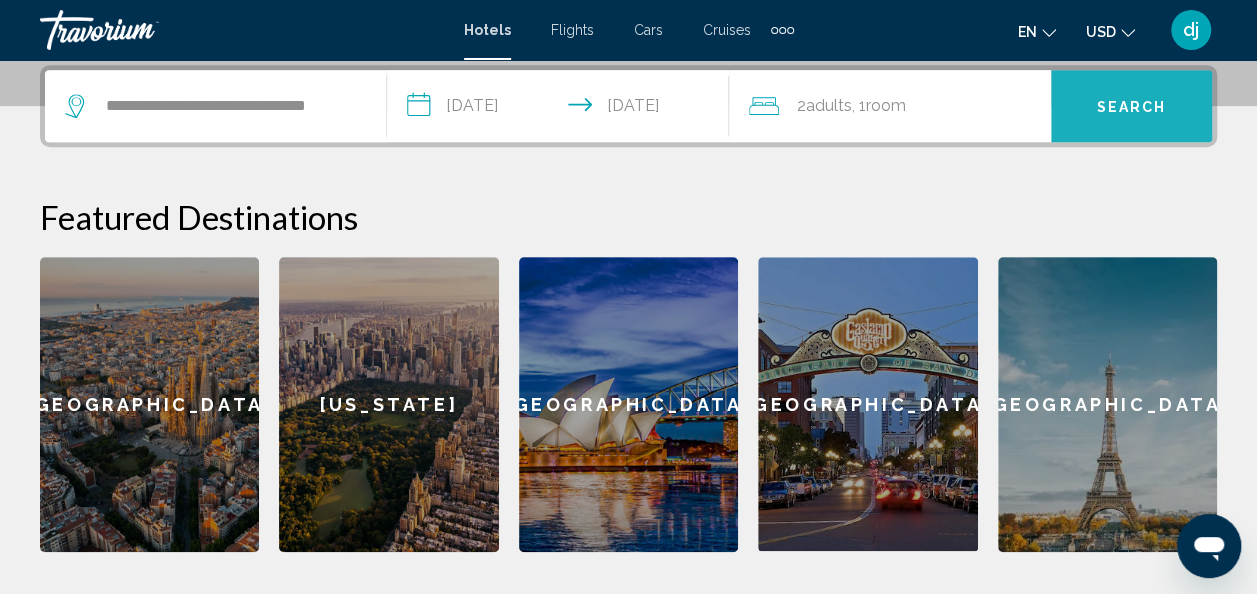 click on "Search" at bounding box center (1131, 106) 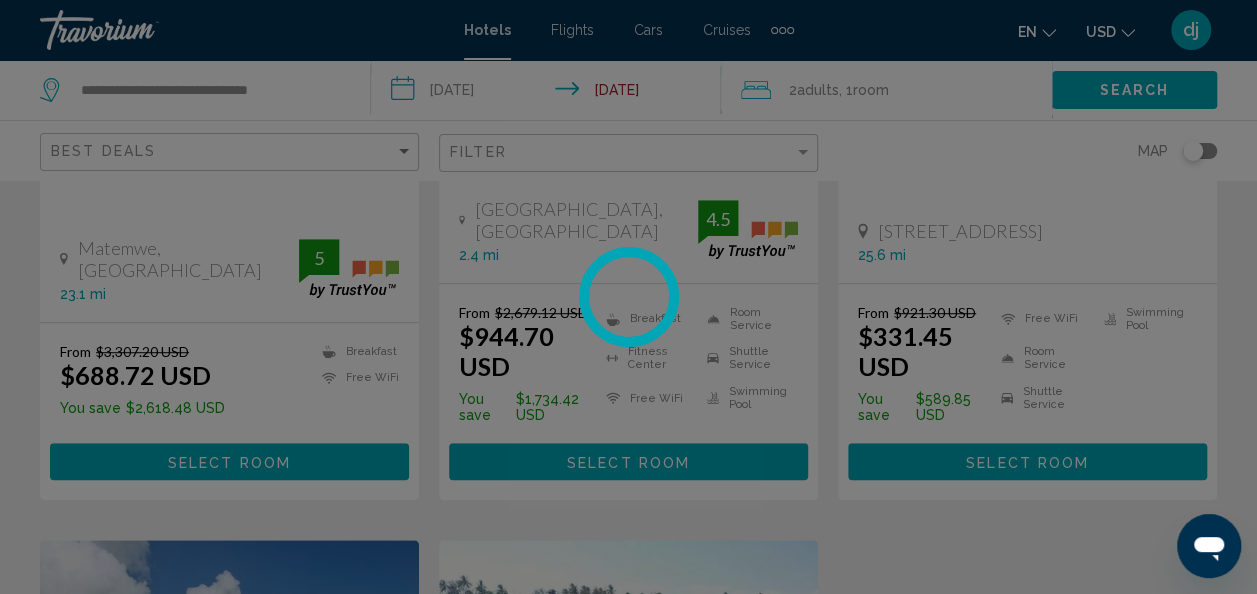 scroll, scrollTop: 0, scrollLeft: 0, axis: both 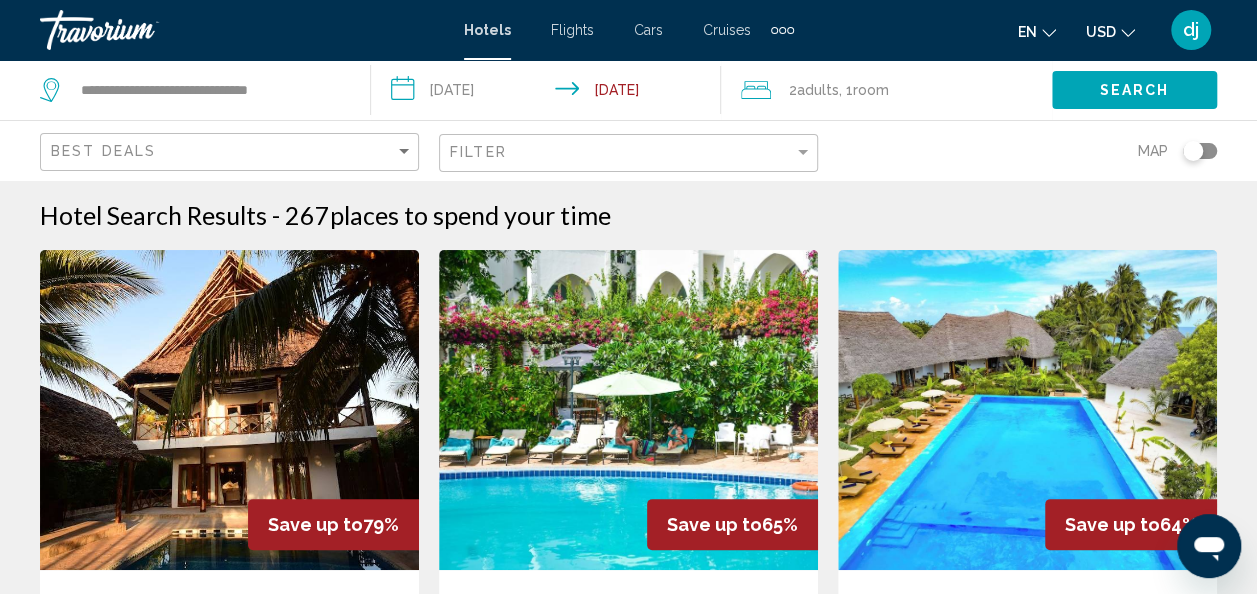 click on "en" 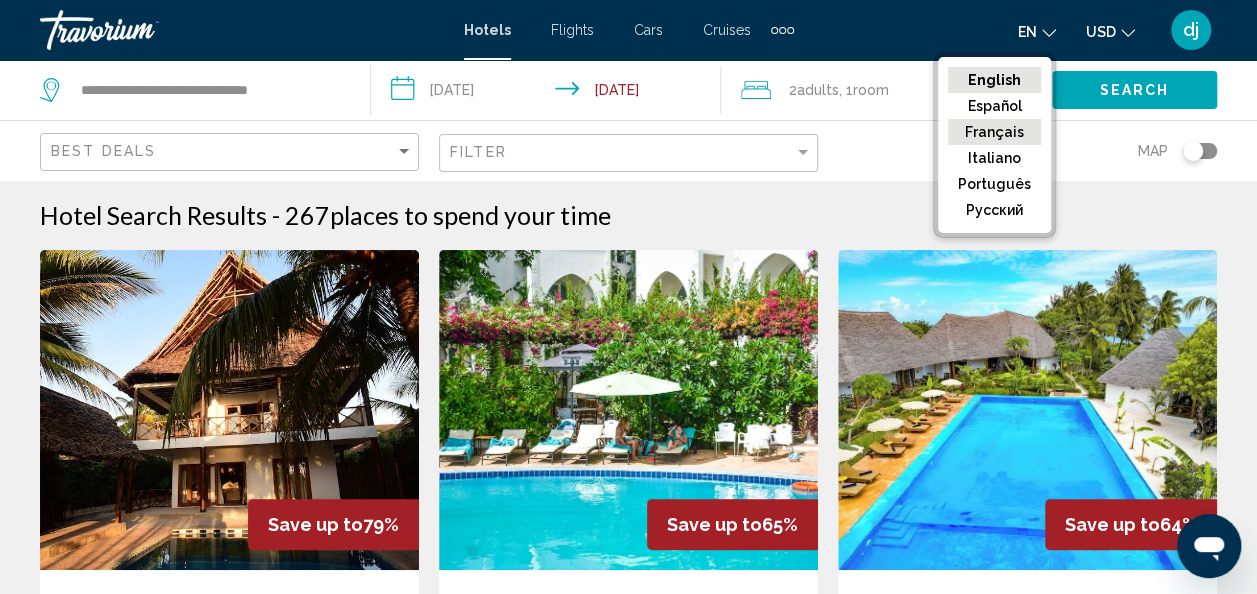 click on "Français" 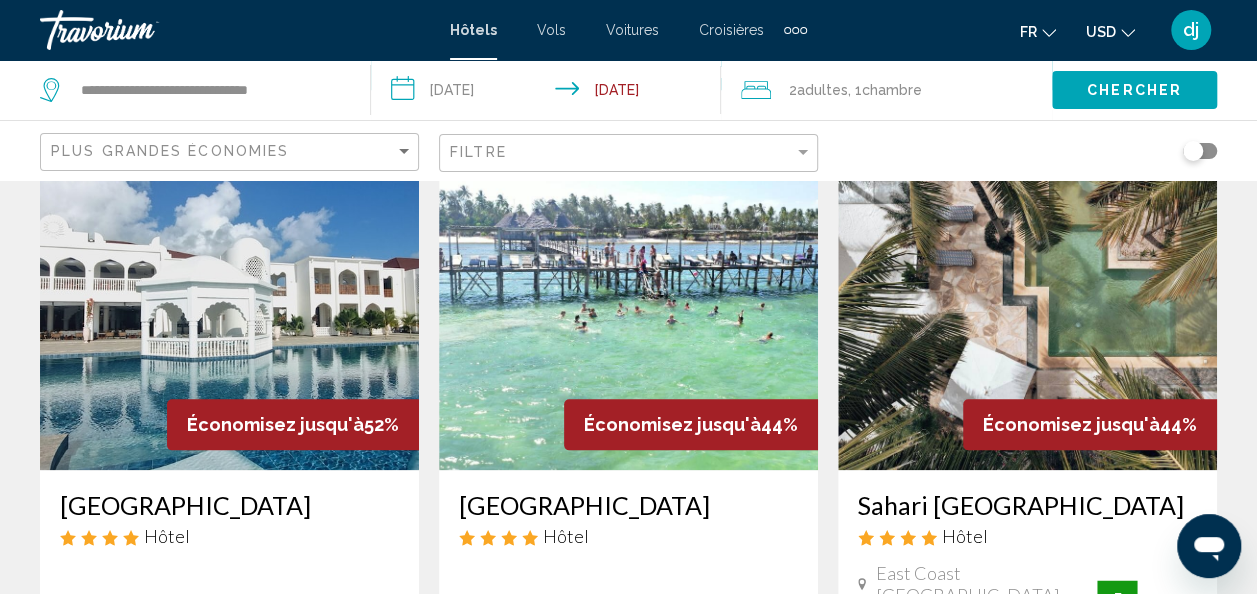 scroll, scrollTop: 884, scrollLeft: 0, axis: vertical 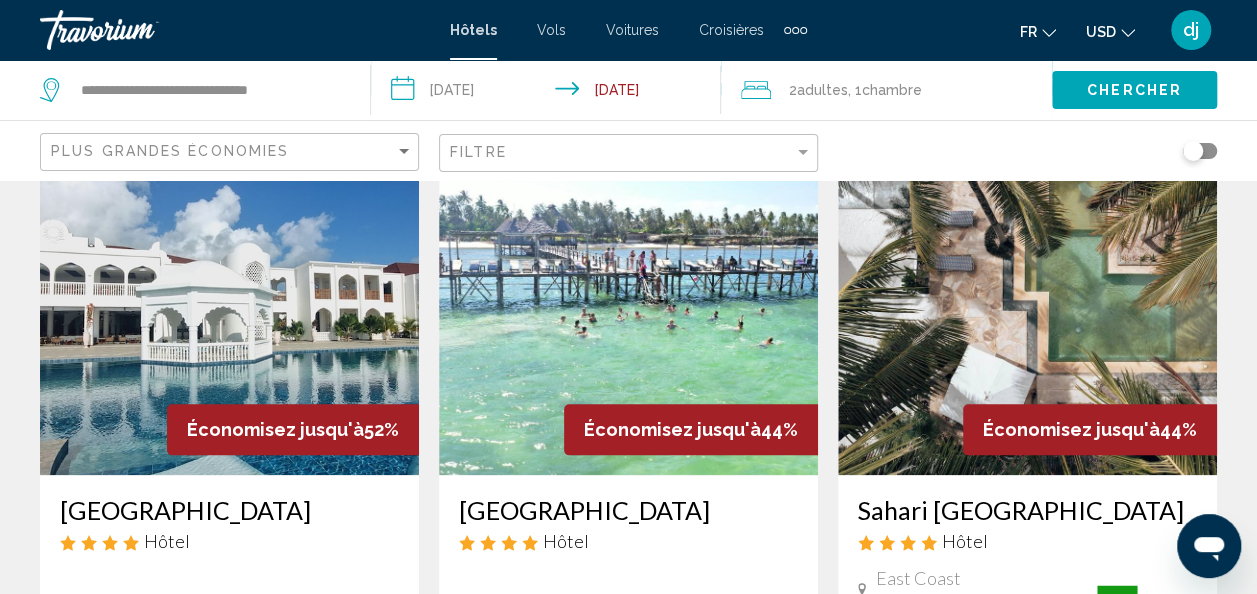 click at bounding box center (1027, 315) 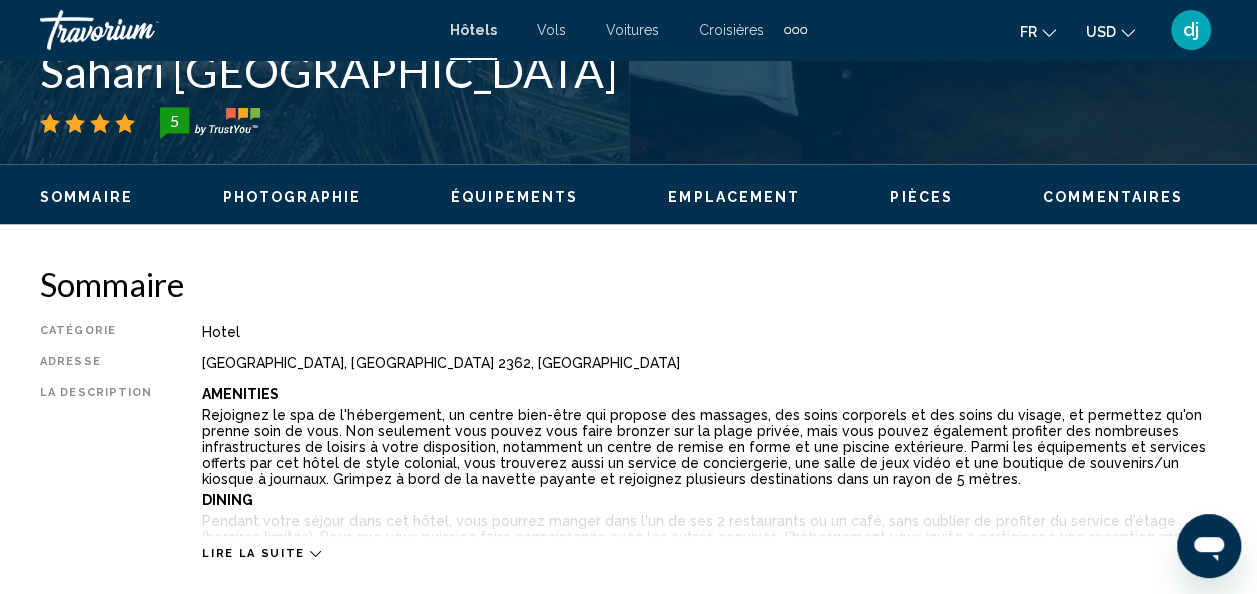scroll, scrollTop: 832, scrollLeft: 0, axis: vertical 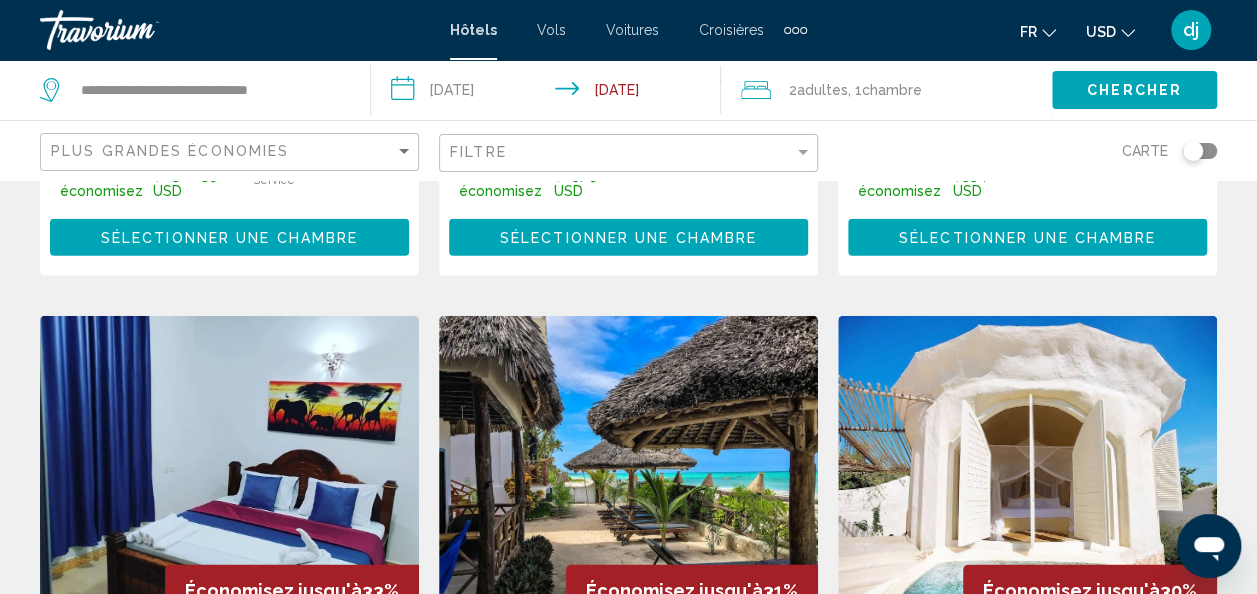 click at bounding box center [628, 476] 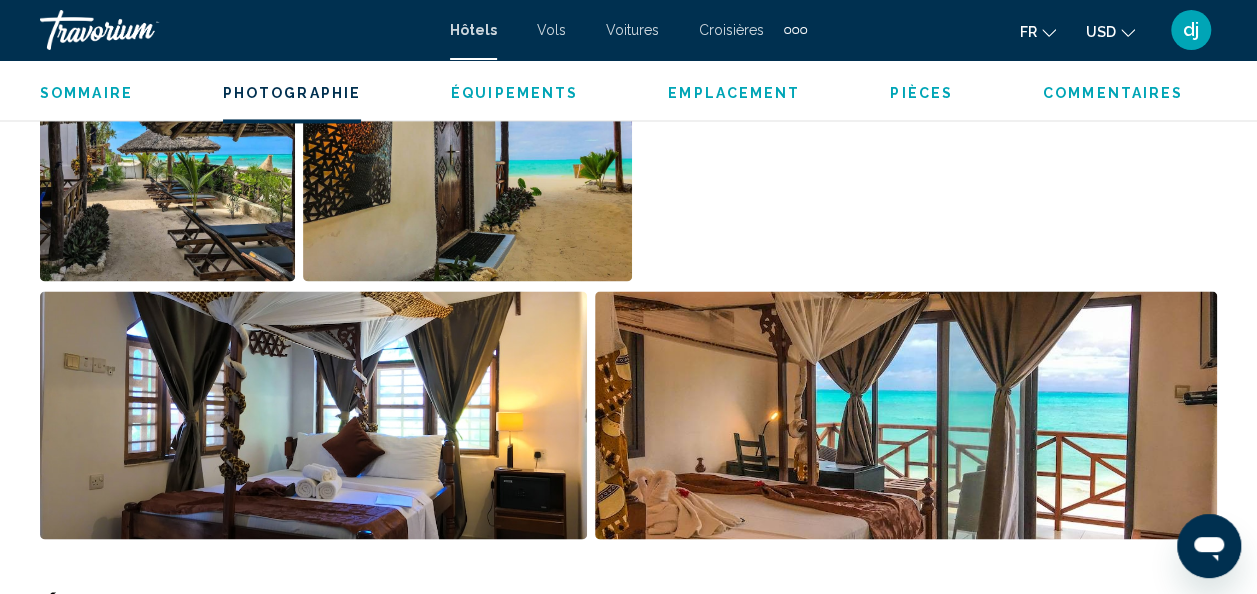 scroll, scrollTop: 1475, scrollLeft: 0, axis: vertical 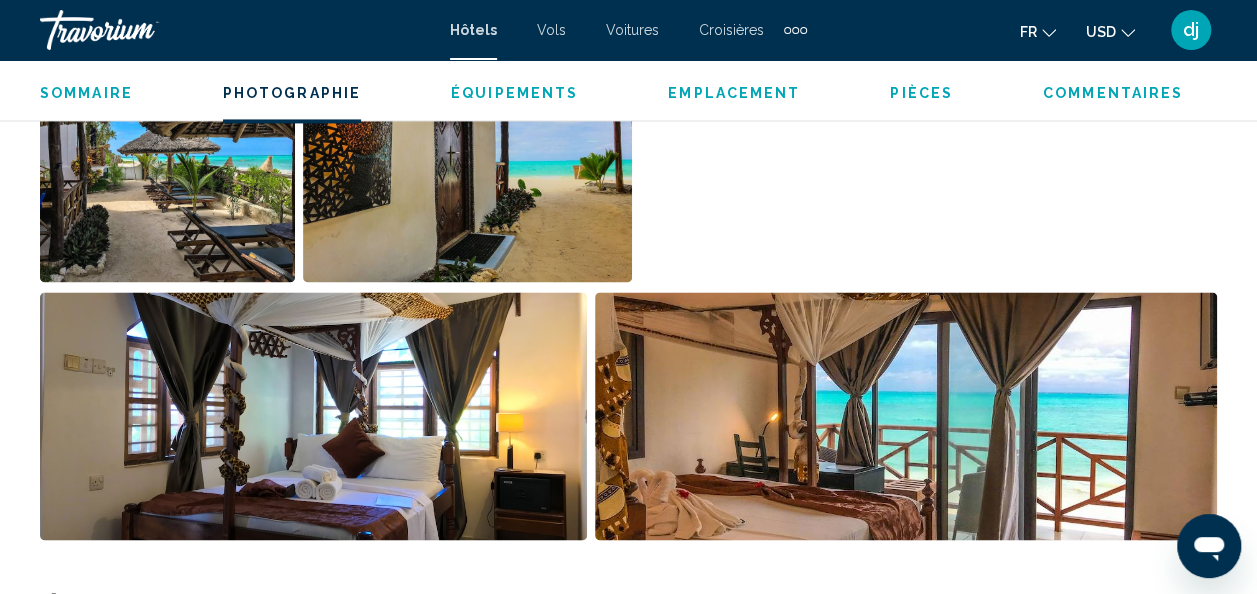 click at bounding box center (906, 416) 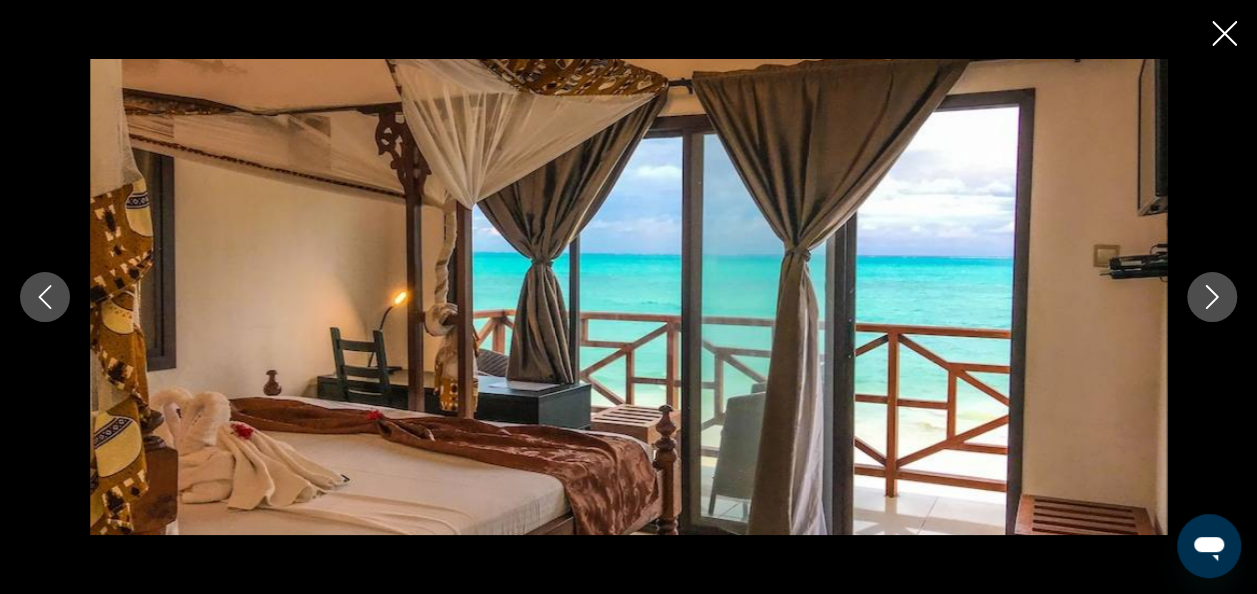 click 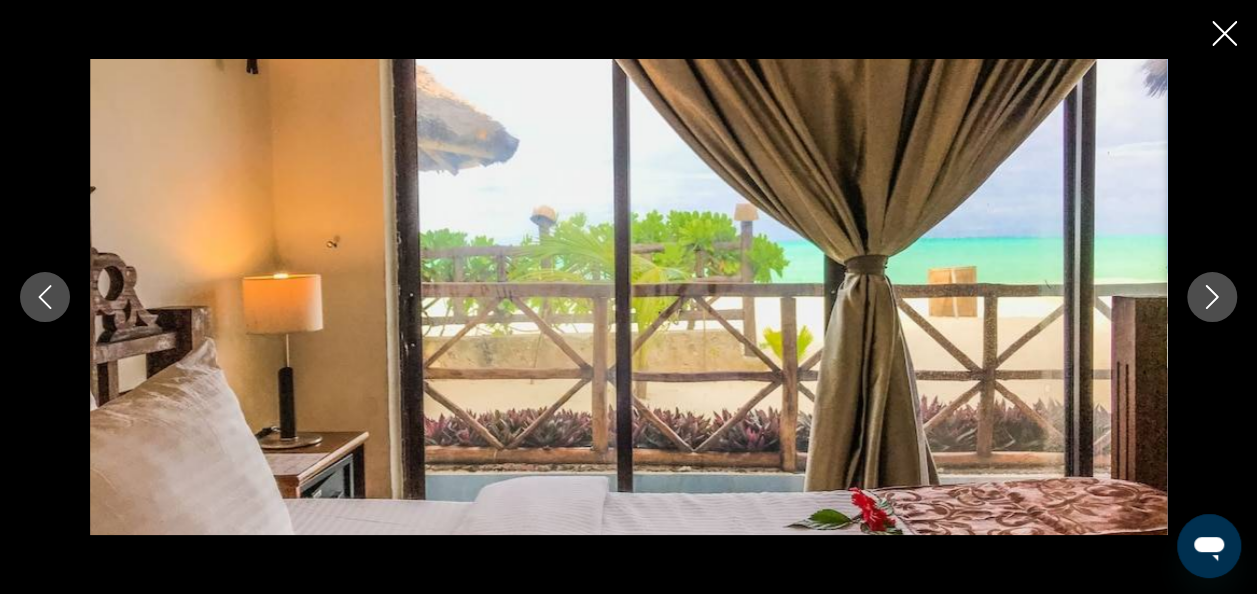 click 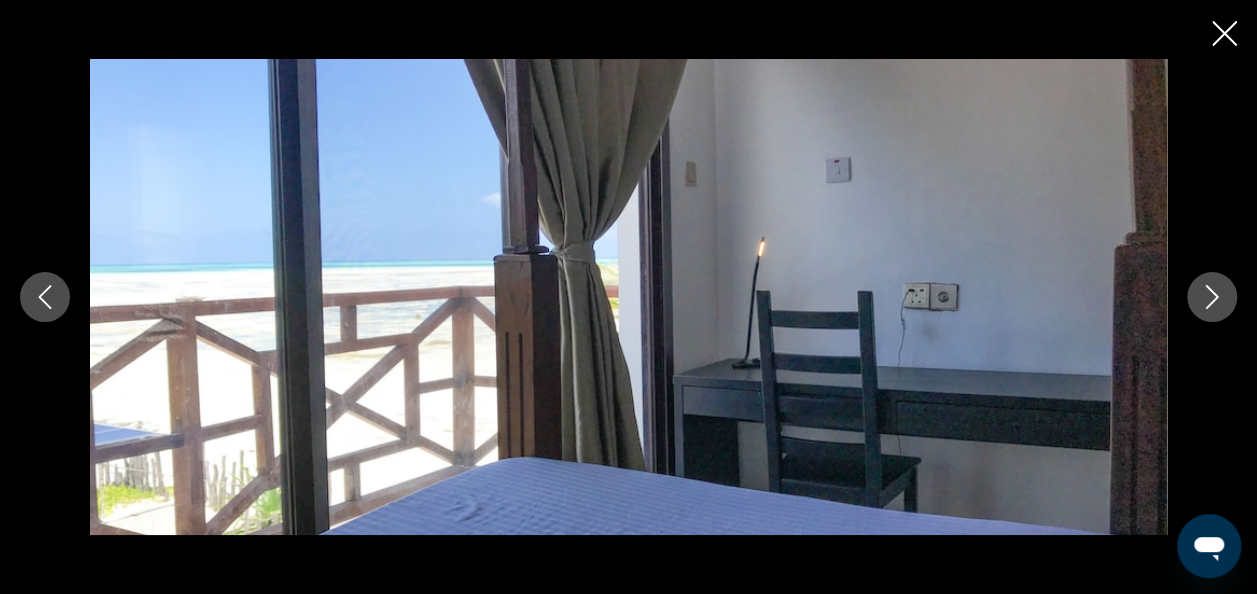 click 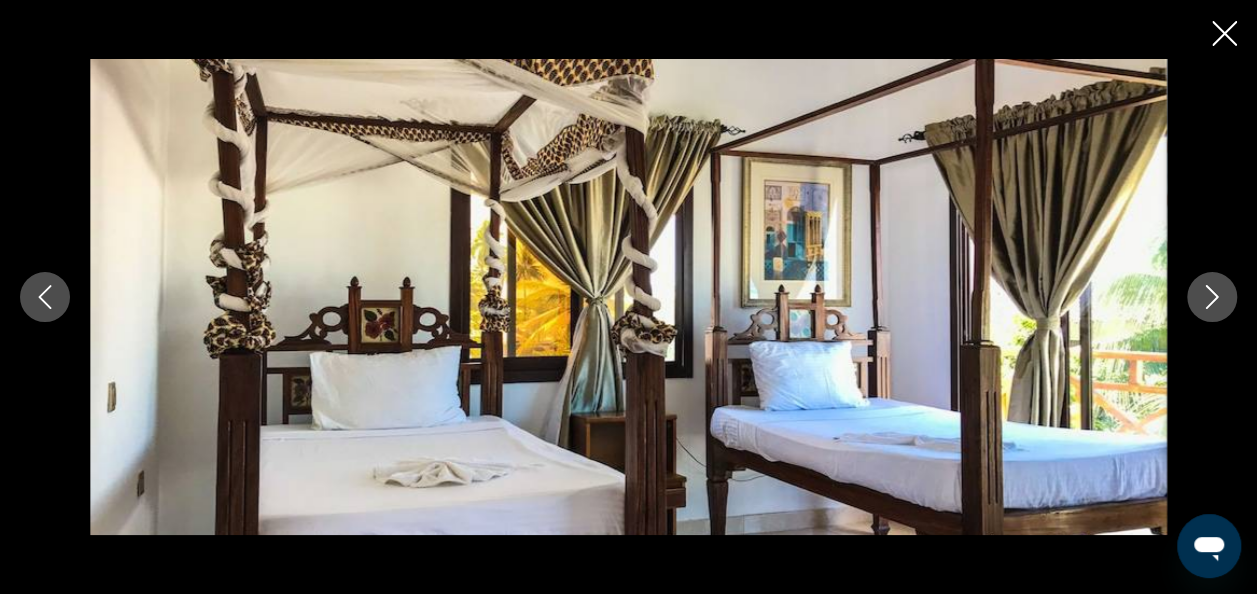 click 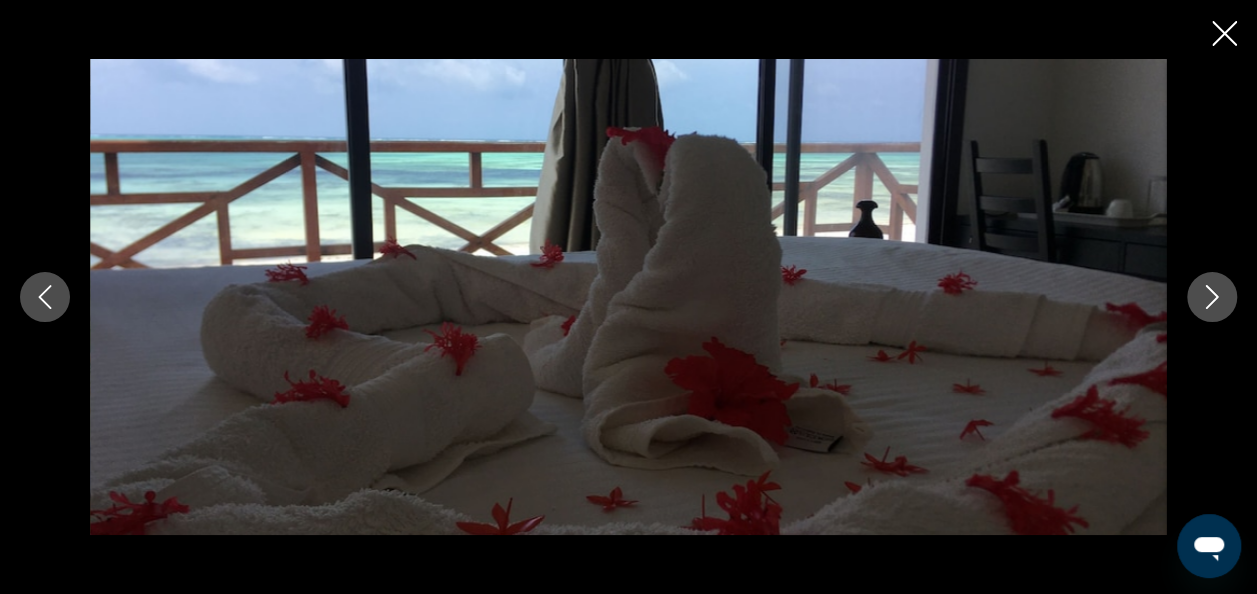 click 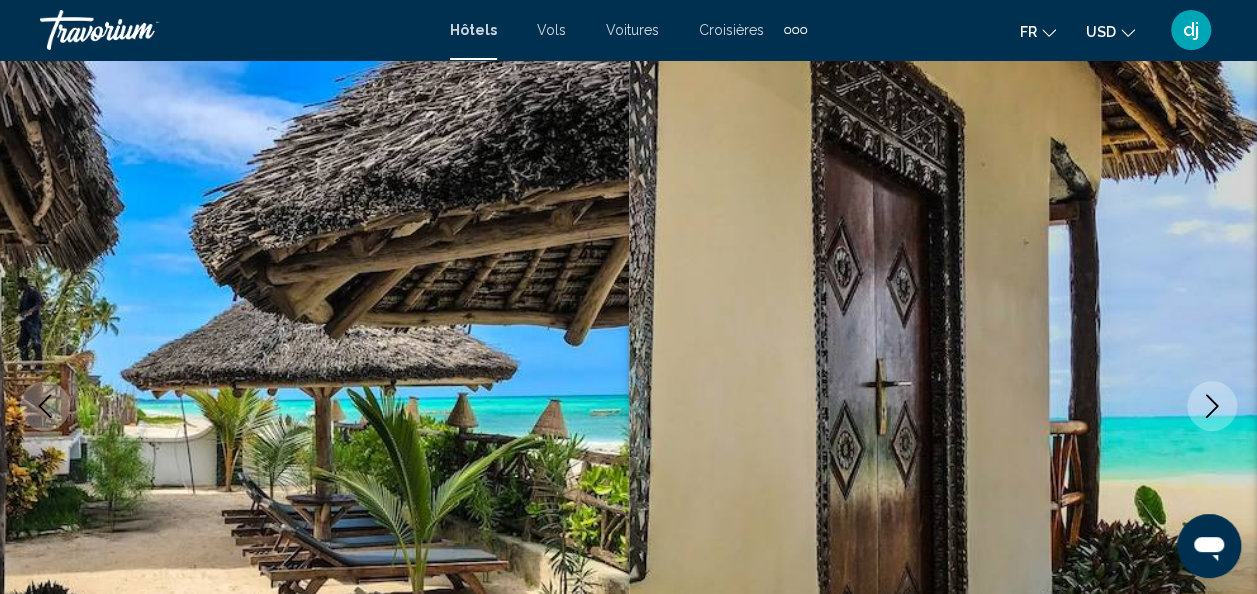 scroll, scrollTop: 0, scrollLeft: 0, axis: both 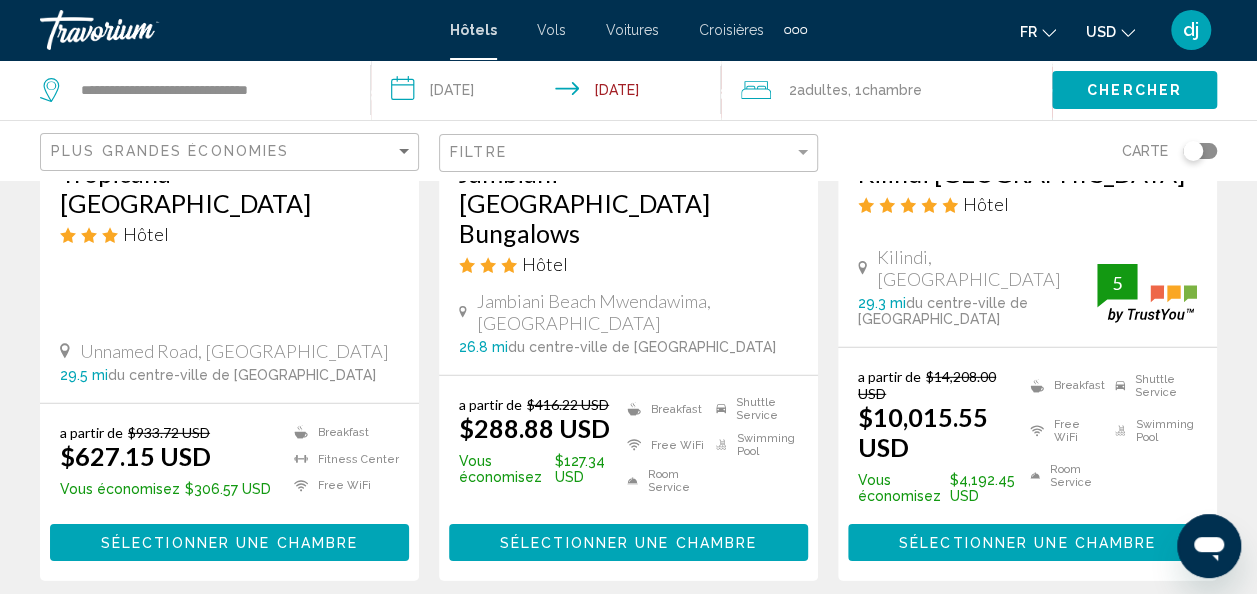 click on "page  2" at bounding box center (488, 641) 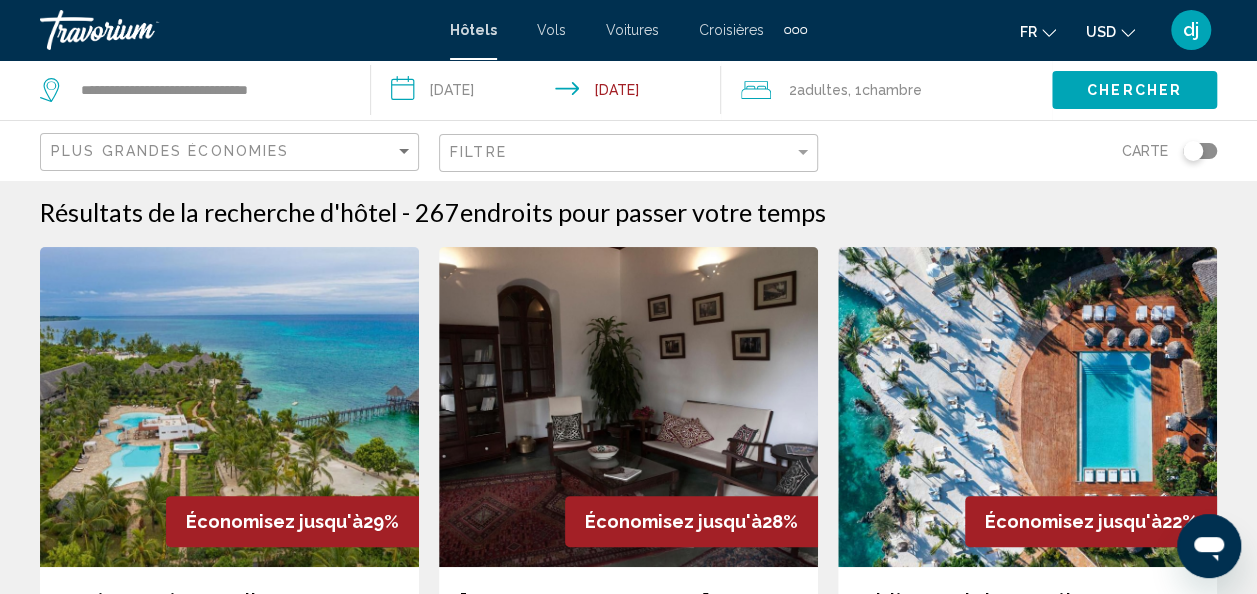 scroll, scrollTop: 0, scrollLeft: 0, axis: both 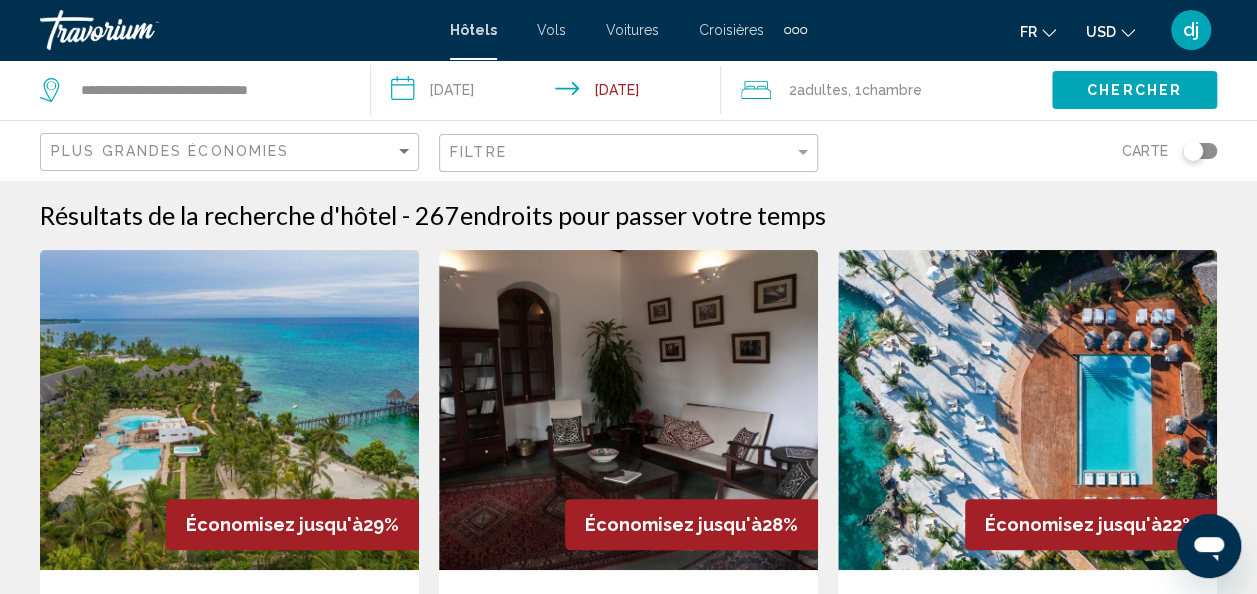 click at bounding box center [1027, 410] 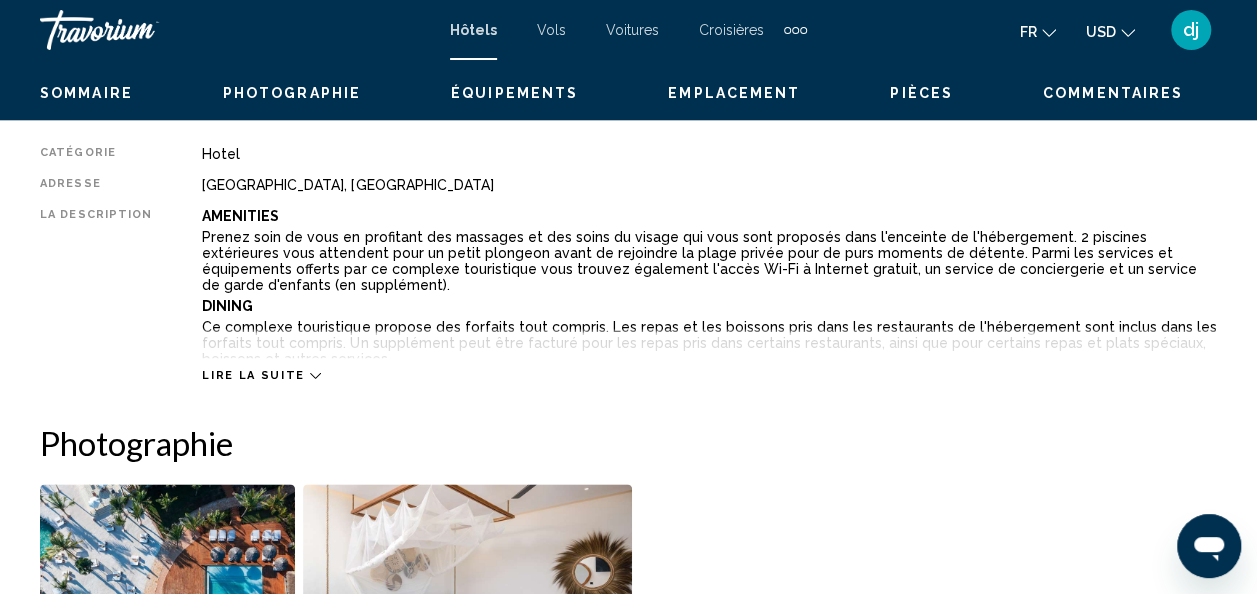 scroll, scrollTop: 930, scrollLeft: 0, axis: vertical 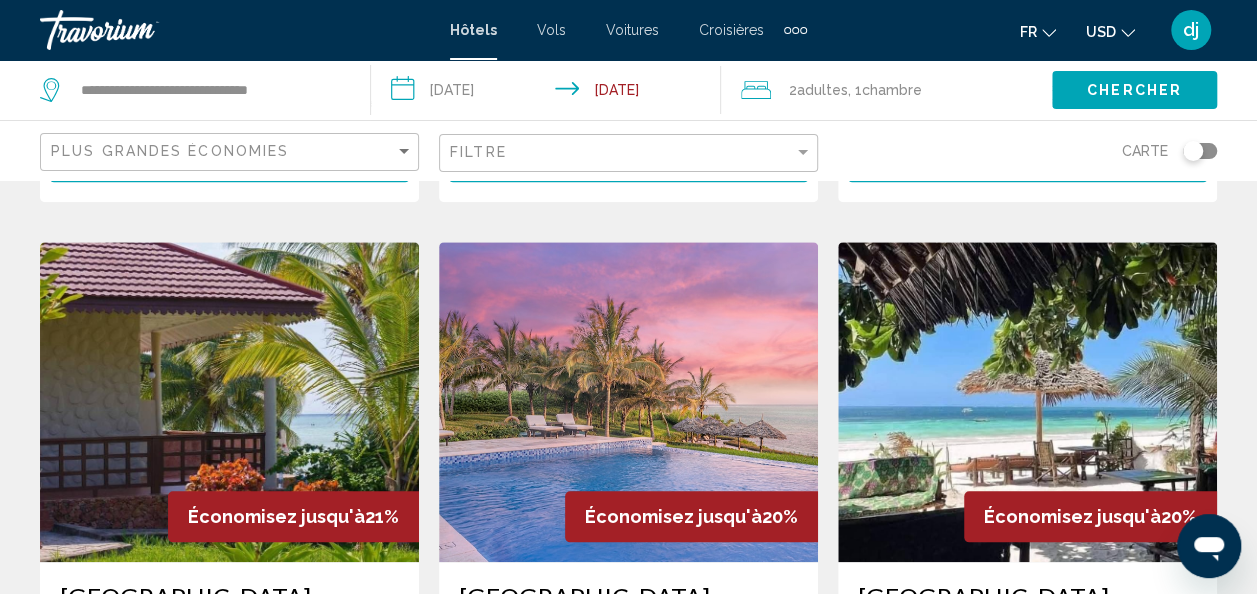 click at bounding box center [628, 402] 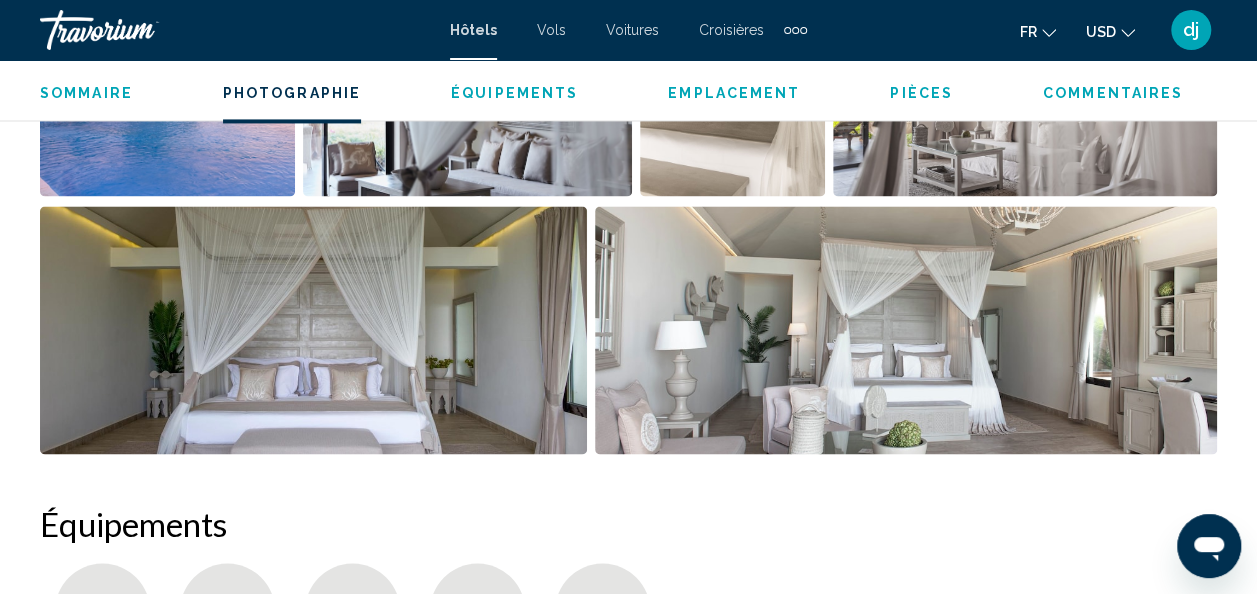 scroll, scrollTop: 1468, scrollLeft: 0, axis: vertical 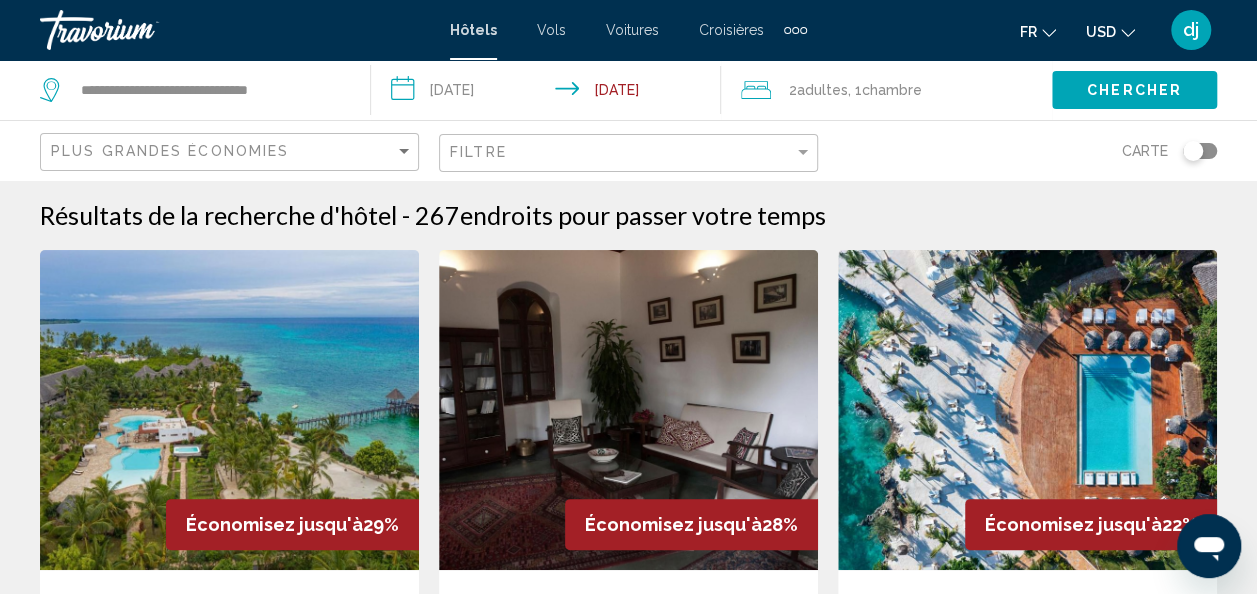 click on "Croisières" at bounding box center (731, 30) 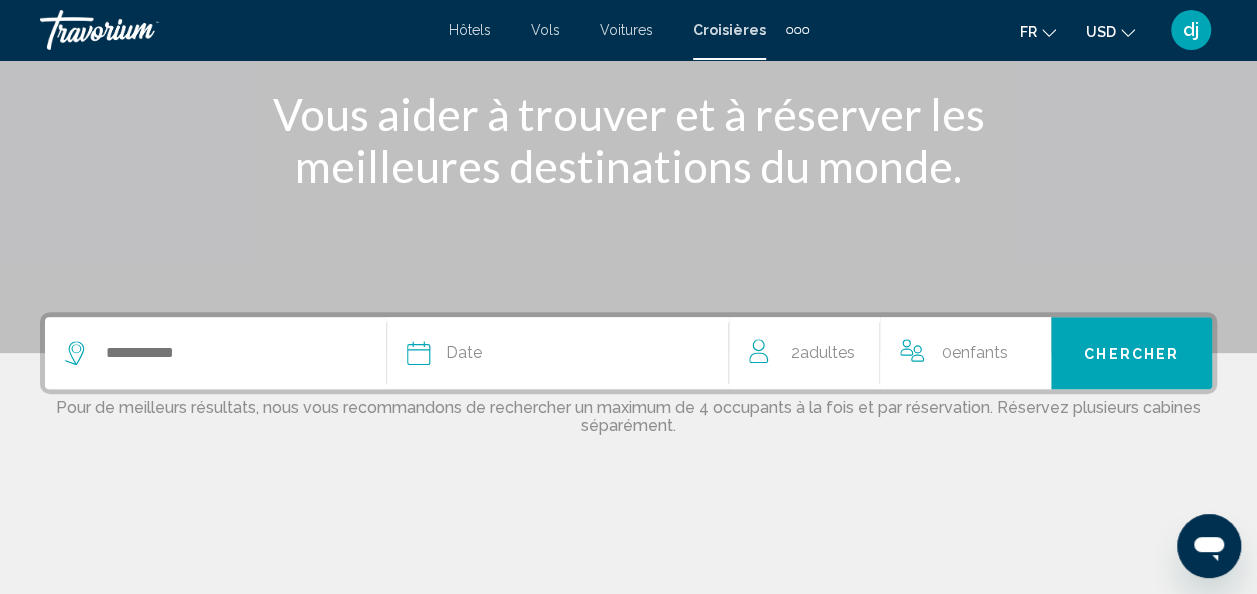 scroll, scrollTop: 0, scrollLeft: 0, axis: both 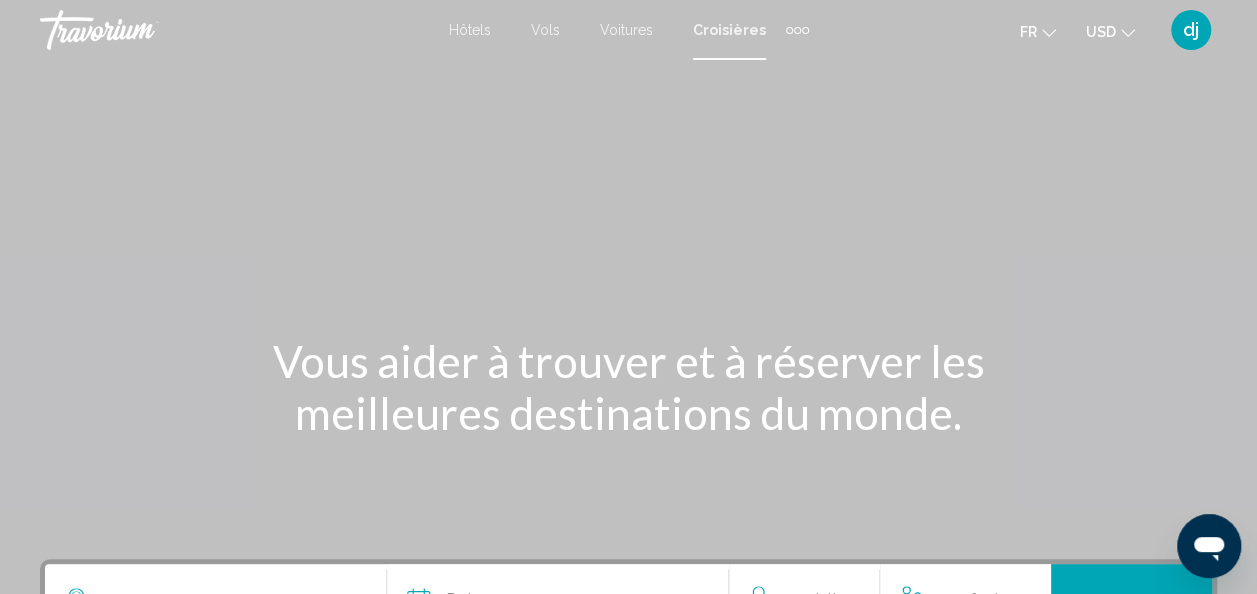 click on "Hôtels" at bounding box center (470, 30) 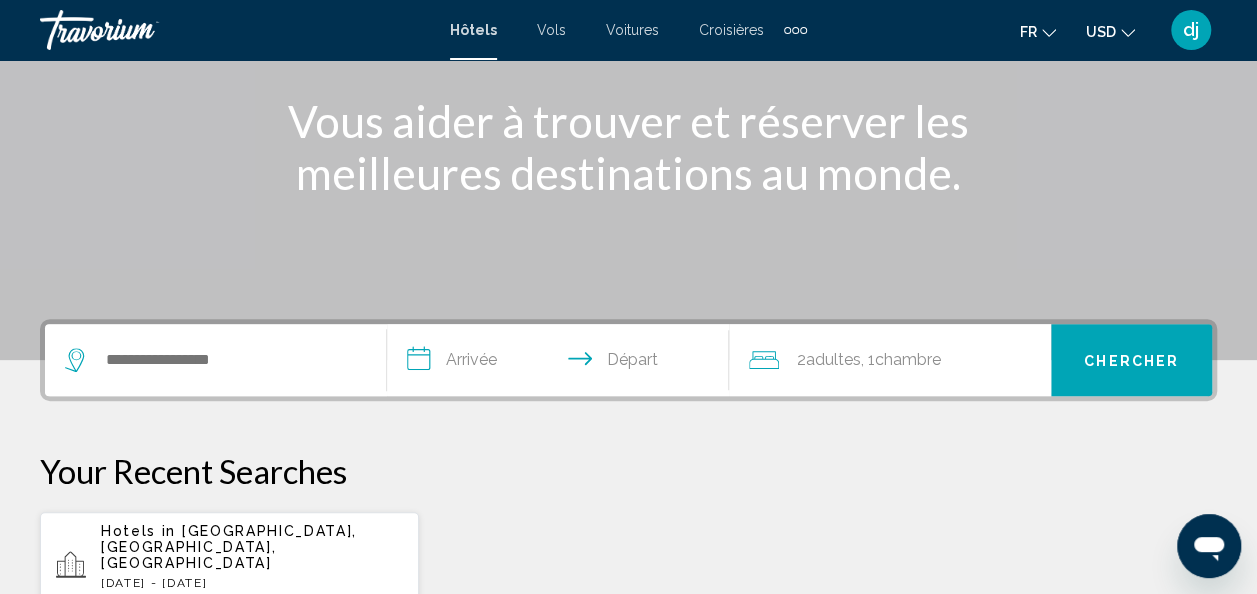 scroll, scrollTop: 241, scrollLeft: 0, axis: vertical 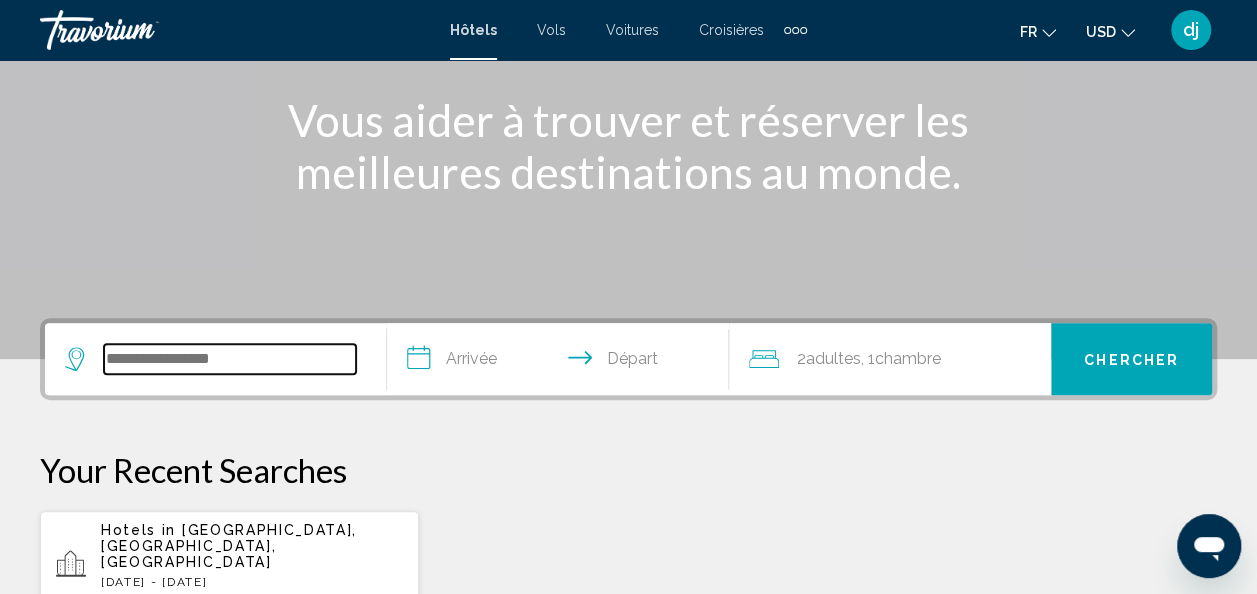 click at bounding box center (230, 359) 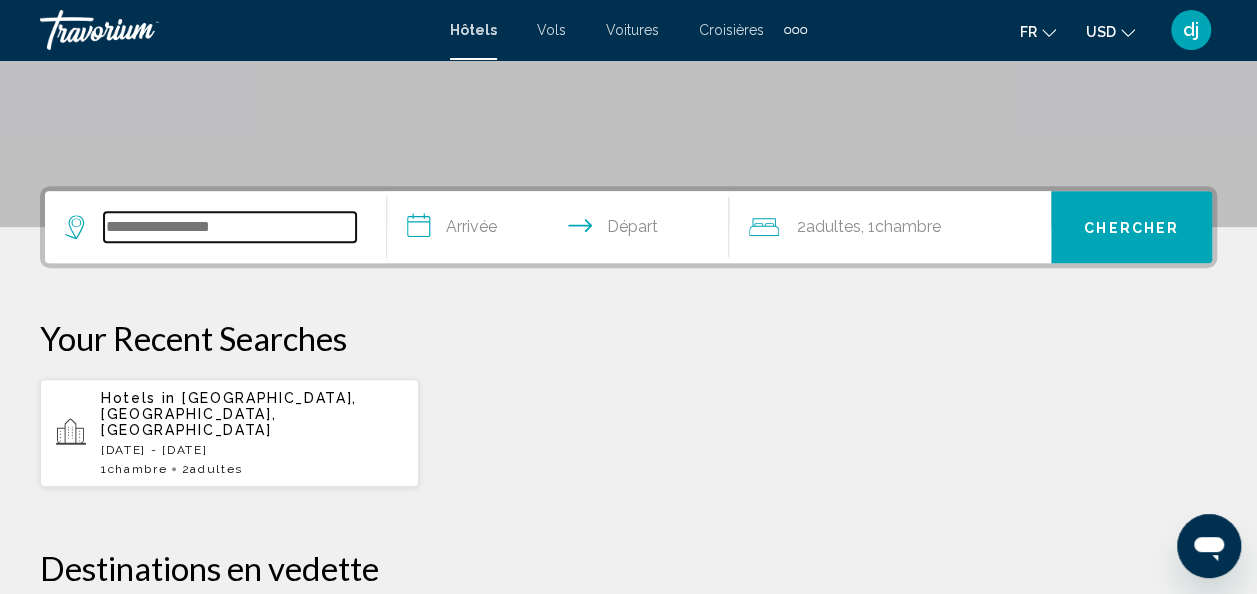 scroll, scrollTop: 494, scrollLeft: 0, axis: vertical 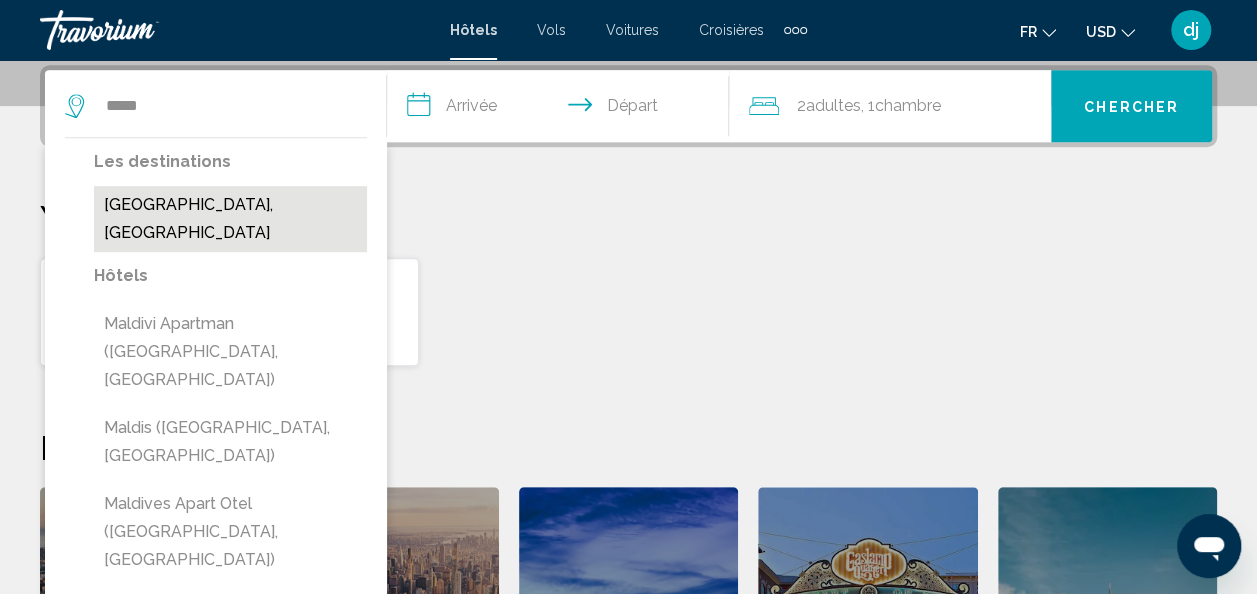 click on "[GEOGRAPHIC_DATA], [GEOGRAPHIC_DATA]" at bounding box center (230, 219) 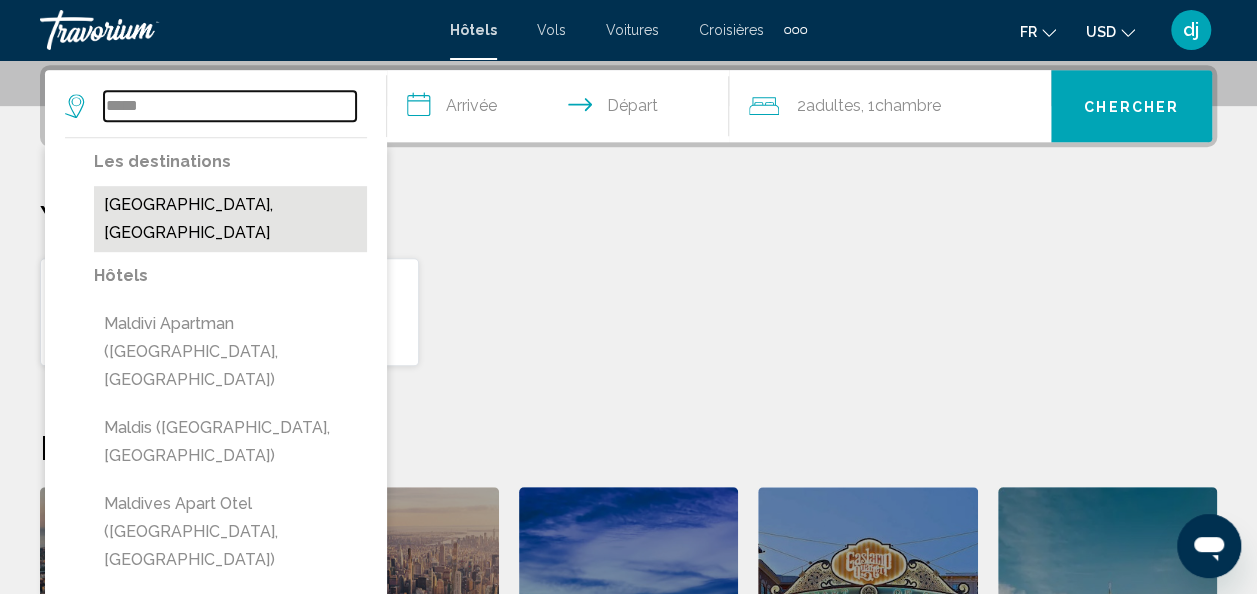 type on "**********" 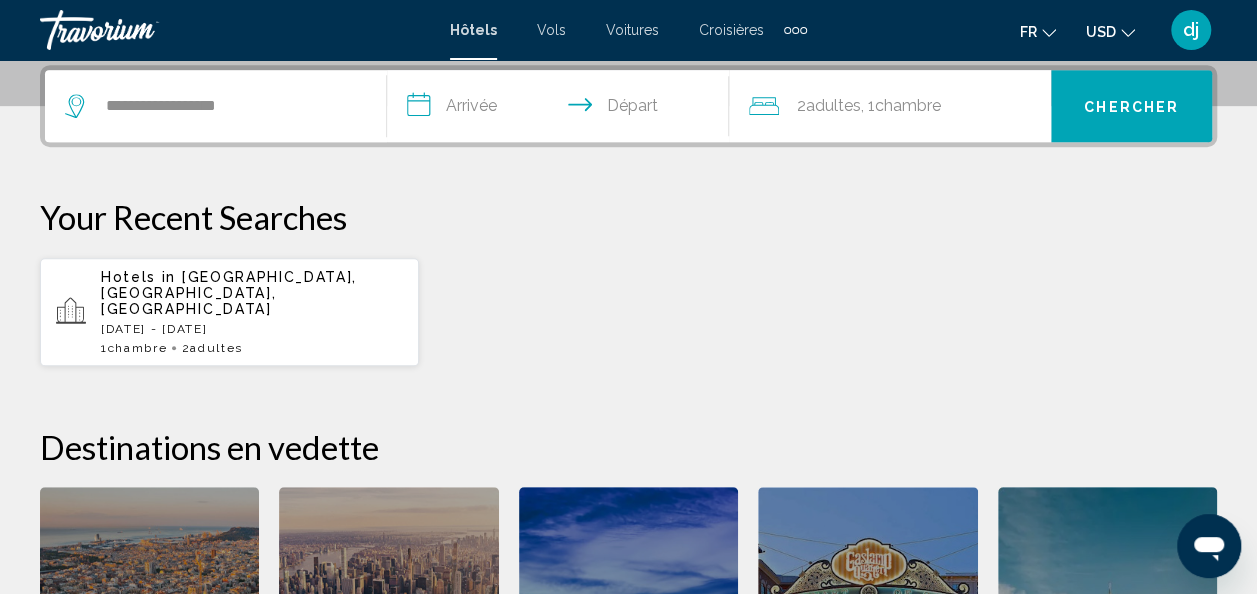 click on "**********" at bounding box center (562, 109) 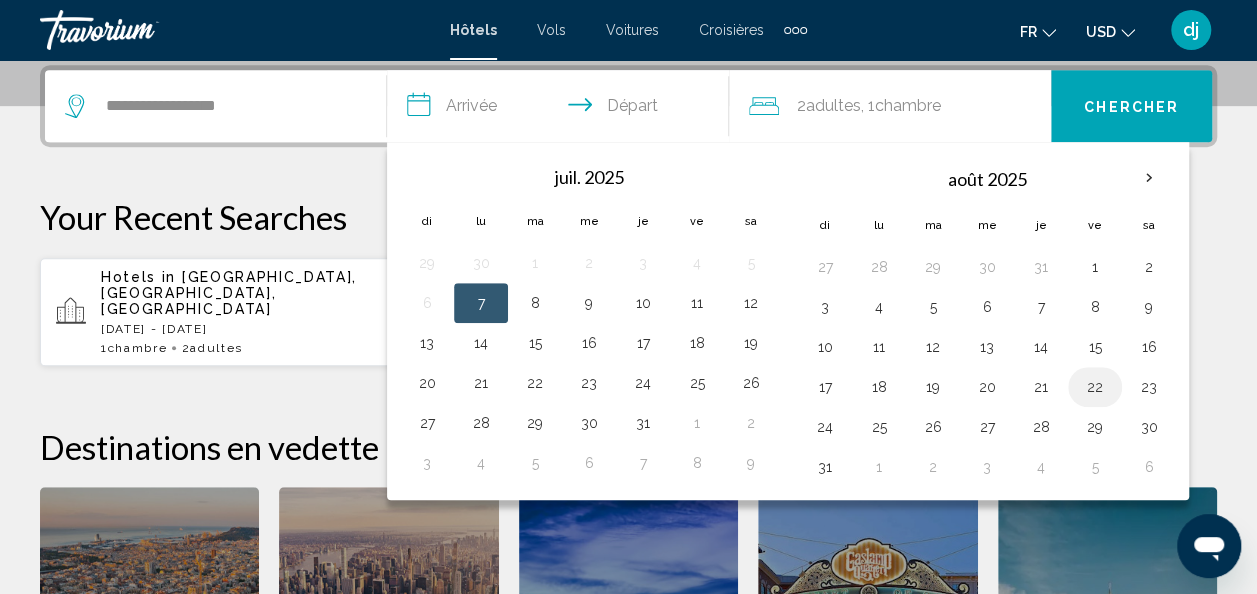 click on "22" at bounding box center (1095, 387) 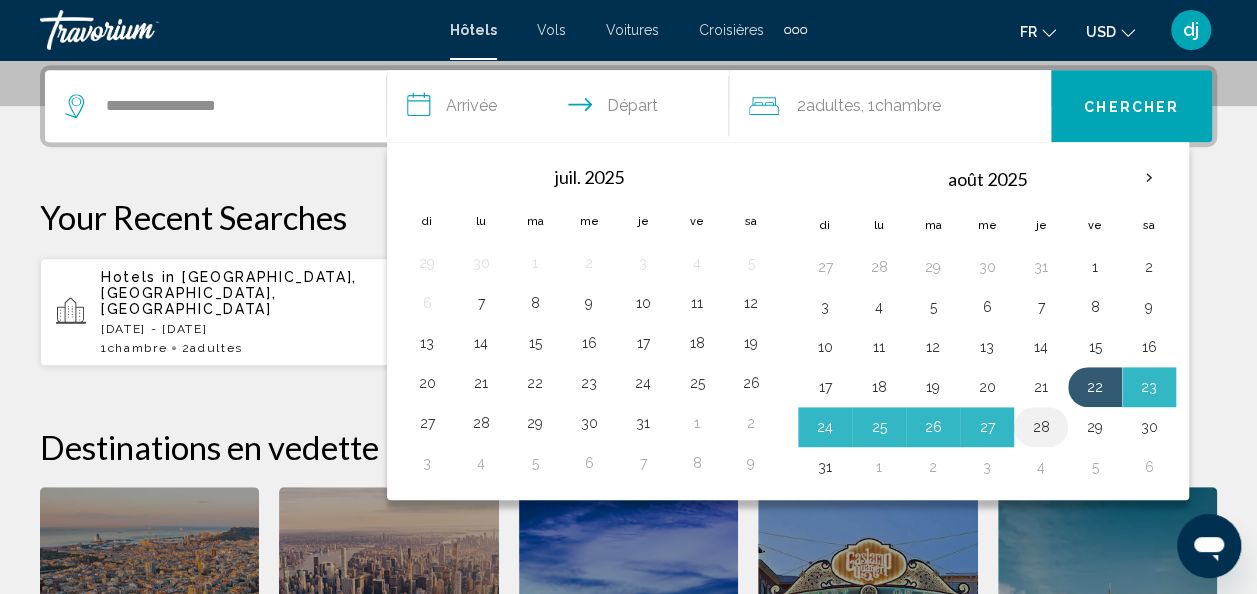 click on "28" at bounding box center [1041, 427] 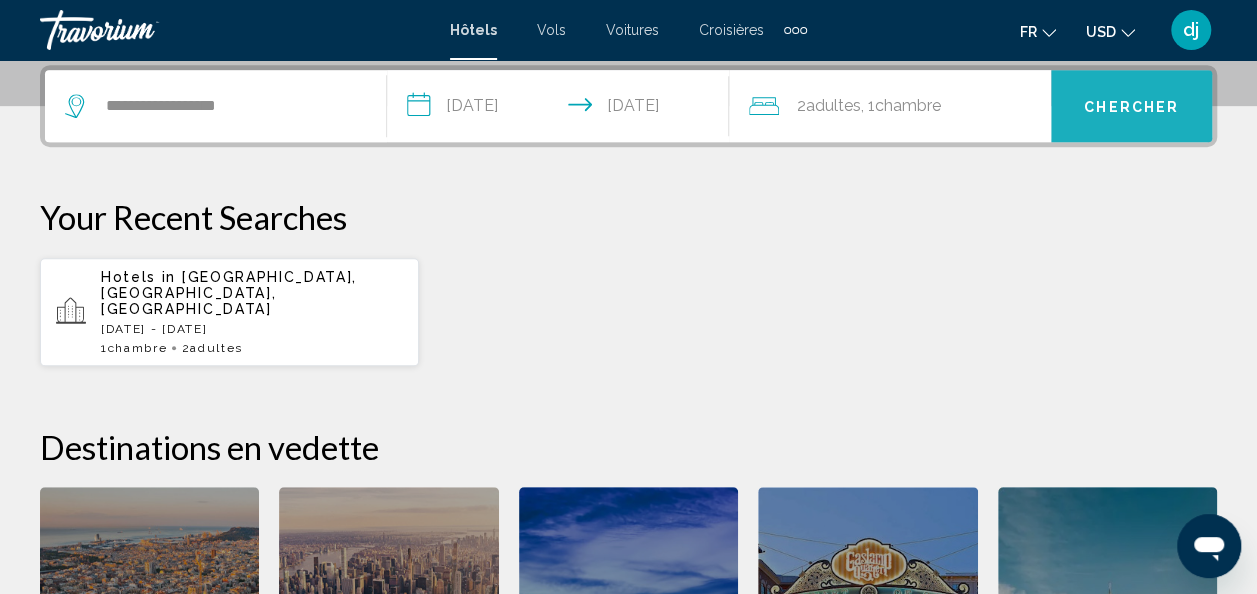 click on "Chercher" at bounding box center [1131, 106] 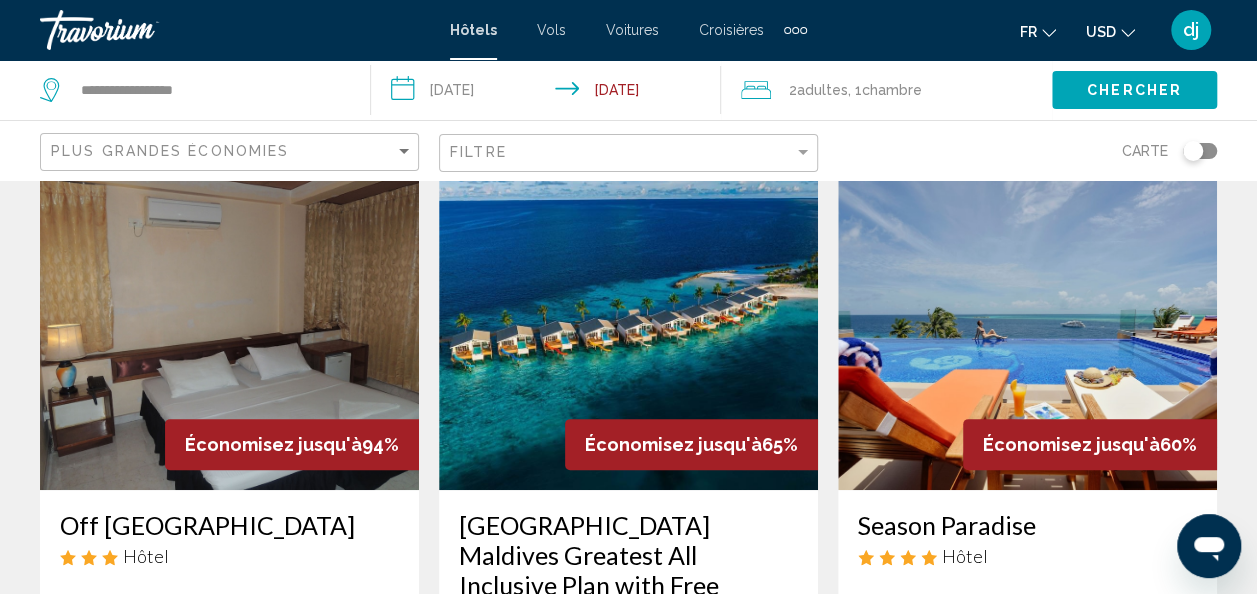 scroll, scrollTop: 76, scrollLeft: 0, axis: vertical 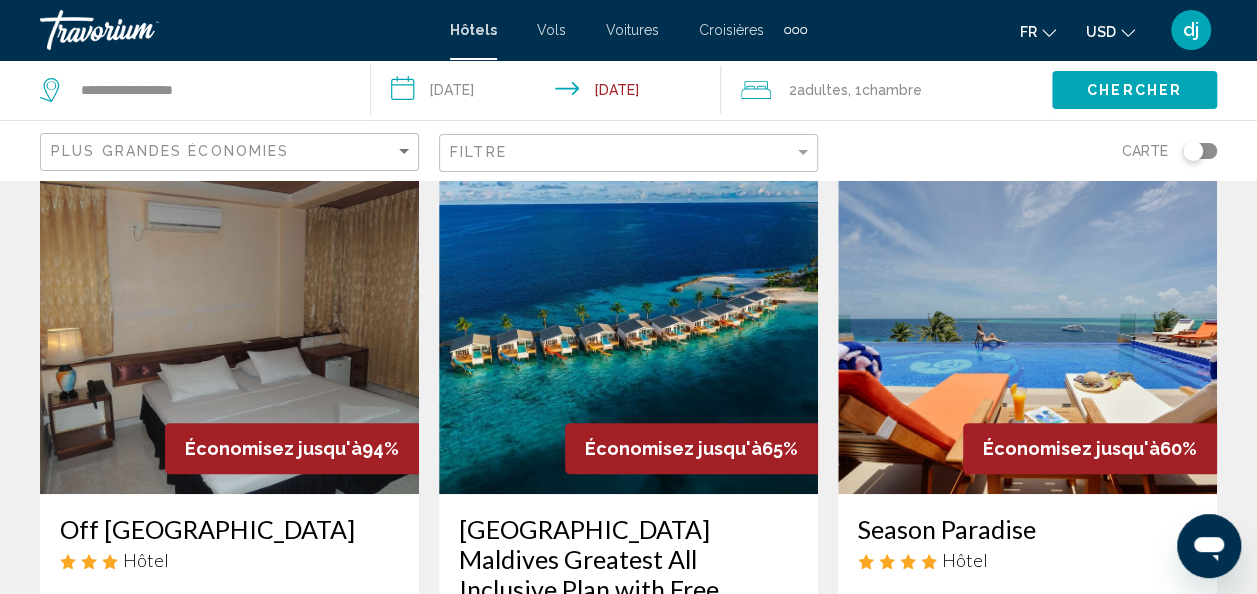 click at bounding box center [1027, 334] 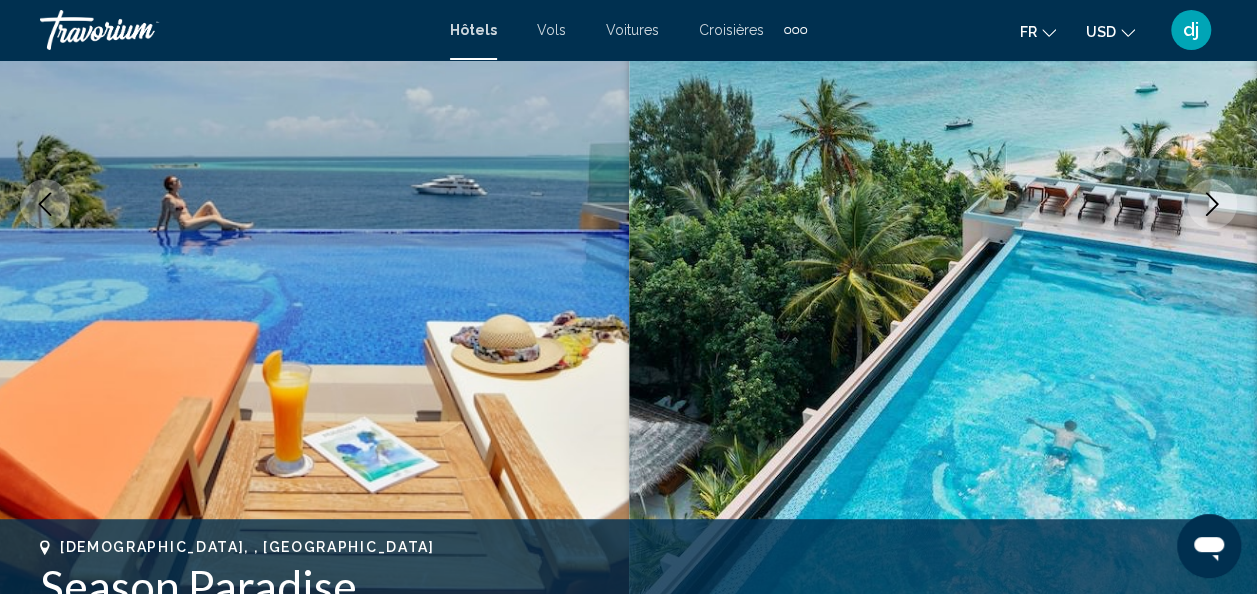 scroll, scrollTop: 197, scrollLeft: 0, axis: vertical 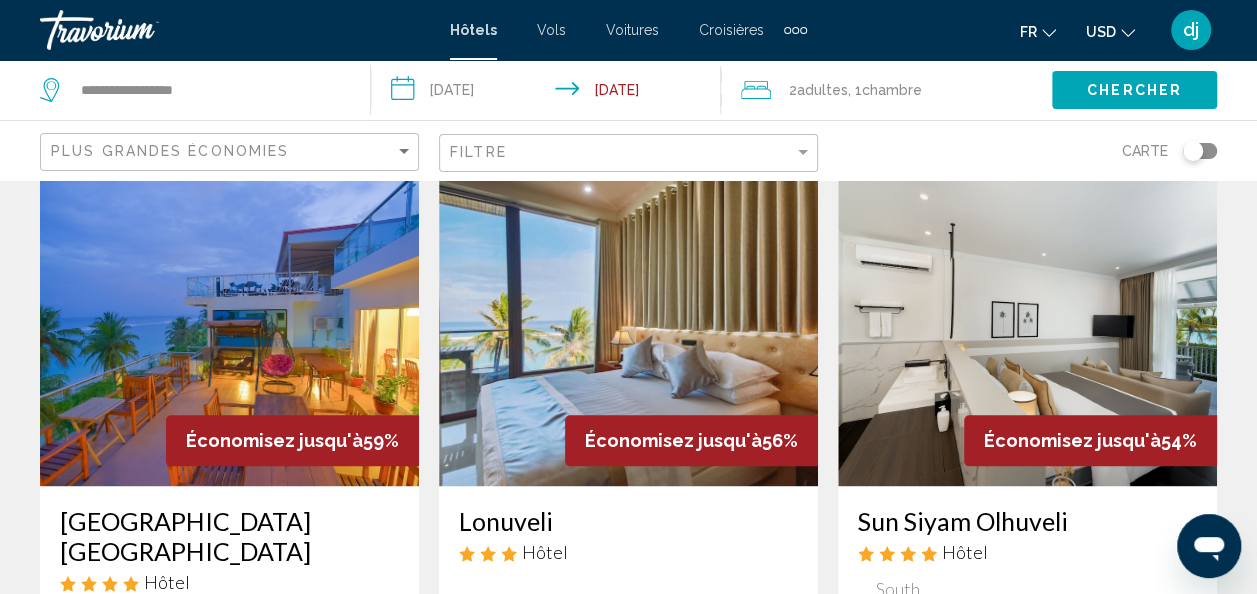 click at bounding box center (229, 326) 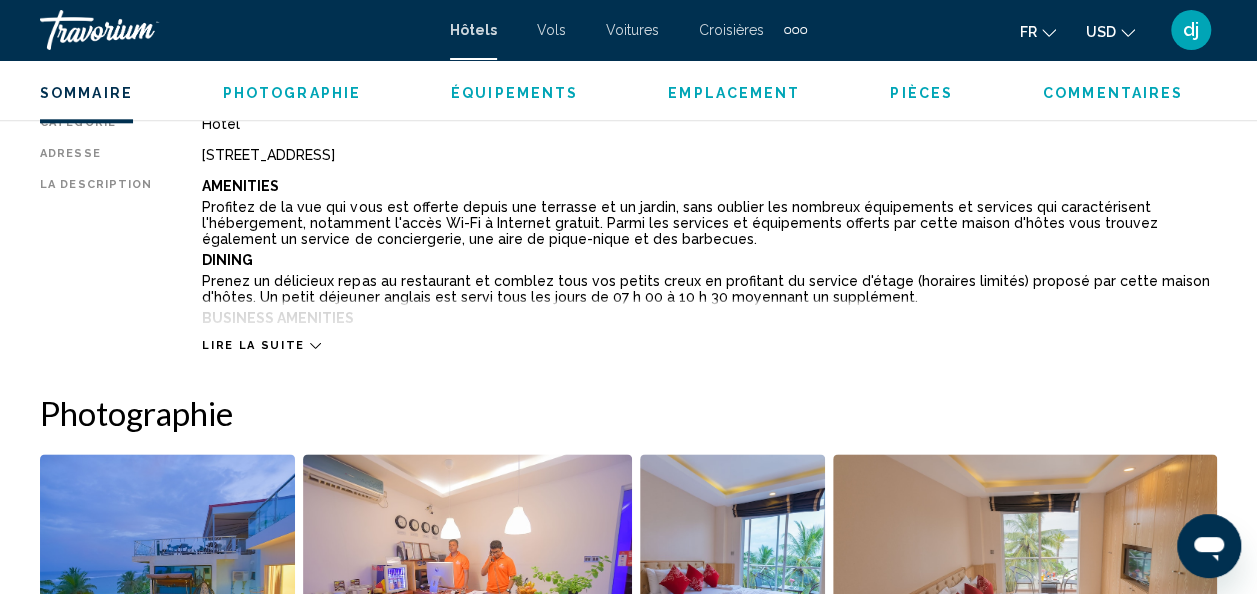 scroll, scrollTop: 1036, scrollLeft: 0, axis: vertical 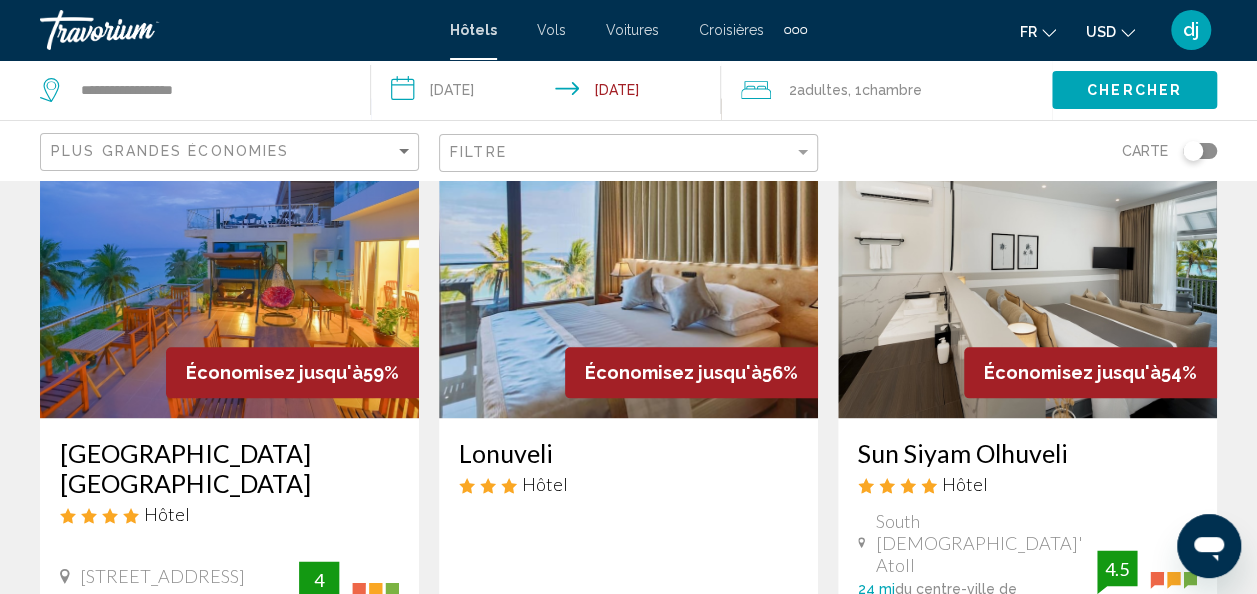 click at bounding box center [1027, 258] 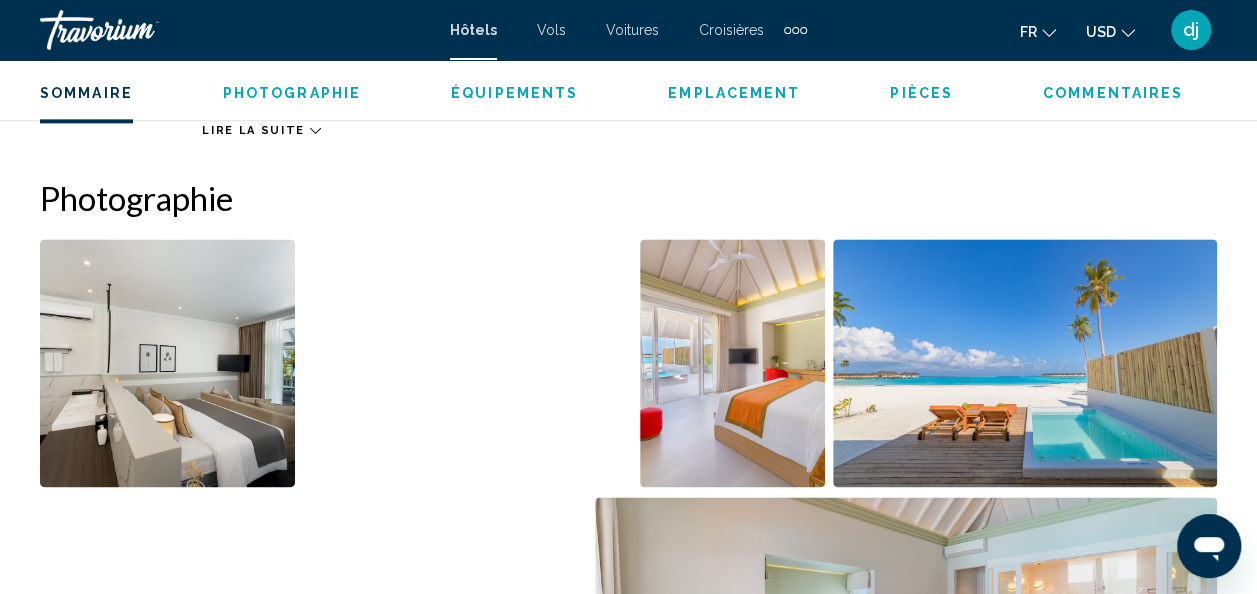 scroll, scrollTop: 1252, scrollLeft: 0, axis: vertical 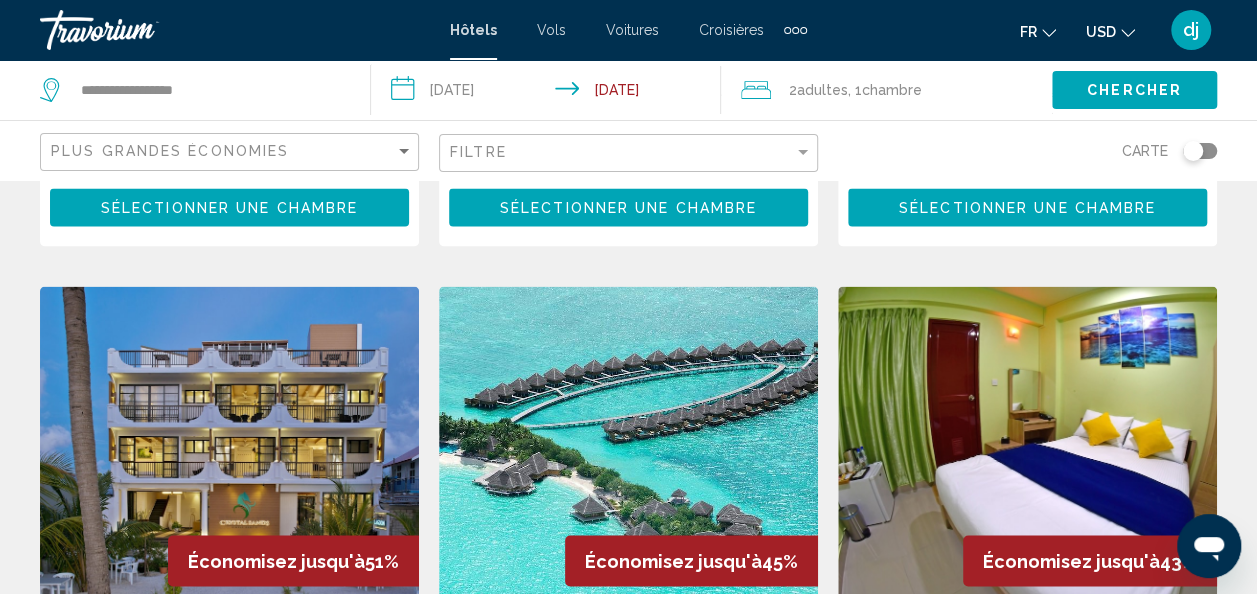 click at bounding box center (628, 446) 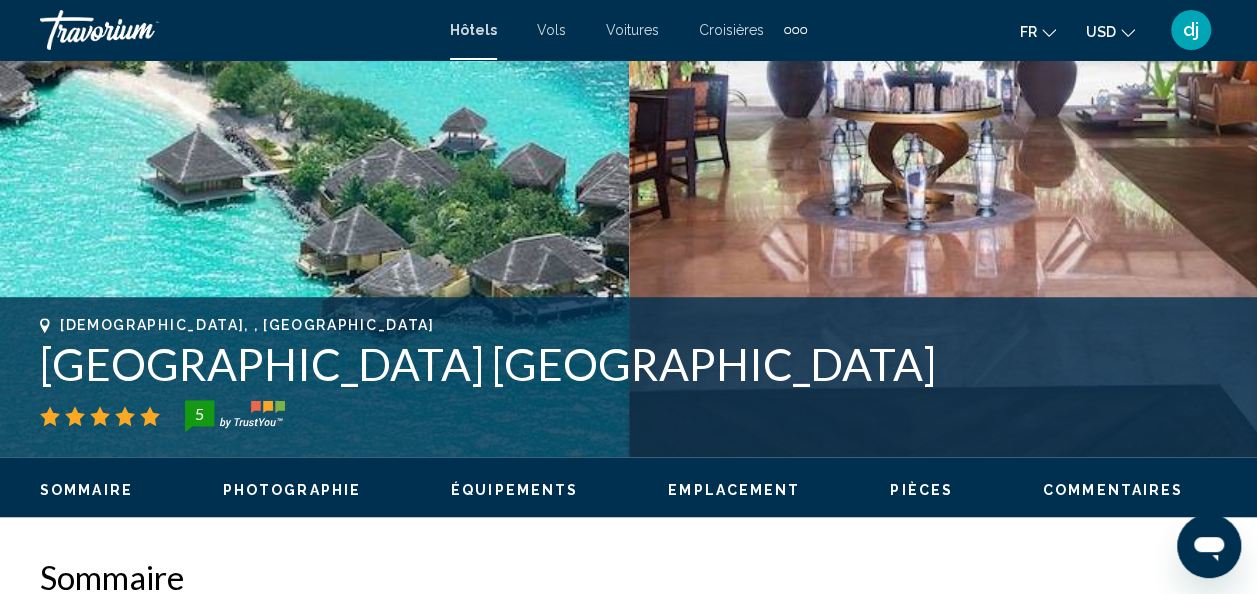 scroll, scrollTop: 235, scrollLeft: 0, axis: vertical 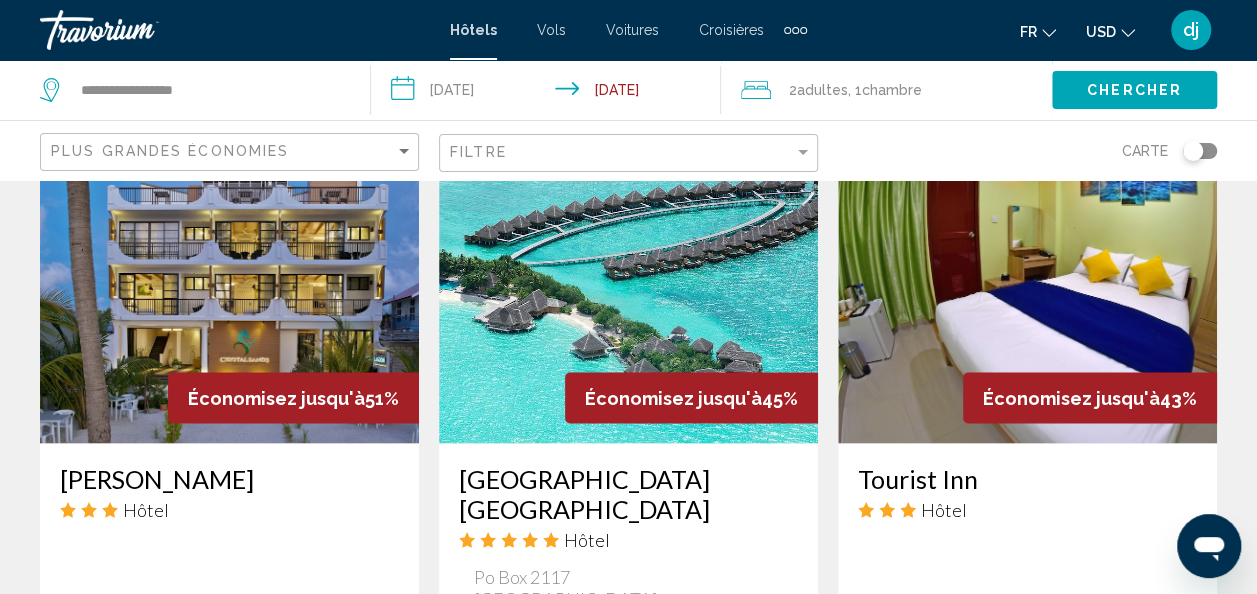 click at bounding box center (229, 283) 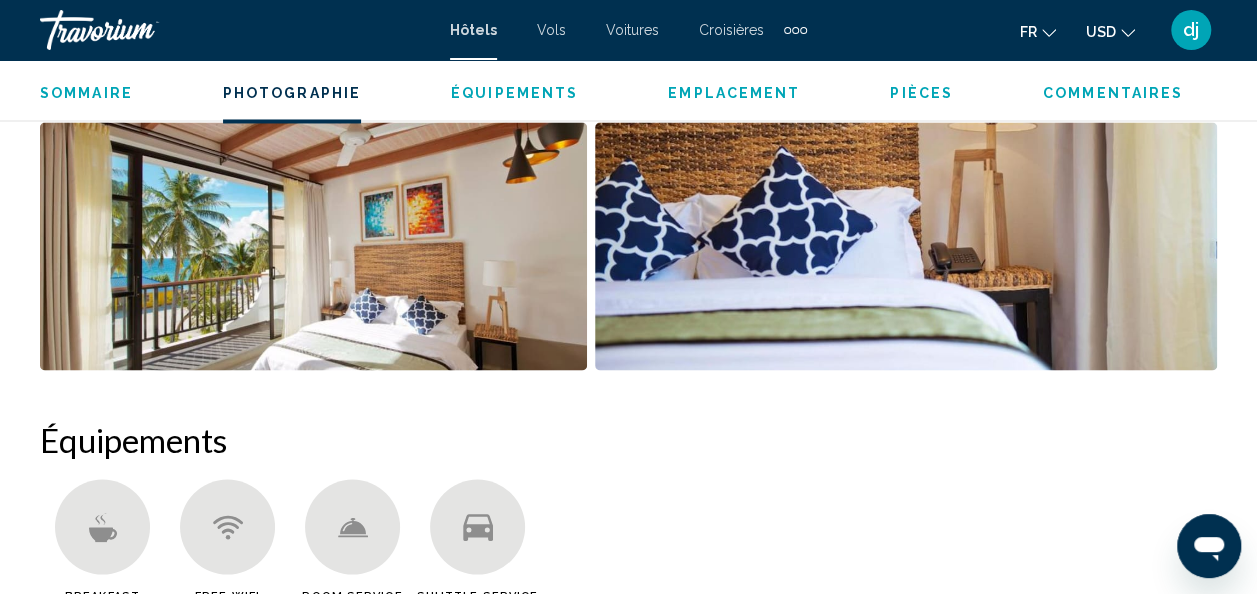 scroll, scrollTop: 1419, scrollLeft: 0, axis: vertical 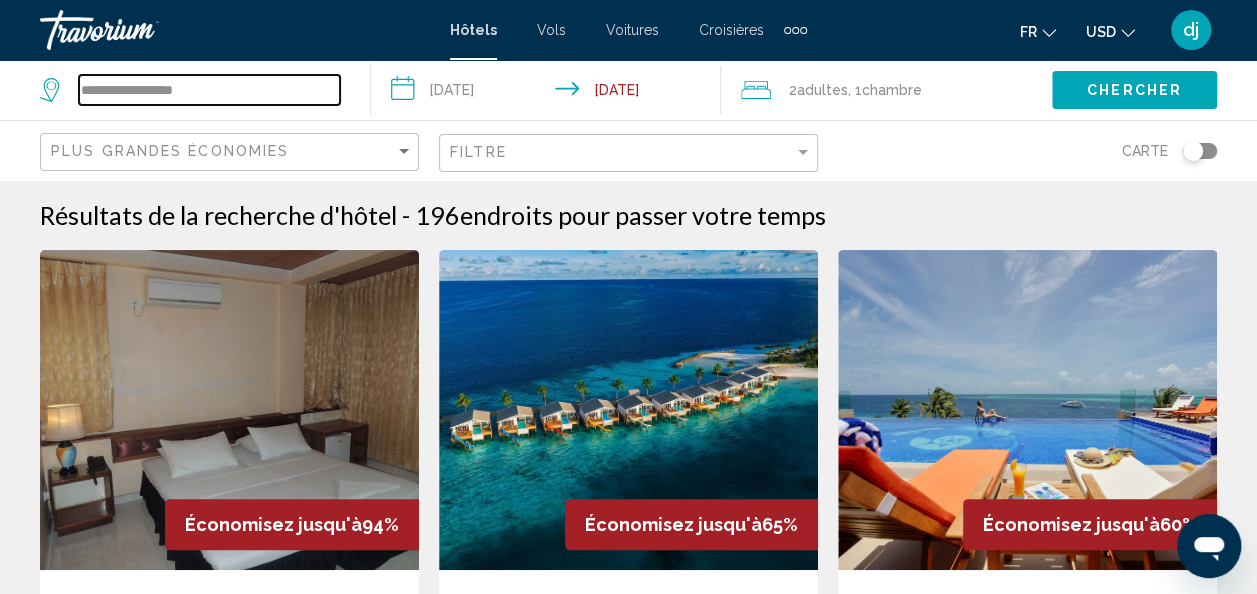 click on "**********" at bounding box center (209, 90) 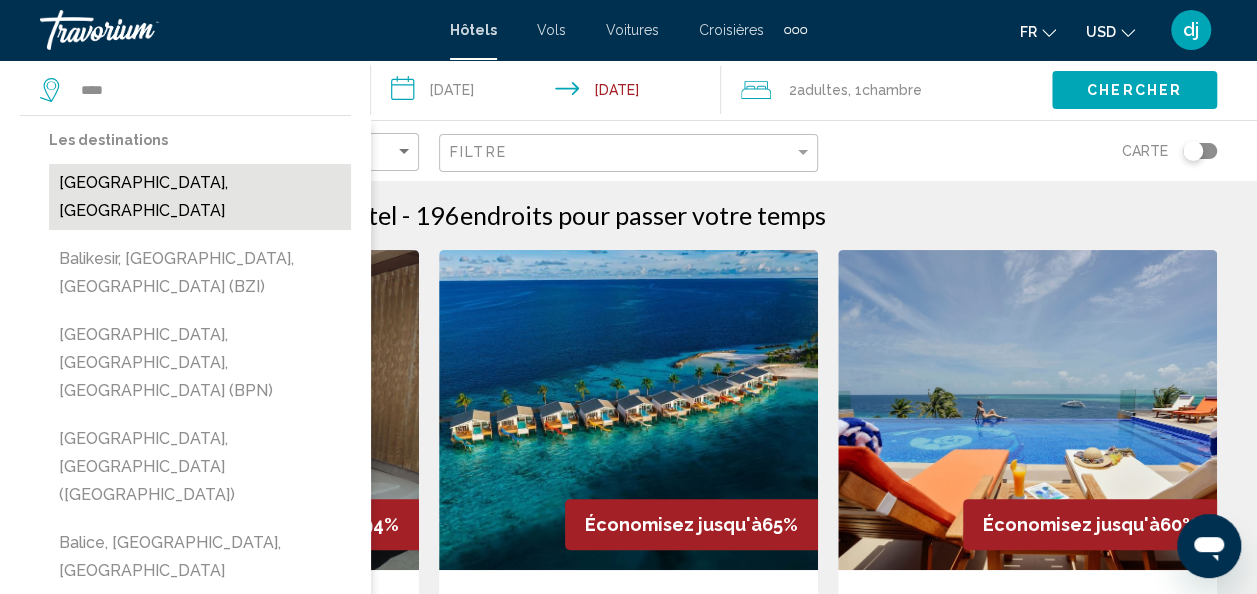 click on "[GEOGRAPHIC_DATA], [GEOGRAPHIC_DATA]" at bounding box center [200, 197] 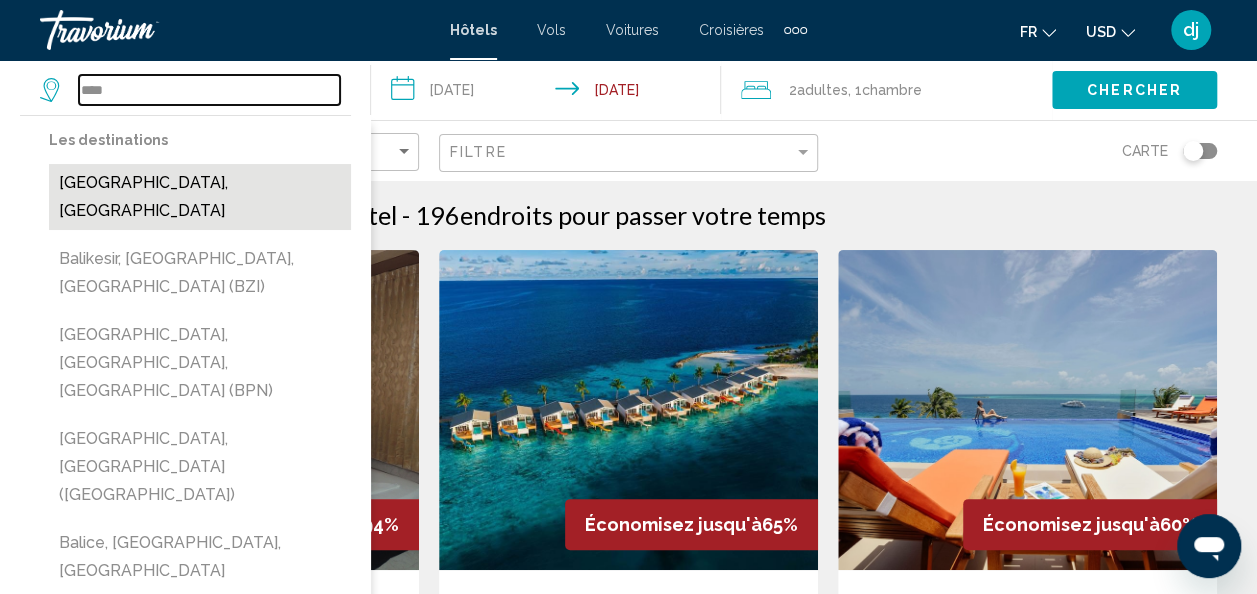 type on "**********" 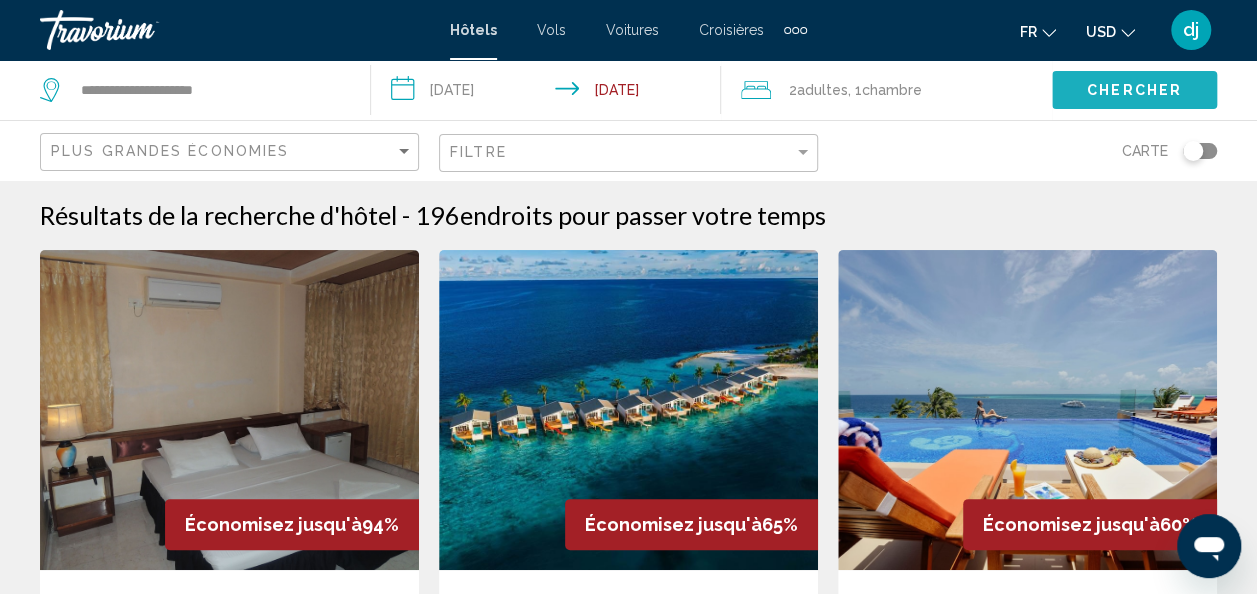 click on "Chercher" 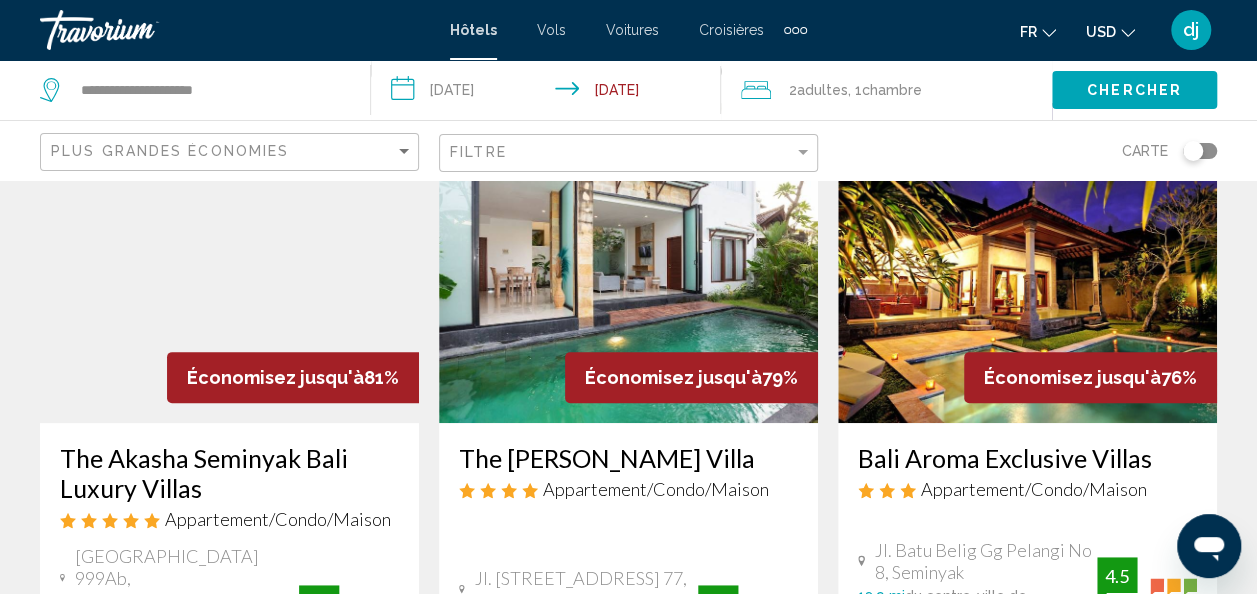 scroll, scrollTop: 130, scrollLeft: 0, axis: vertical 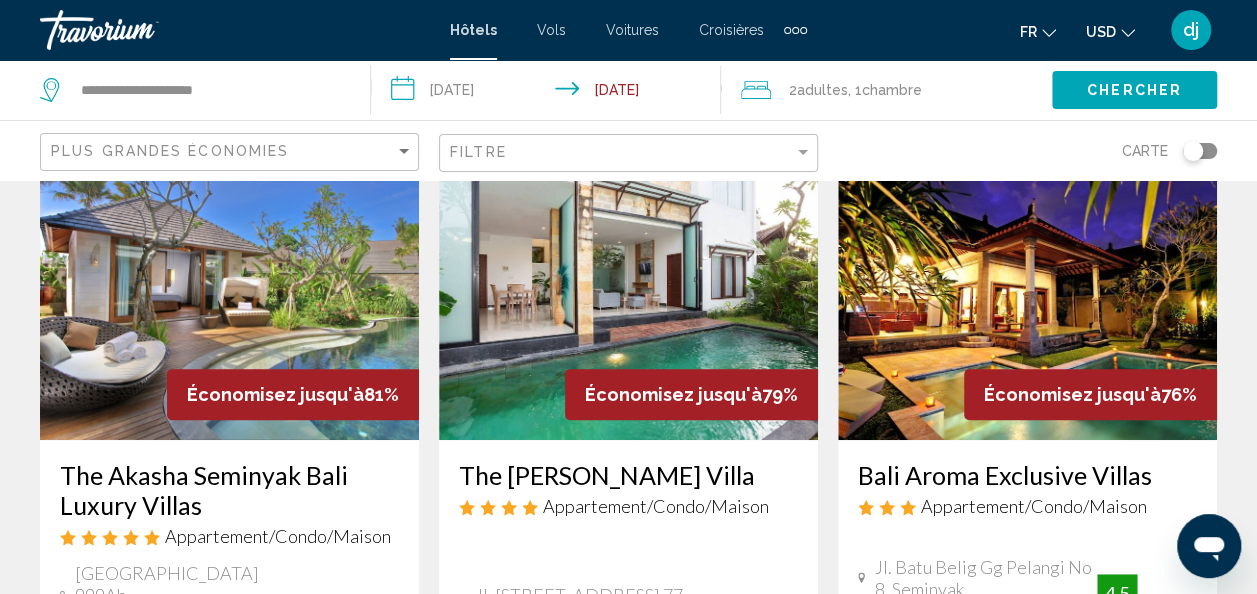 click at bounding box center (229, 280) 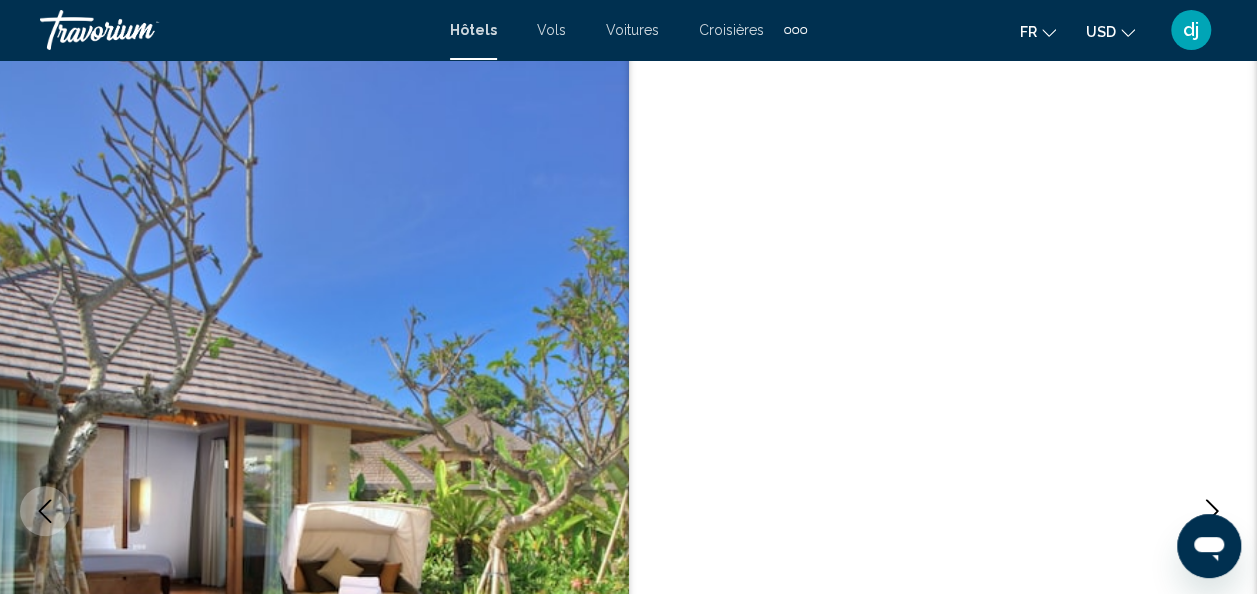 scroll, scrollTop: 0, scrollLeft: 0, axis: both 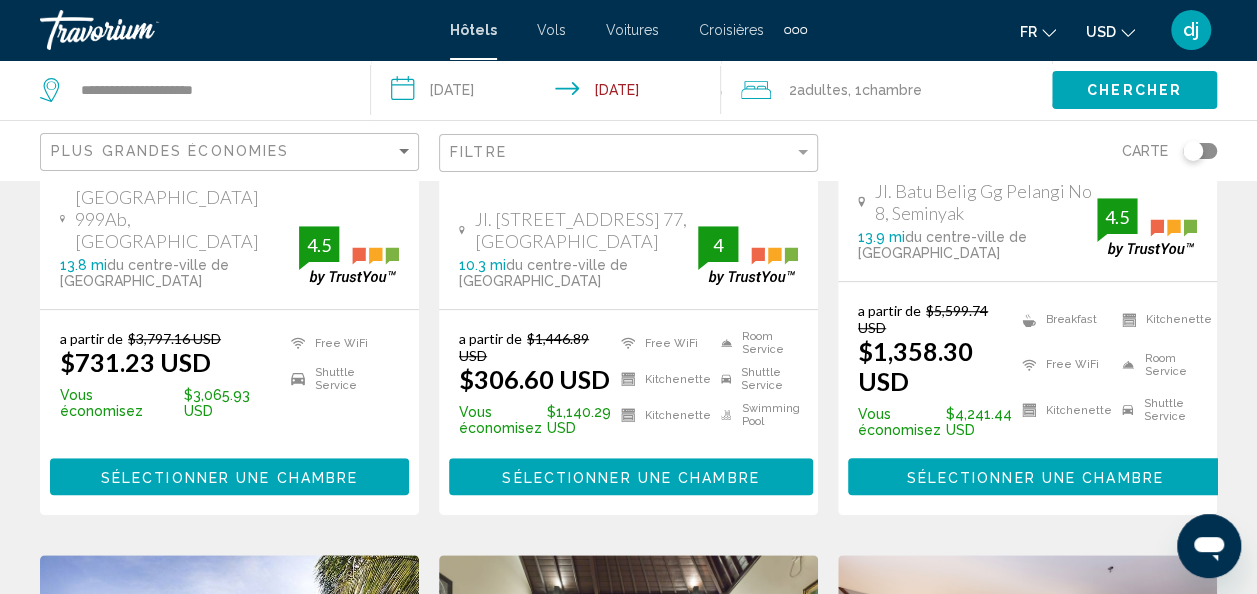 click on "Vols" at bounding box center (551, 30) 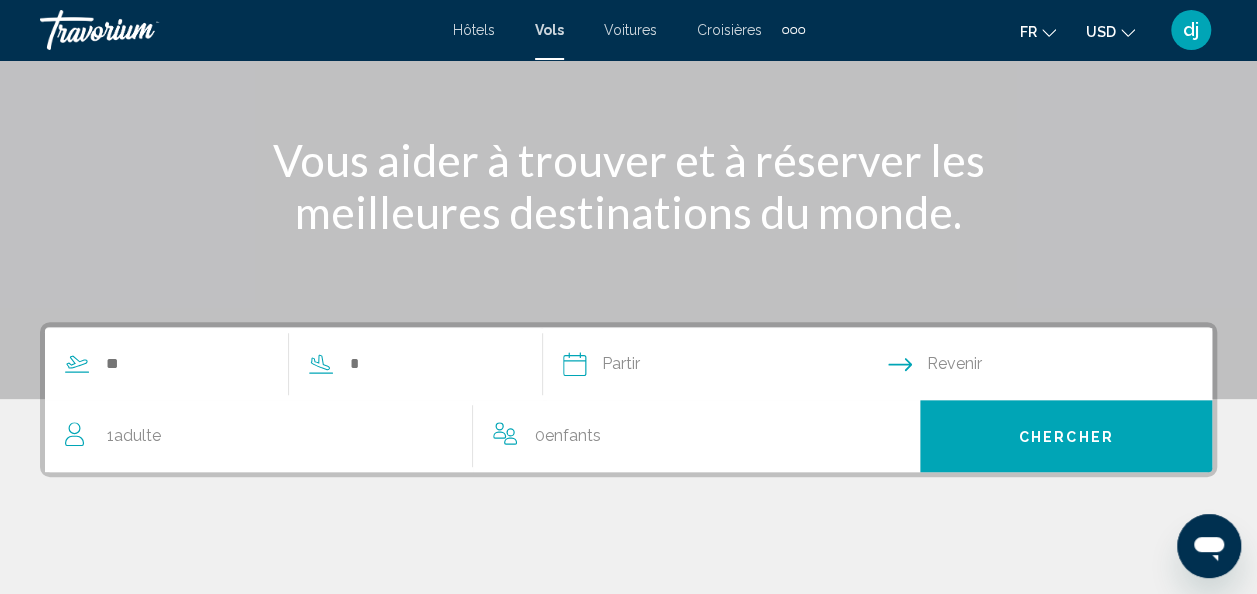 scroll, scrollTop: 202, scrollLeft: 0, axis: vertical 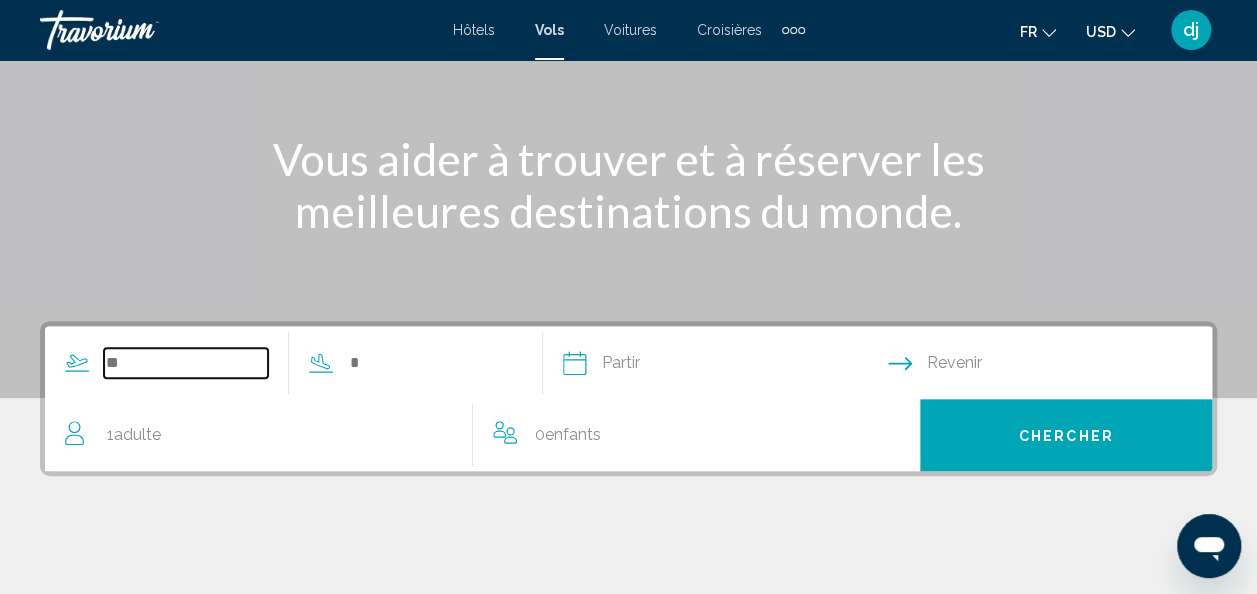 click at bounding box center [186, 363] 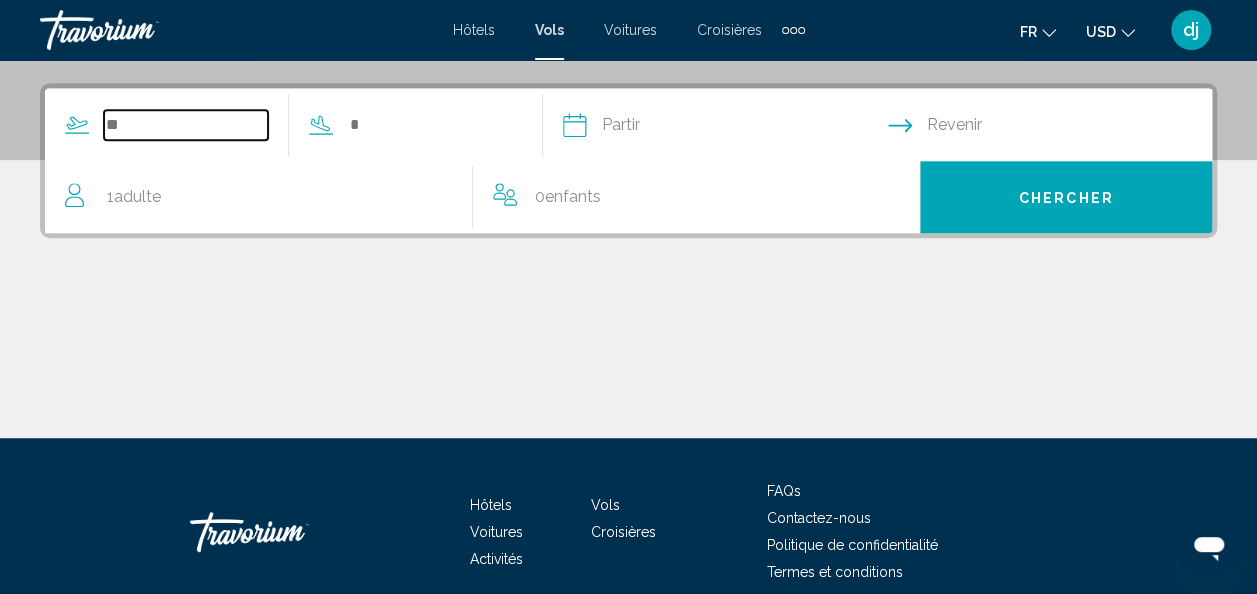 scroll, scrollTop: 458, scrollLeft: 0, axis: vertical 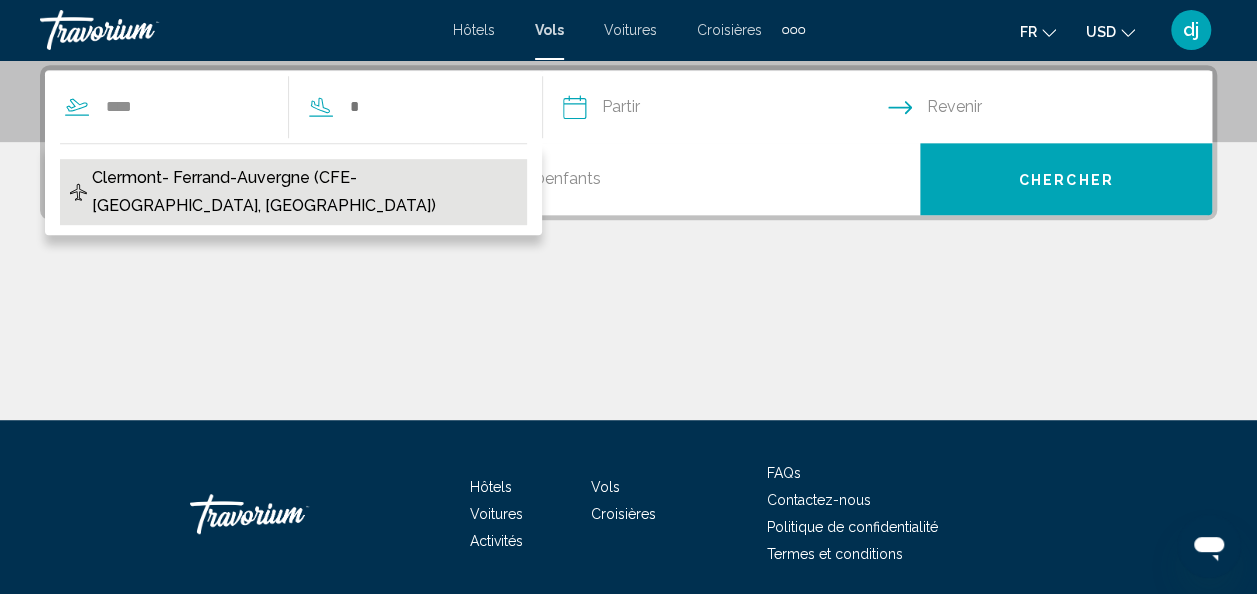 click on "Clermont- Ferrand-Auvergne (CFE-[GEOGRAPHIC_DATA], [GEOGRAPHIC_DATA])" at bounding box center [304, 192] 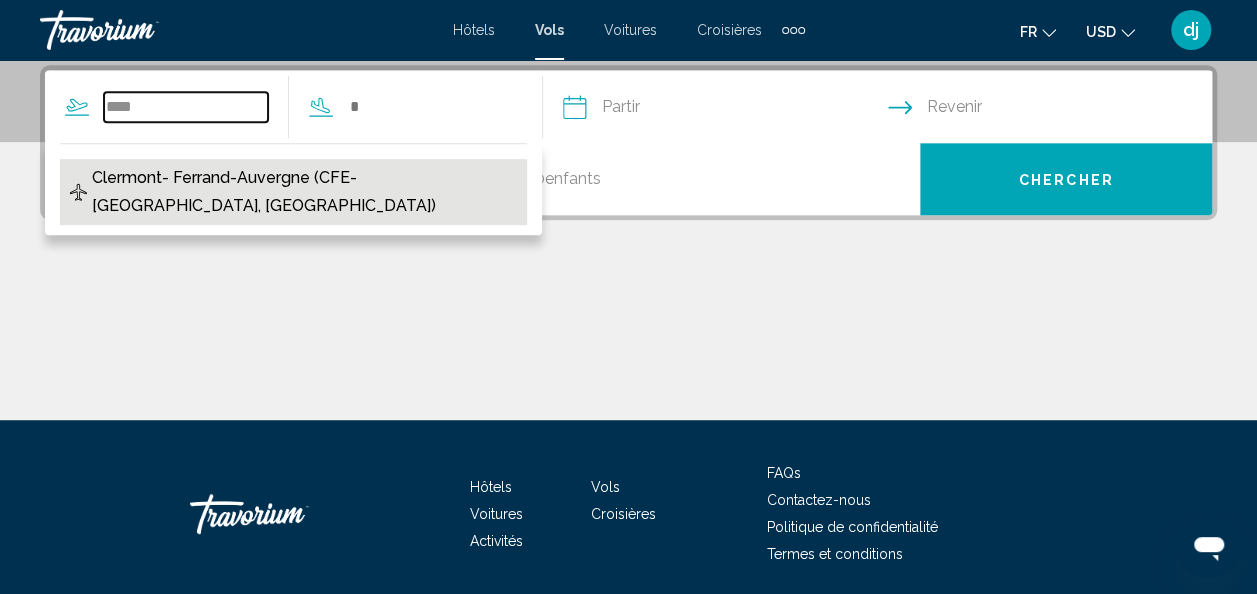 type on "**********" 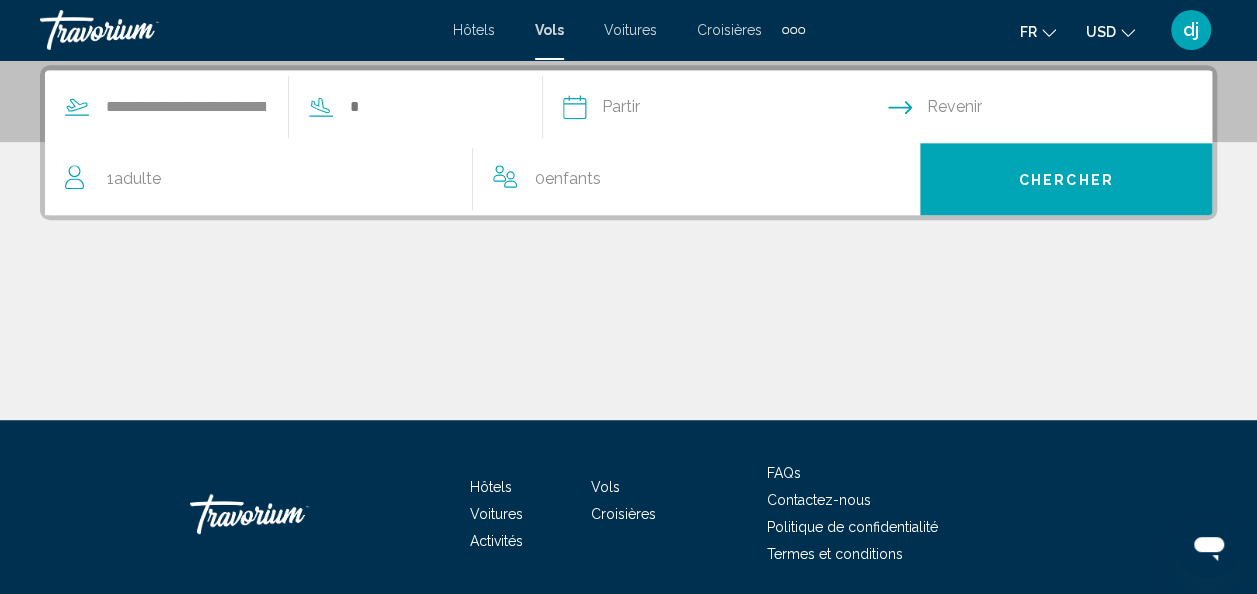 click on "**********" at bounding box center [278, 107] 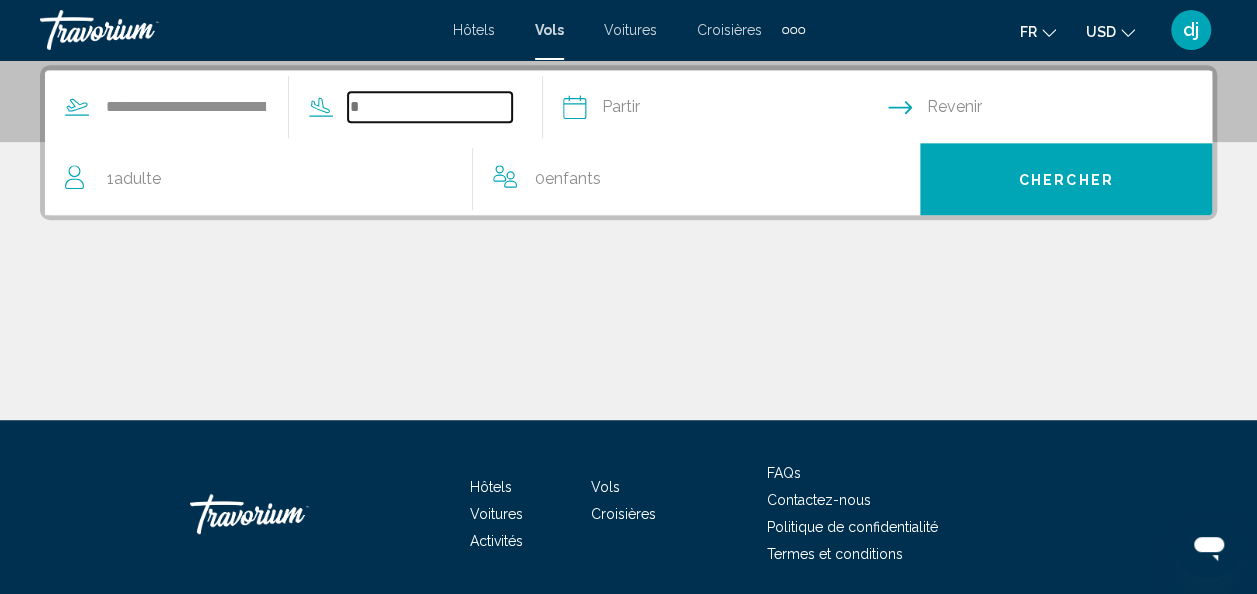click at bounding box center [430, 107] 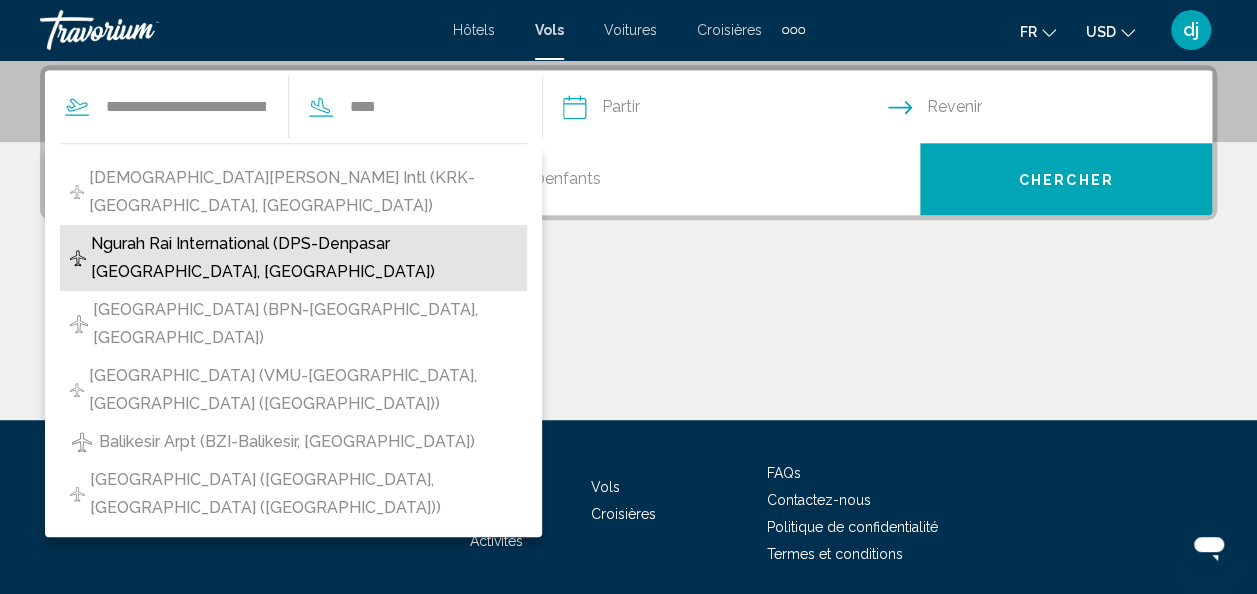 click on "Ngurah Rai International (DPS-Denpasar [GEOGRAPHIC_DATA], [GEOGRAPHIC_DATA])" at bounding box center (304, 258) 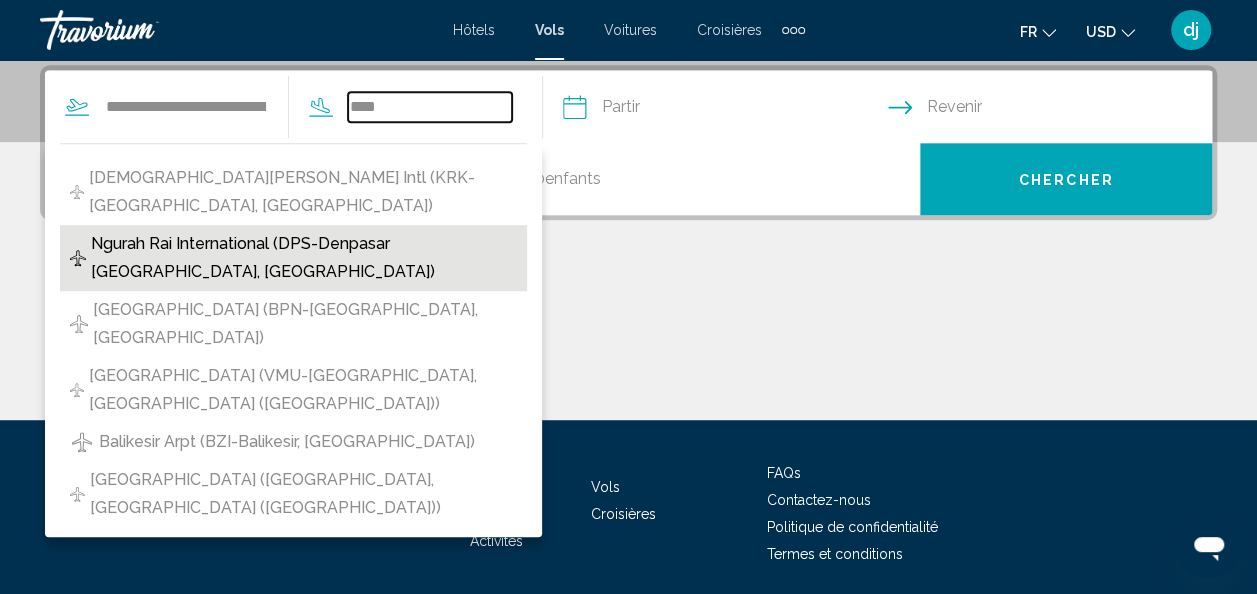 type on "**********" 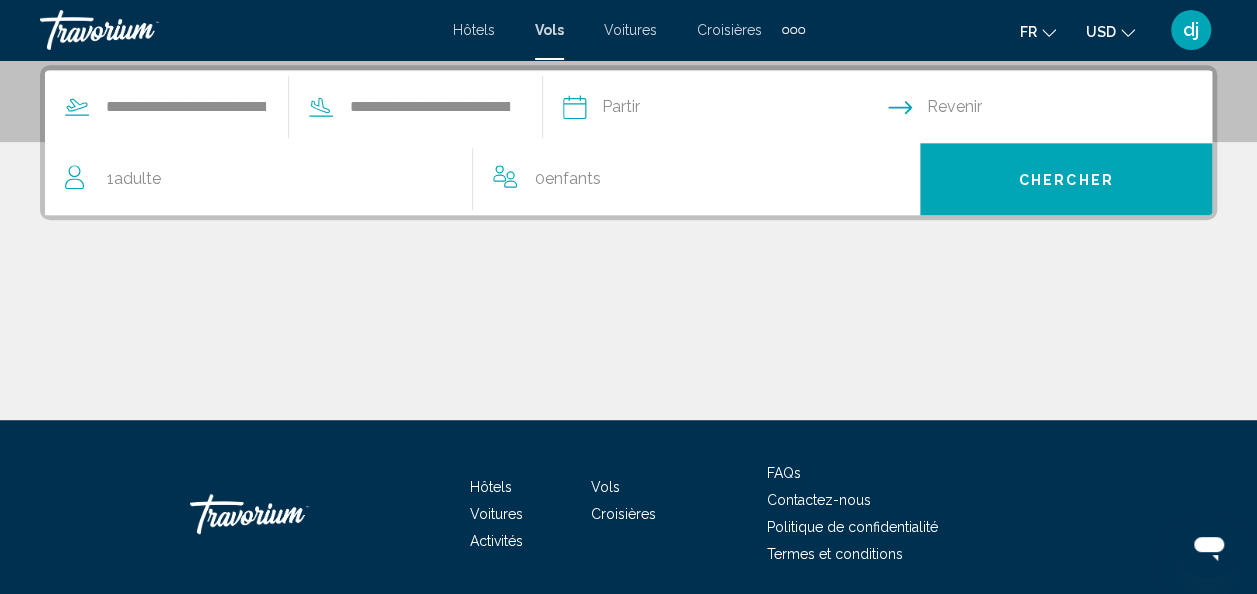 click at bounding box center (724, 110) 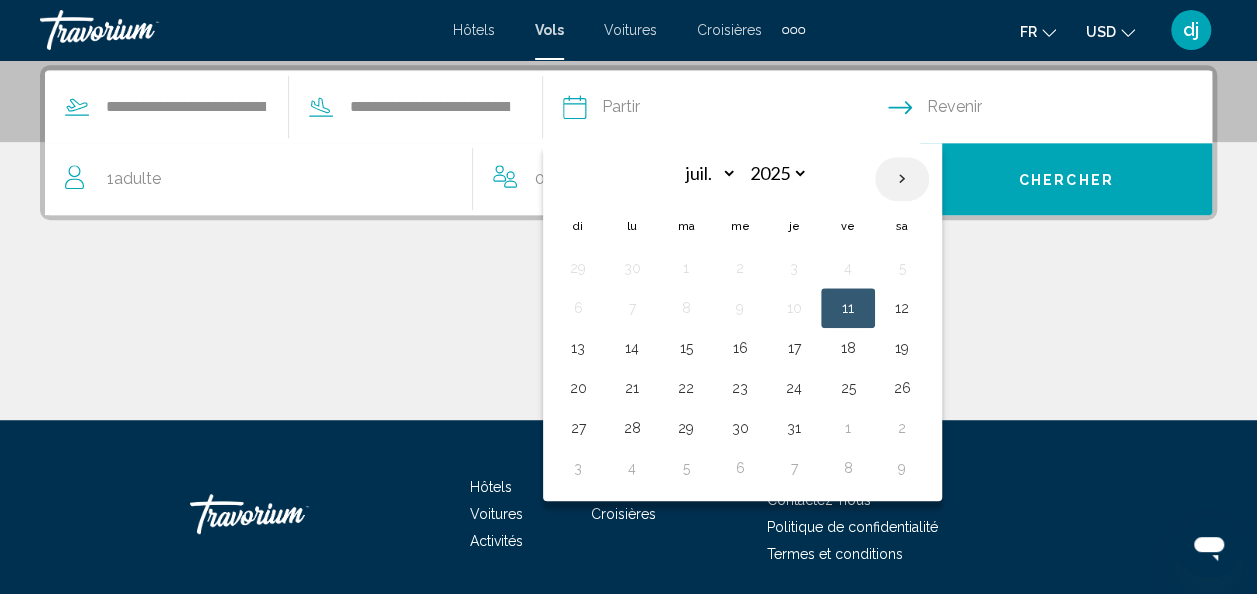 click at bounding box center [902, 179] 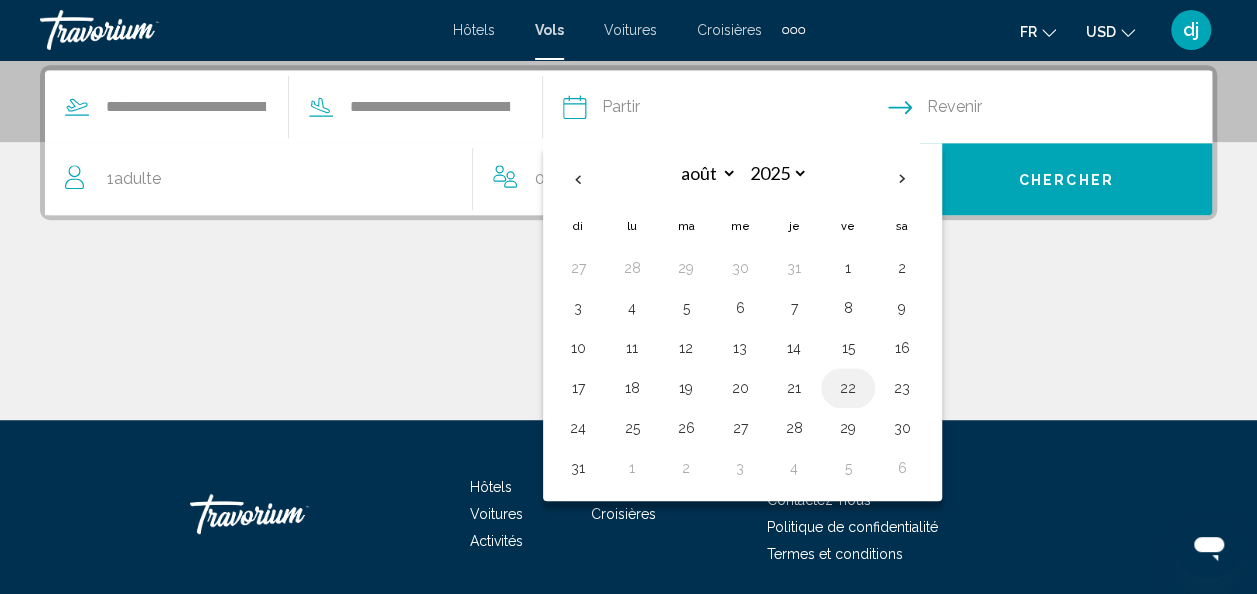 click on "22" at bounding box center (848, 388) 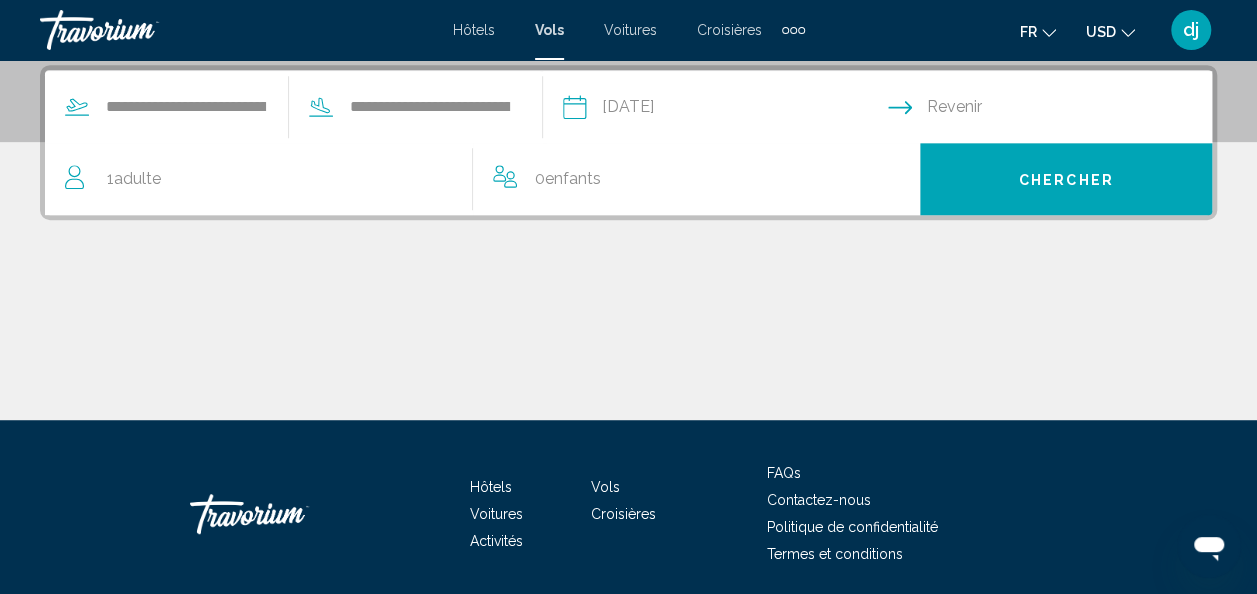 click at bounding box center [1054, 110] 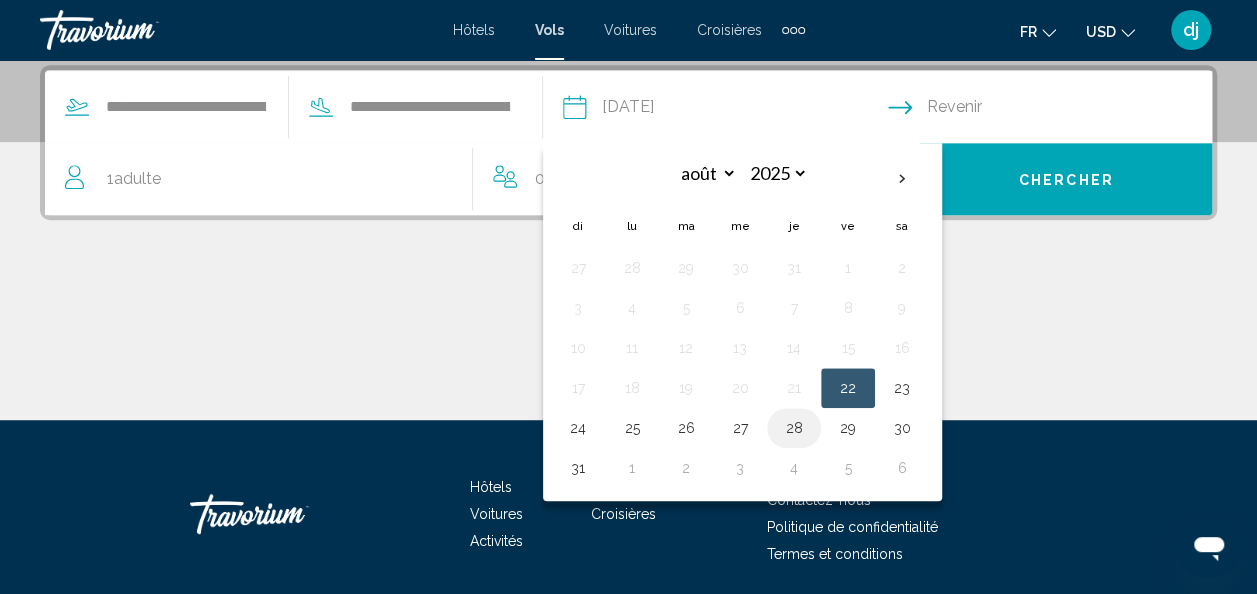 click on "28" at bounding box center (794, 428) 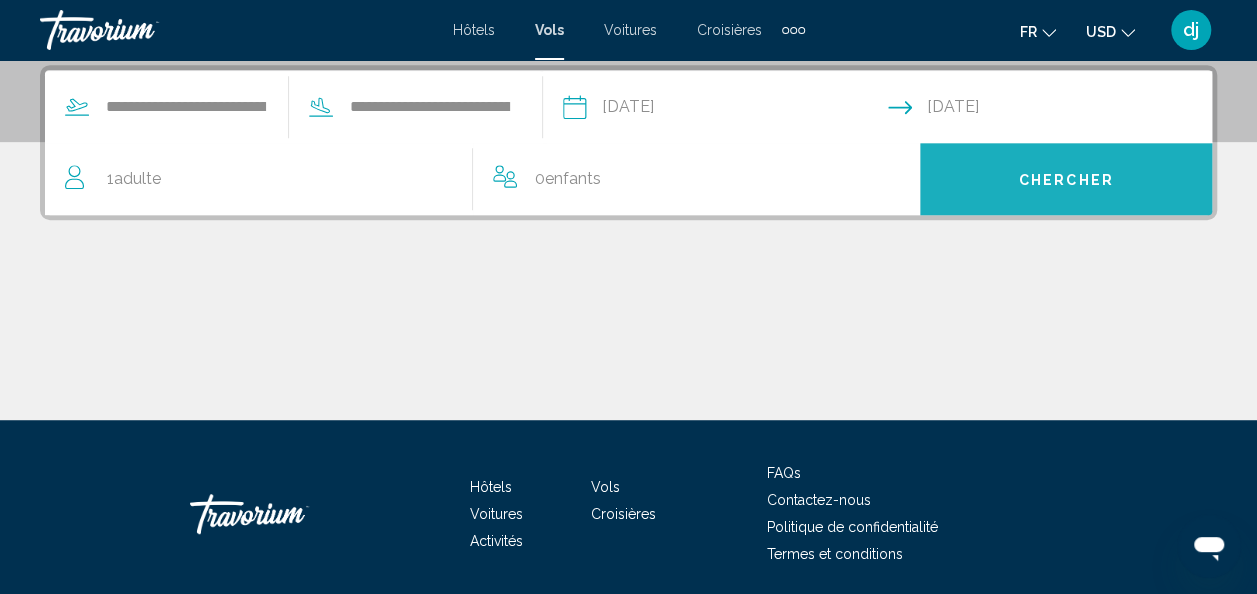 click on "Chercher" at bounding box center [1066, 179] 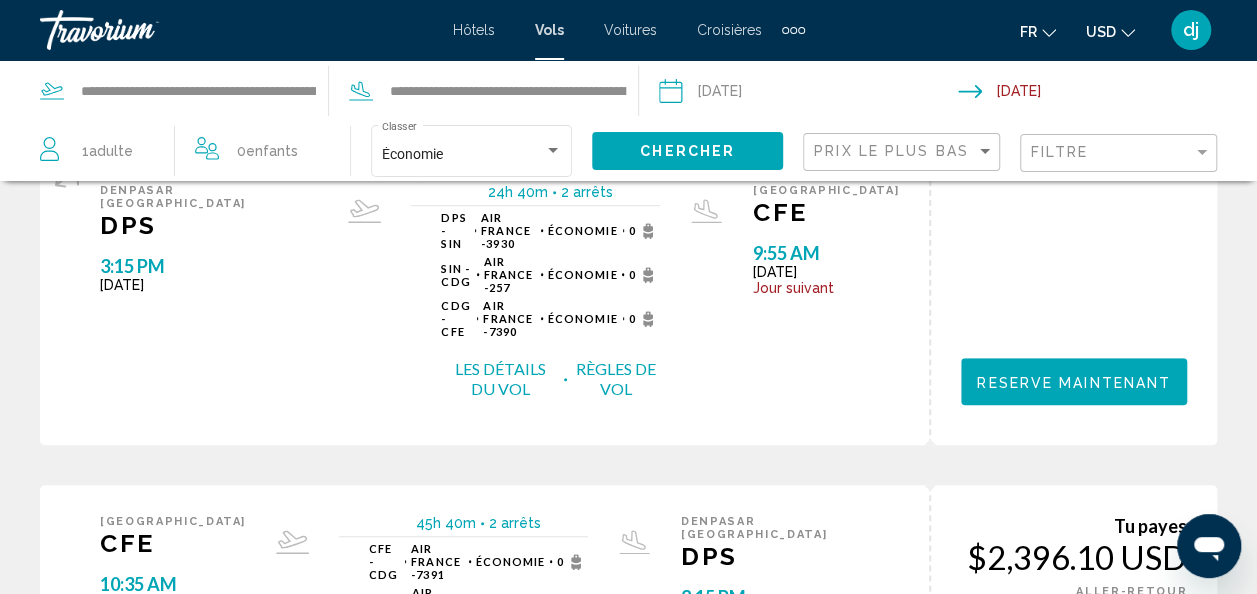 scroll, scrollTop: 0, scrollLeft: 0, axis: both 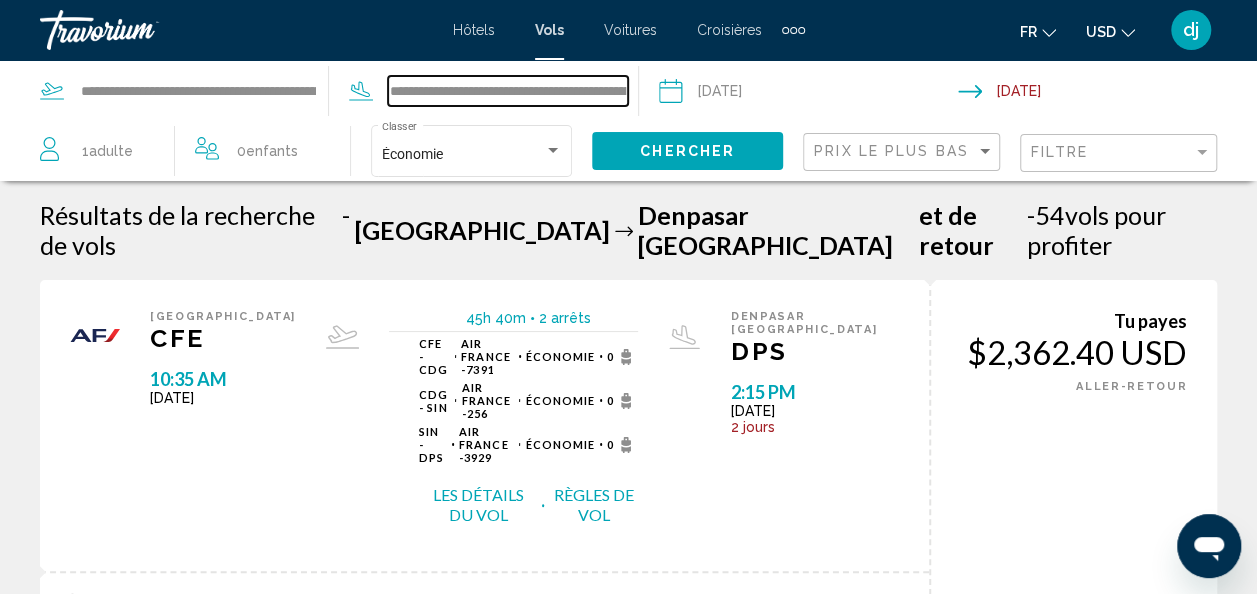click on "**********" at bounding box center (507, 91) 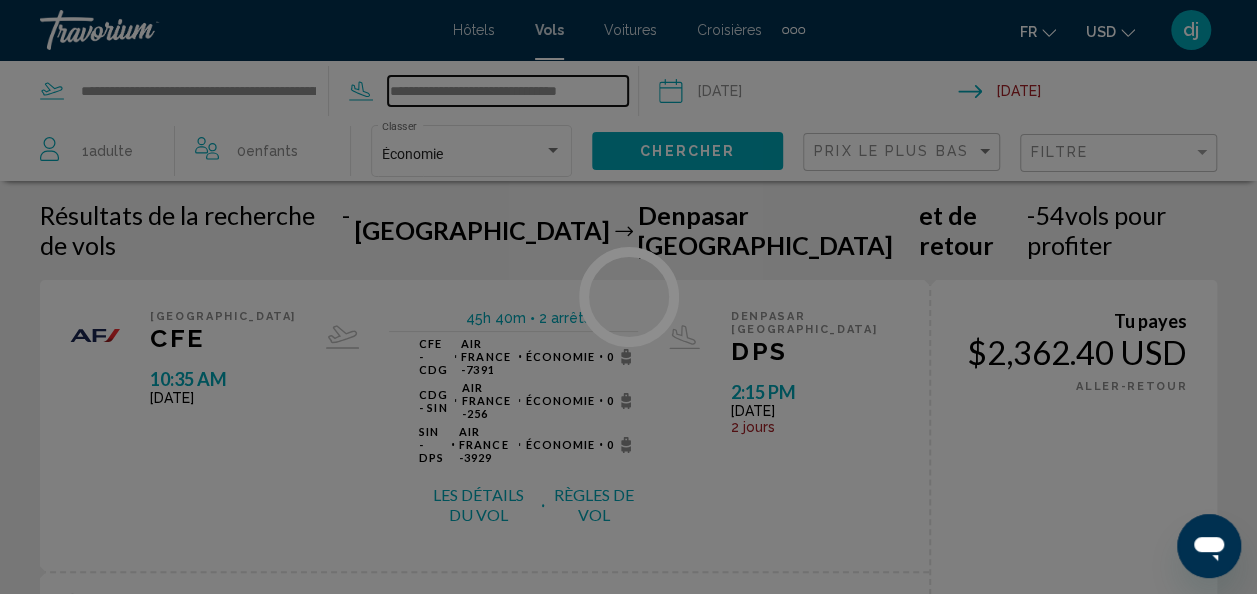 scroll, scrollTop: 0, scrollLeft: 0, axis: both 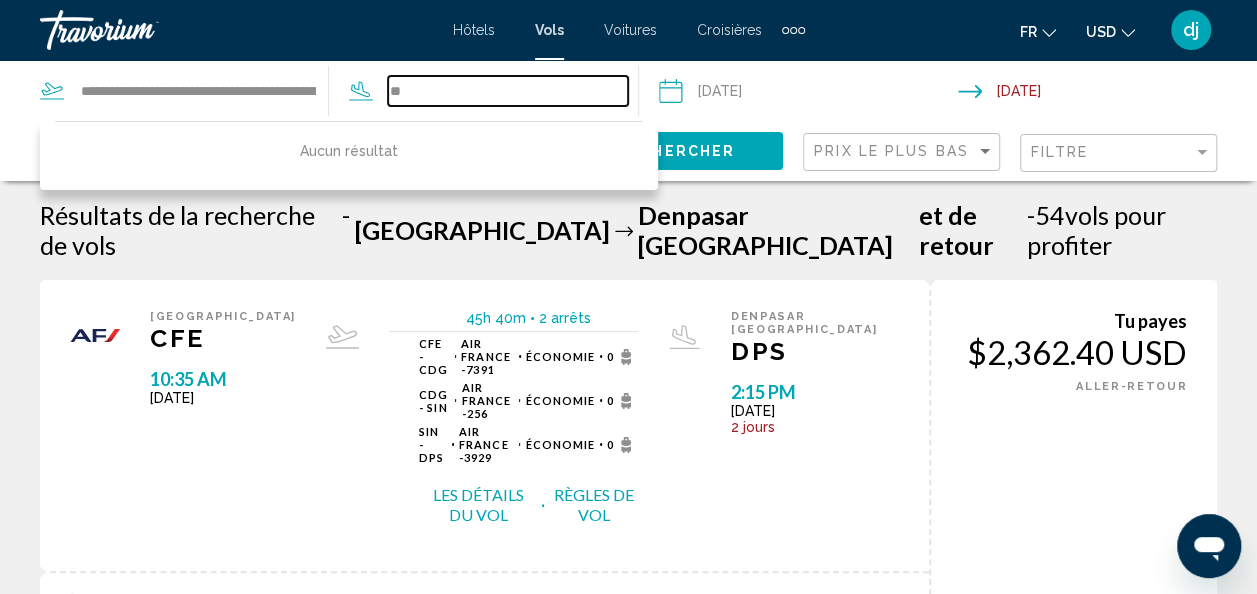 type on "*" 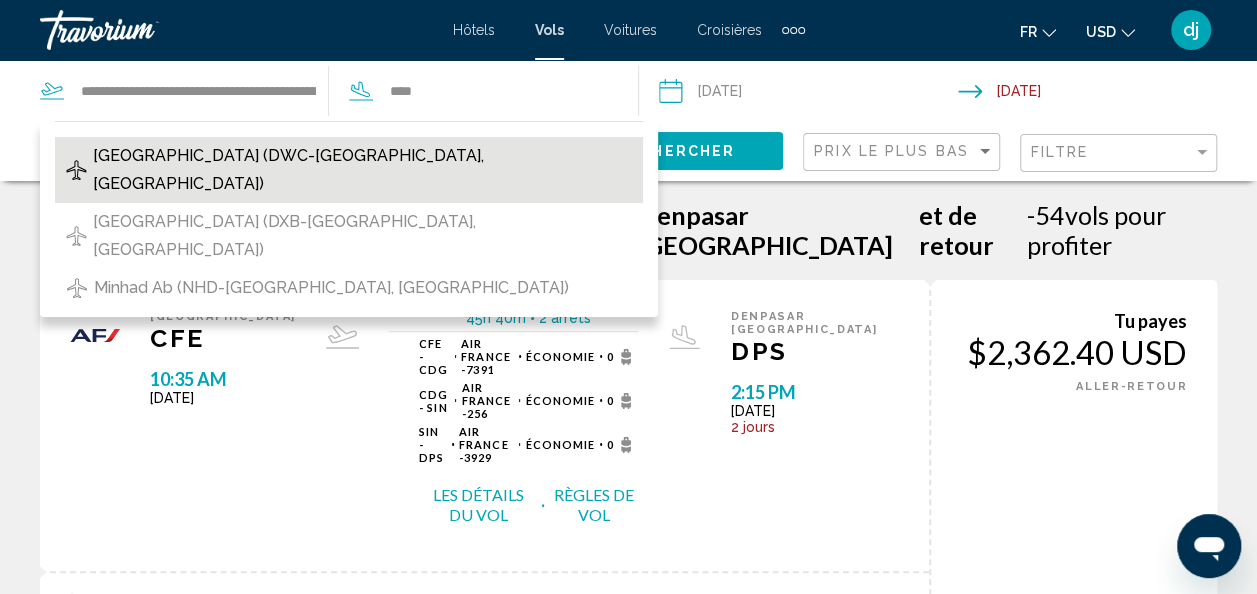 click on "[GEOGRAPHIC_DATA] (DWC-[GEOGRAPHIC_DATA], [GEOGRAPHIC_DATA])" at bounding box center [363, 170] 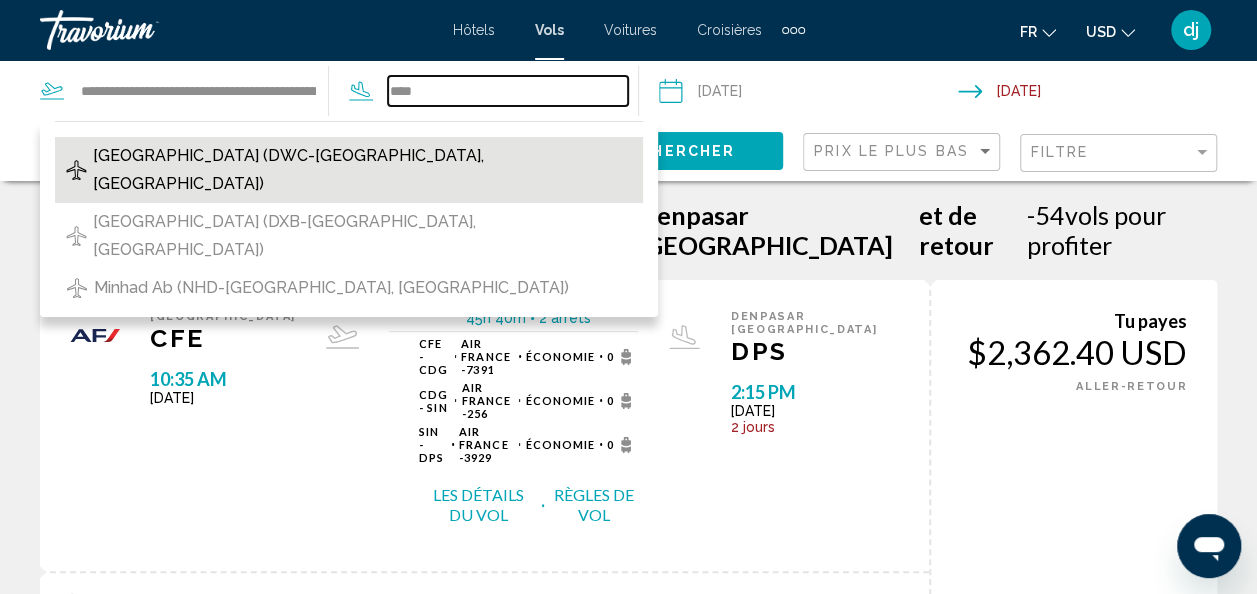 type on "**********" 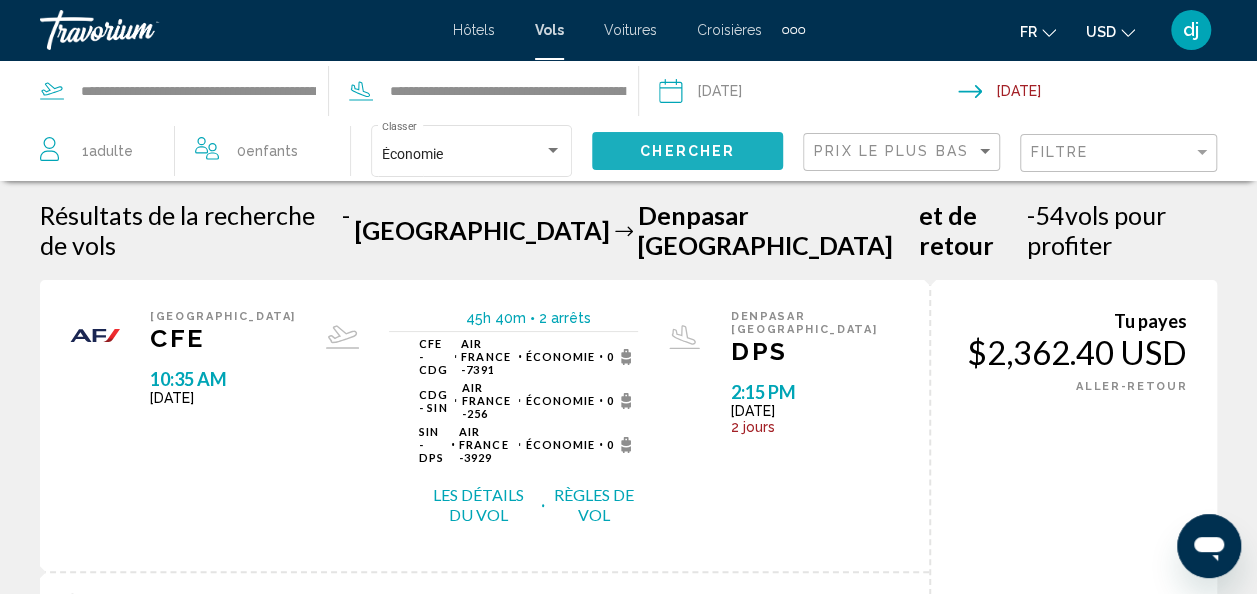 click on "Chercher" 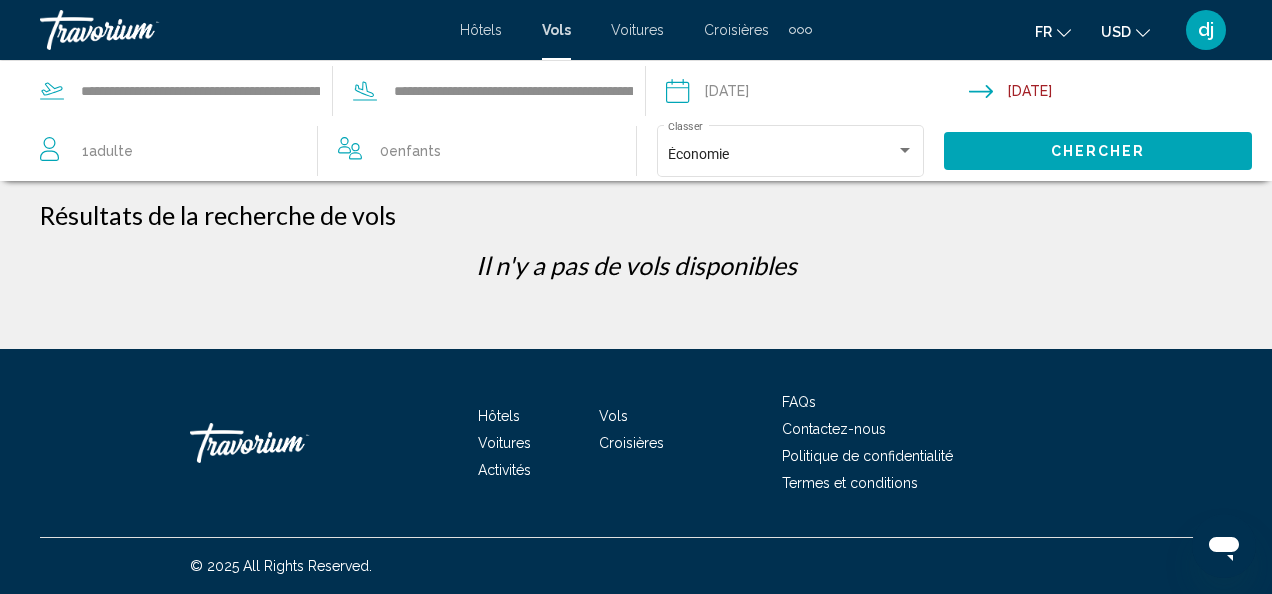 click on "Hôtels" at bounding box center [481, 30] 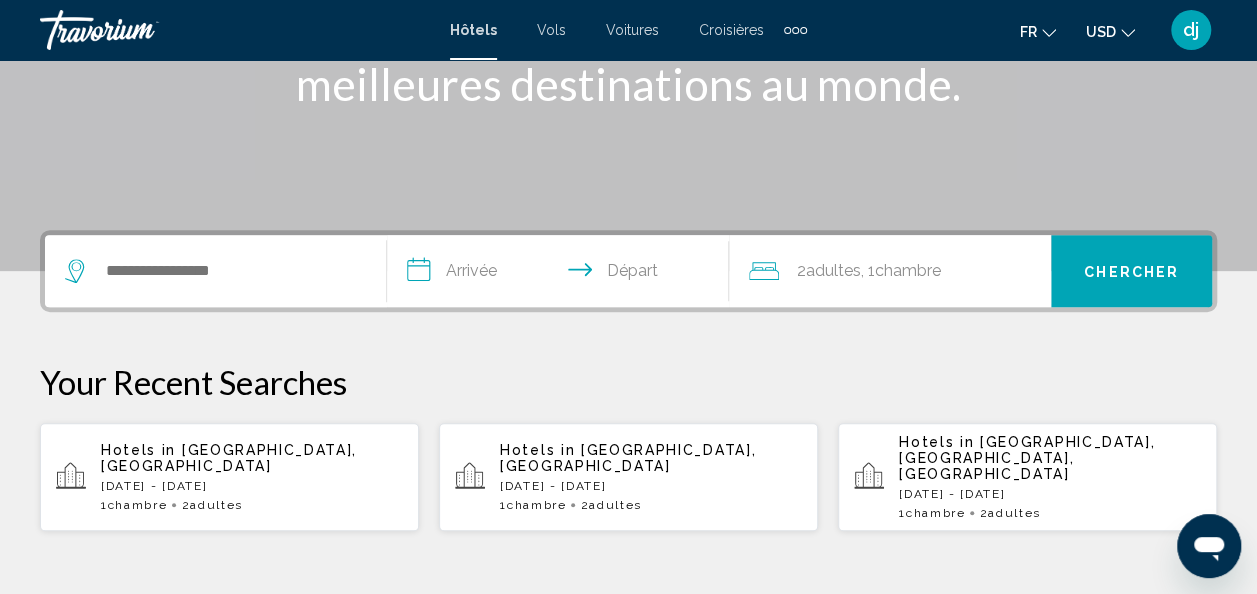 scroll, scrollTop: 338, scrollLeft: 0, axis: vertical 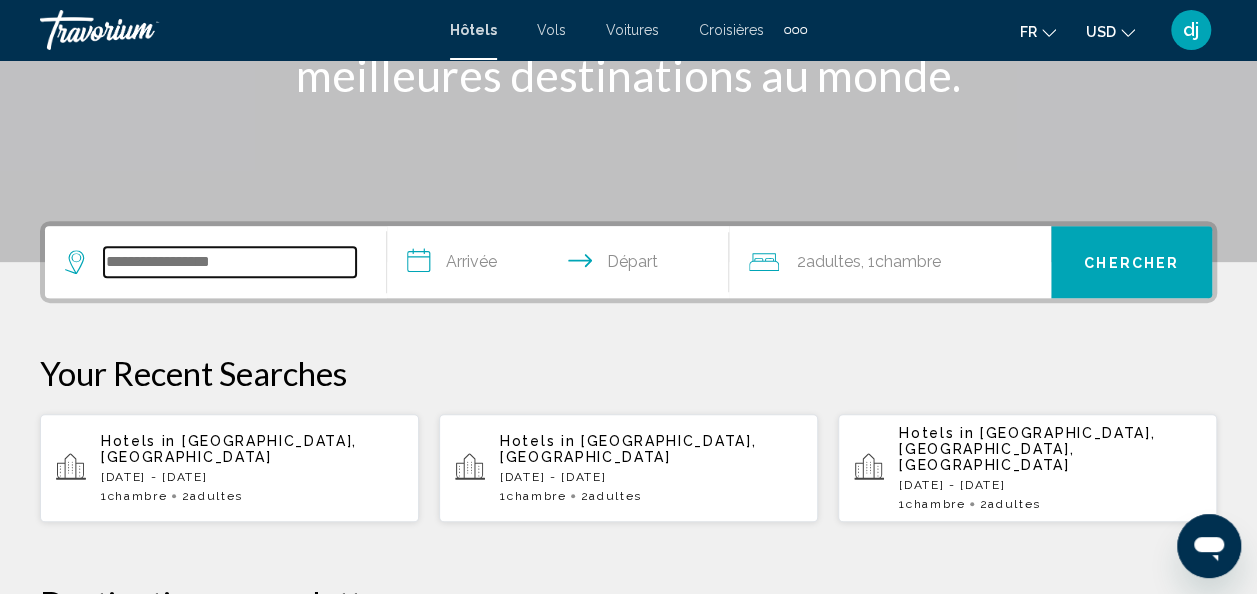 click at bounding box center (230, 262) 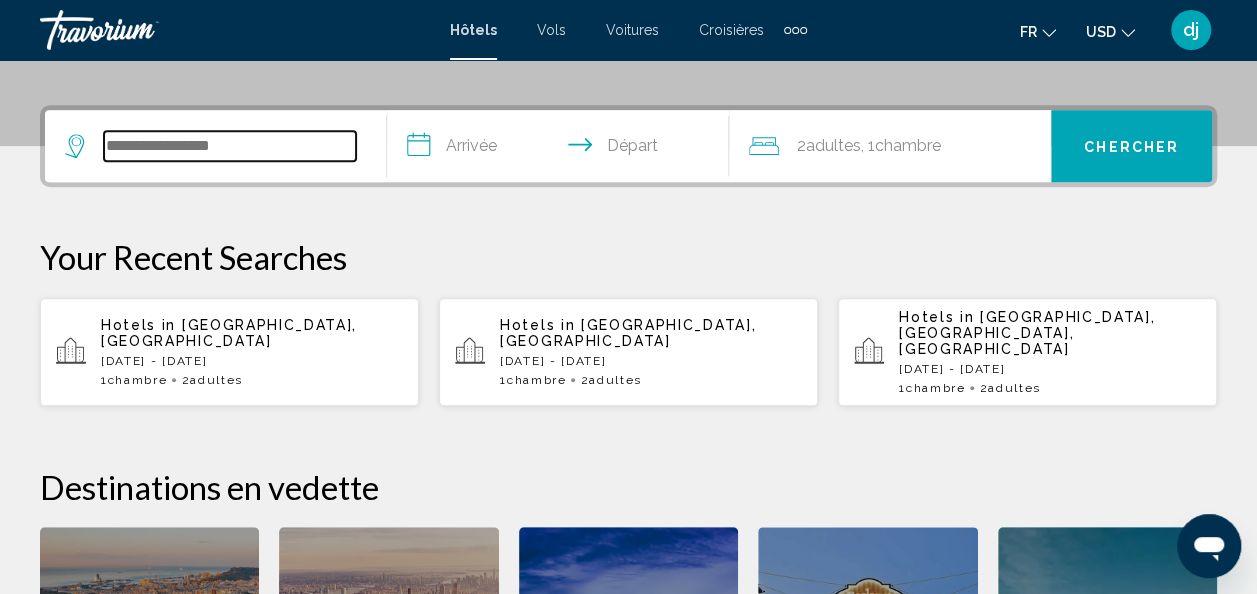 scroll, scrollTop: 494, scrollLeft: 0, axis: vertical 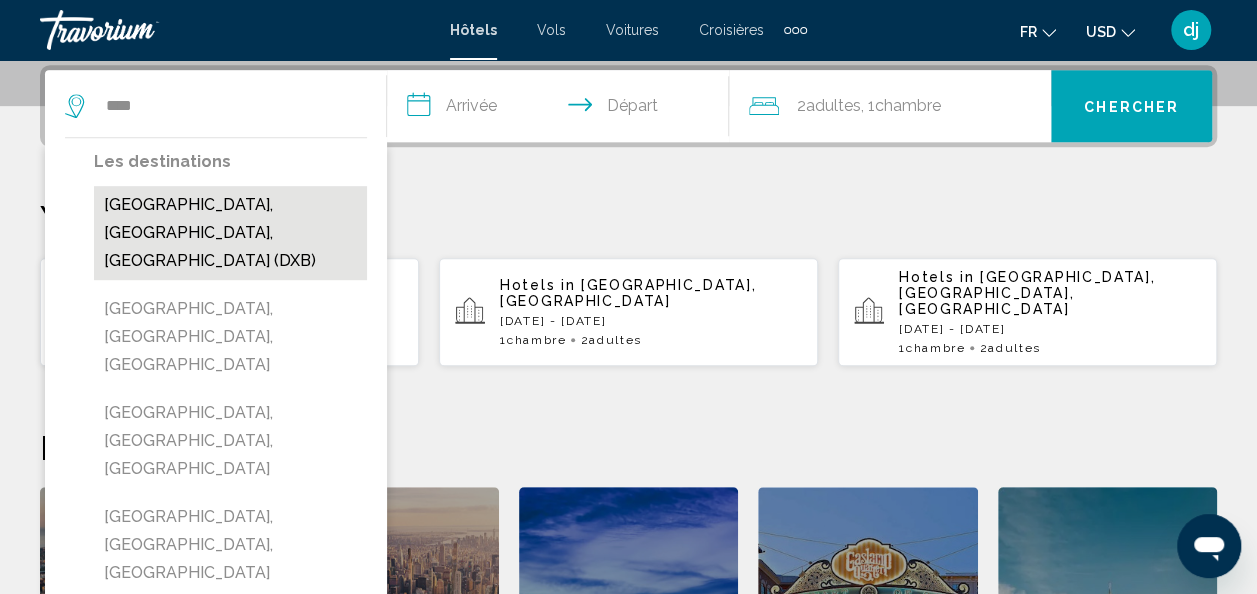 click on "[GEOGRAPHIC_DATA], [GEOGRAPHIC_DATA], [GEOGRAPHIC_DATA] (DXB)" at bounding box center (230, 233) 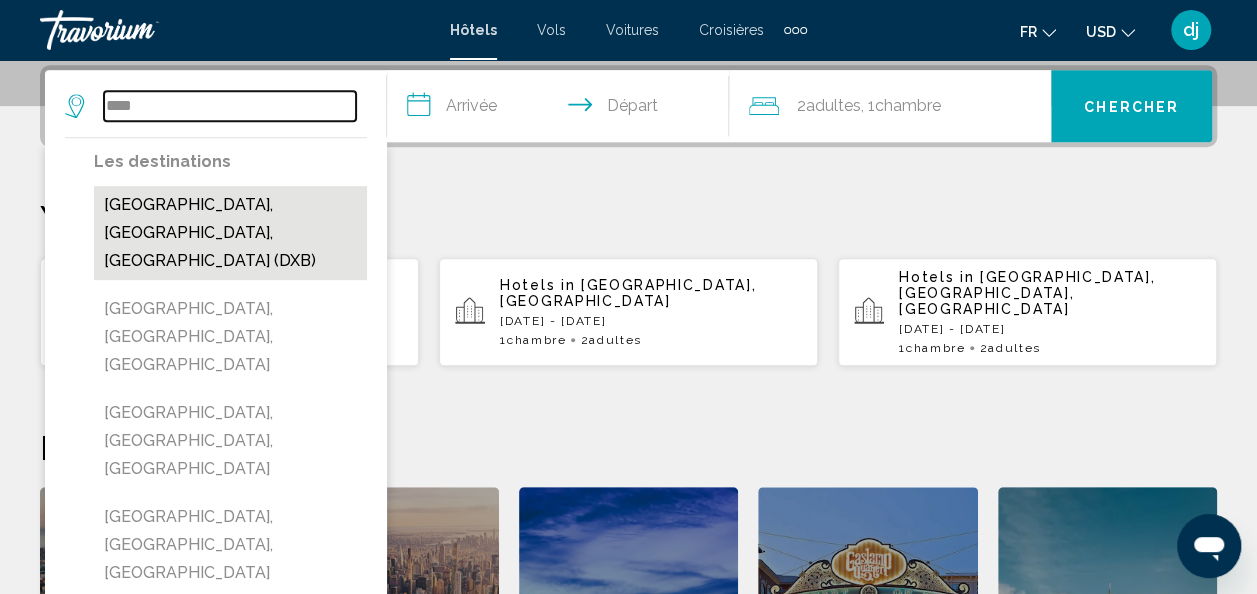 type on "**********" 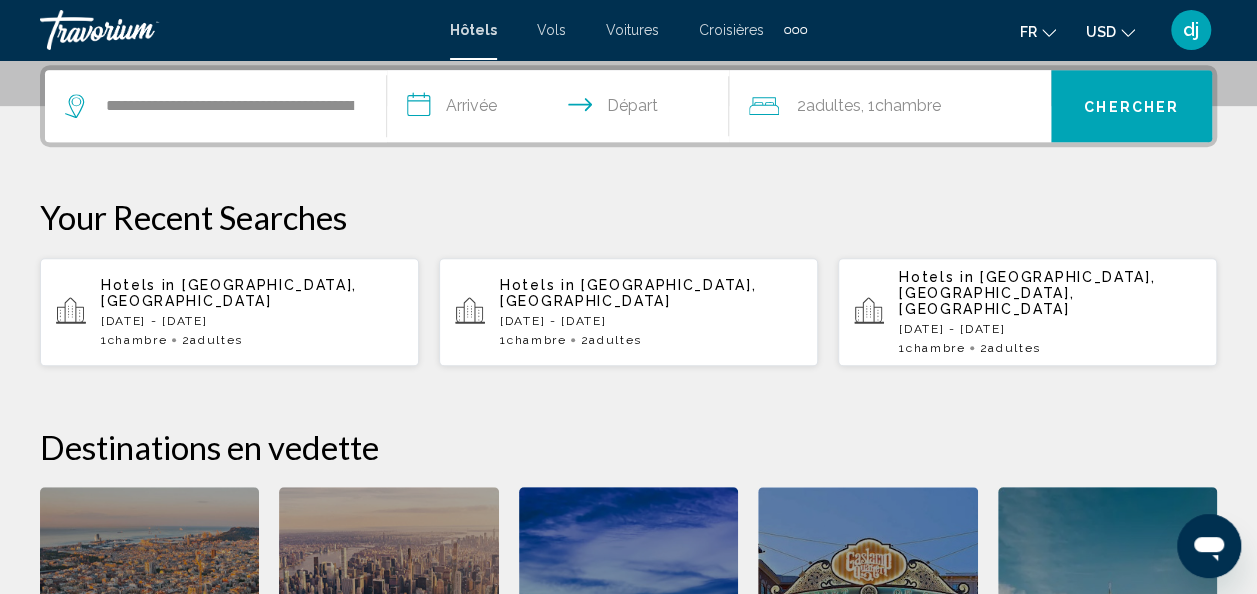 click on "**********" at bounding box center (562, 109) 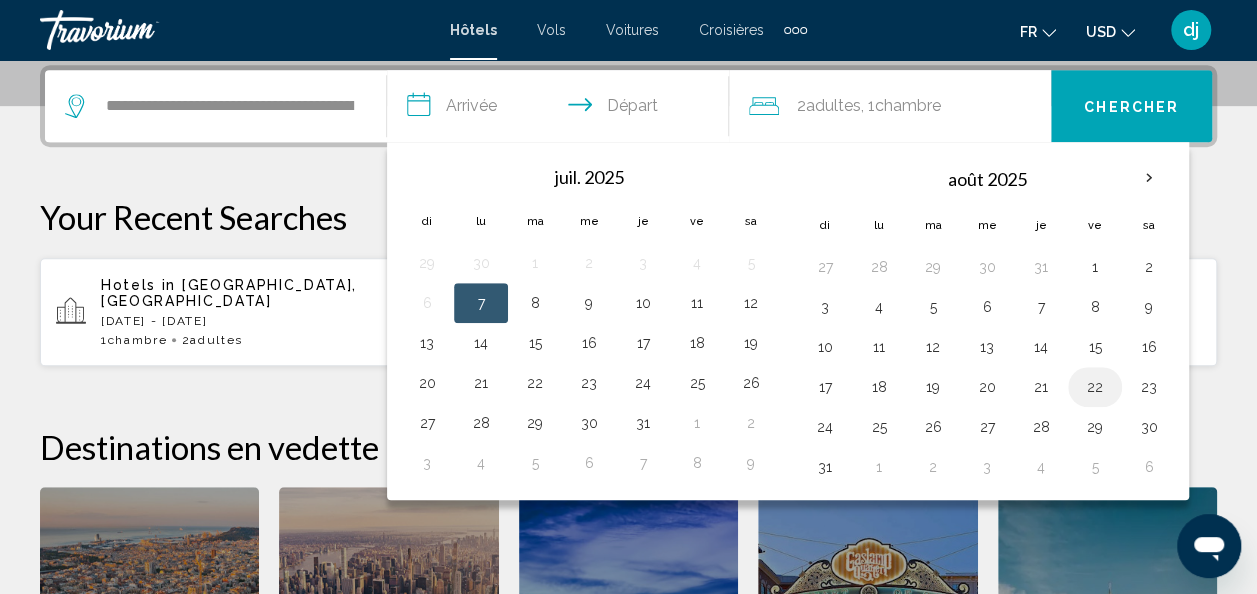 click on "22" at bounding box center (1095, 387) 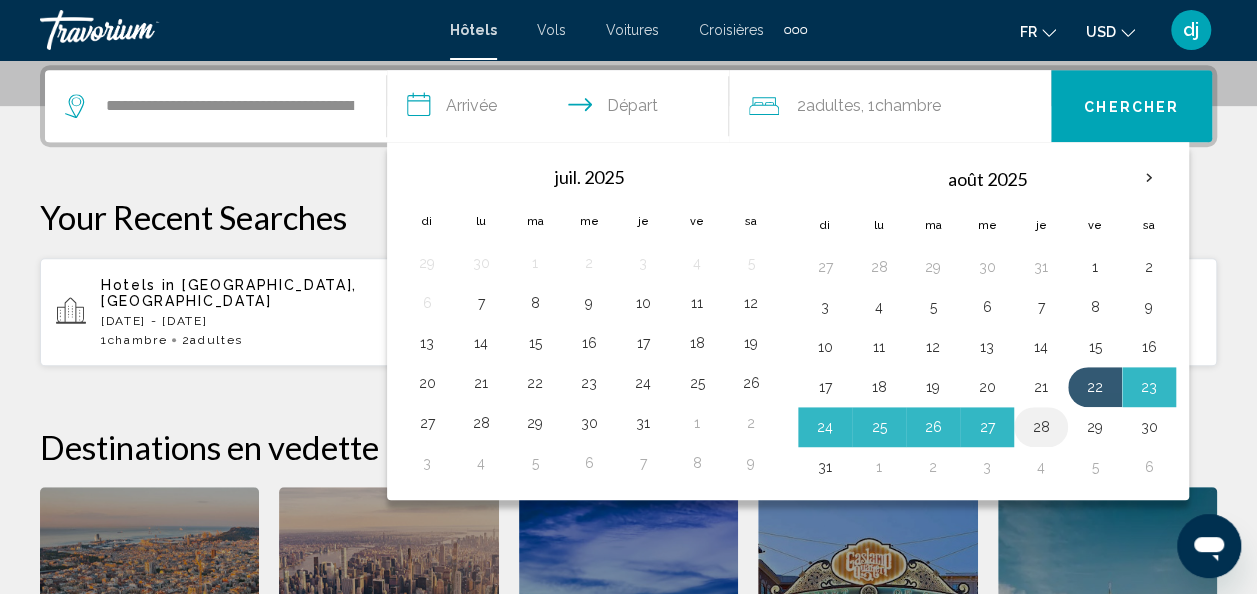 click on "28" at bounding box center [1041, 427] 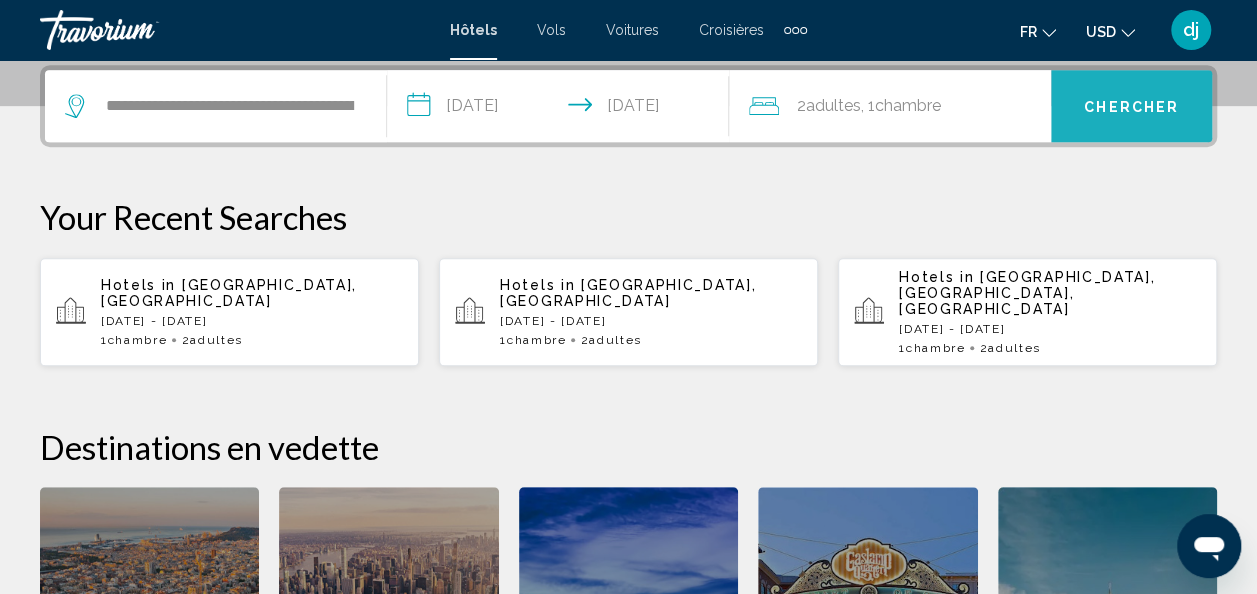 click on "Chercher" at bounding box center (1131, 107) 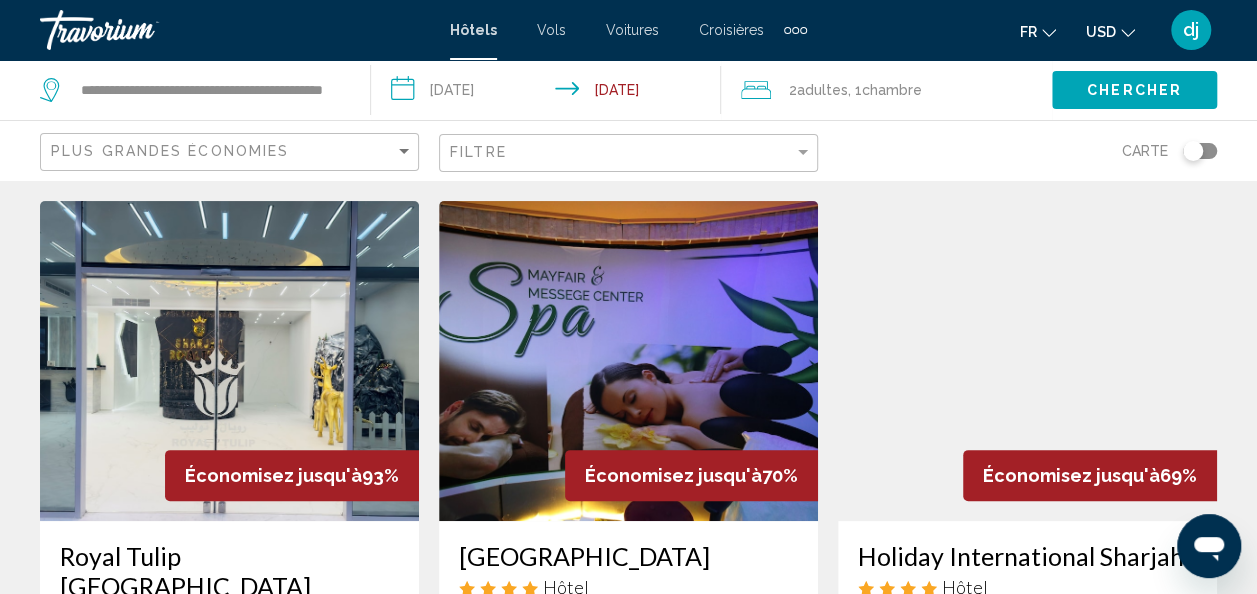 scroll, scrollTop: 50, scrollLeft: 0, axis: vertical 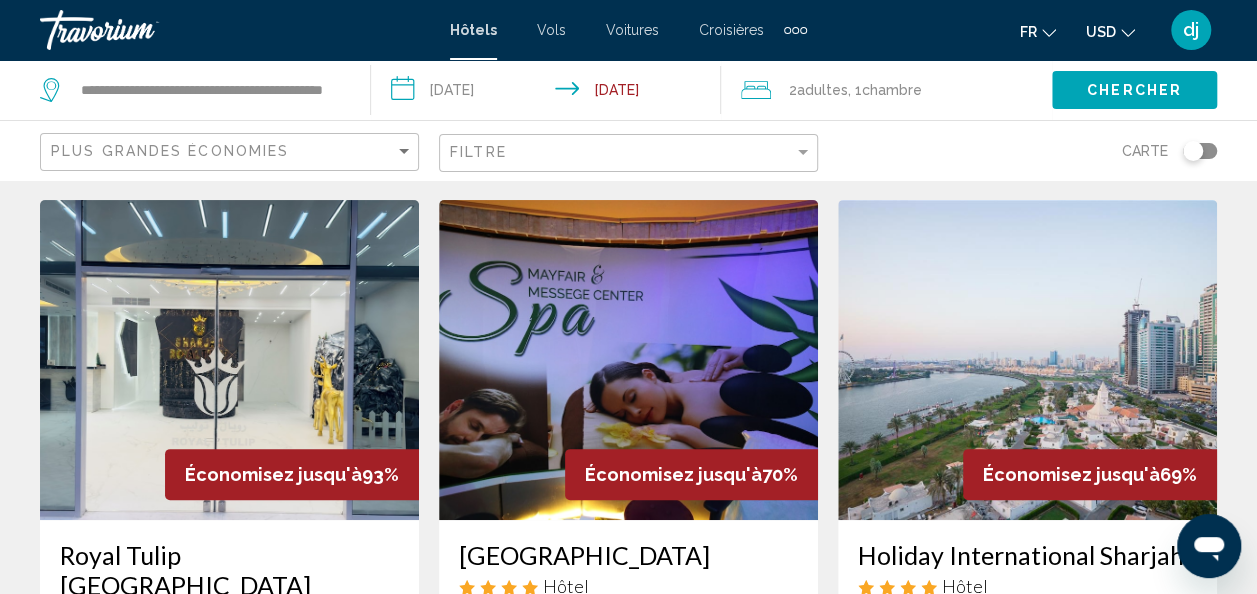 click at bounding box center (229, 360) 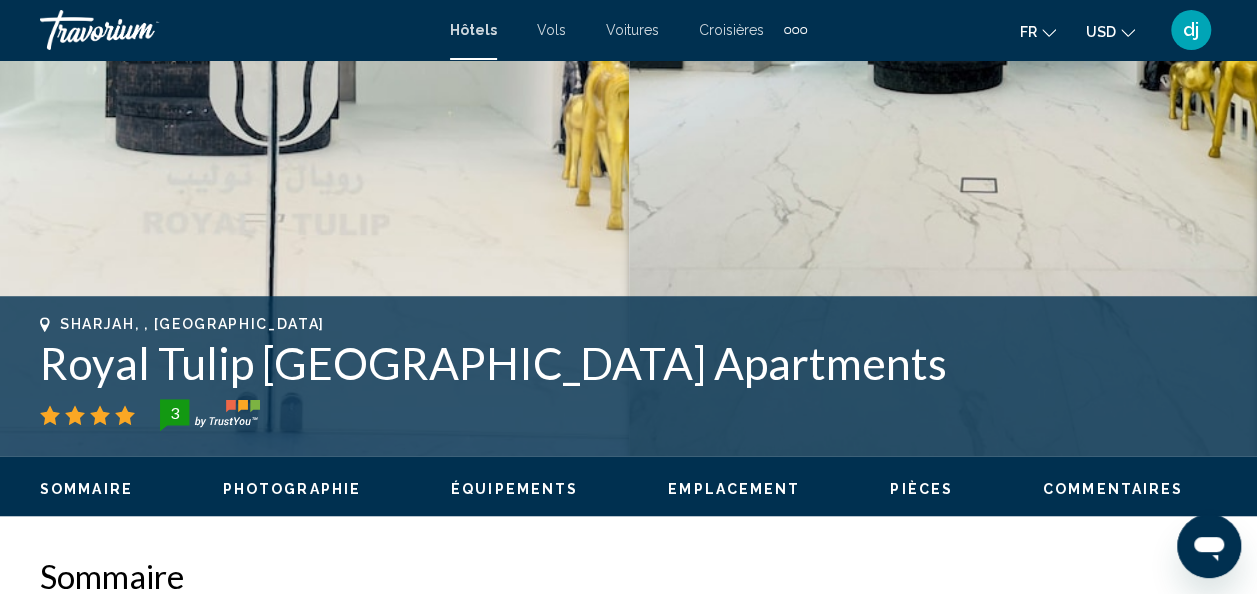 scroll, scrollTop: 487, scrollLeft: 0, axis: vertical 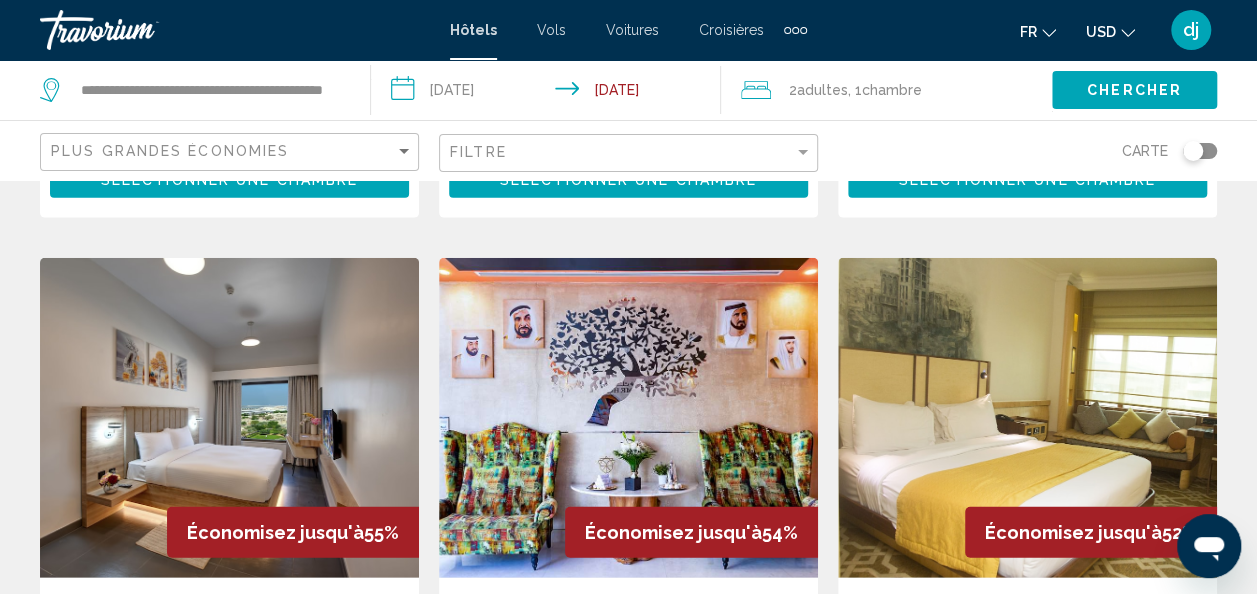 click at bounding box center (229, 418) 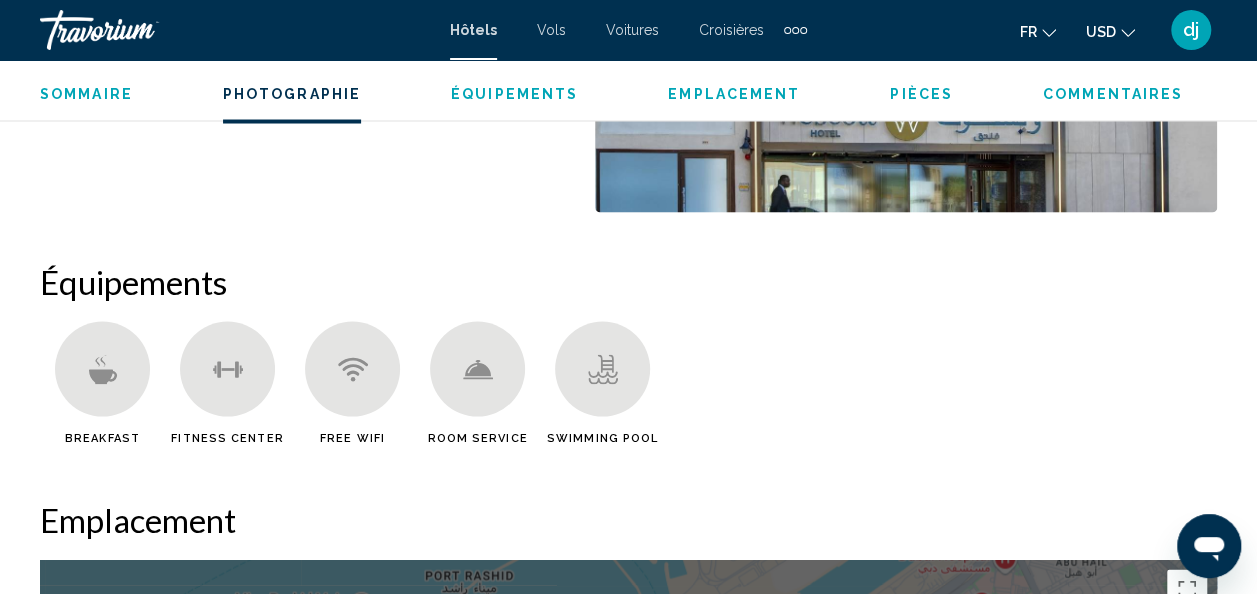 scroll, scrollTop: 1801, scrollLeft: 0, axis: vertical 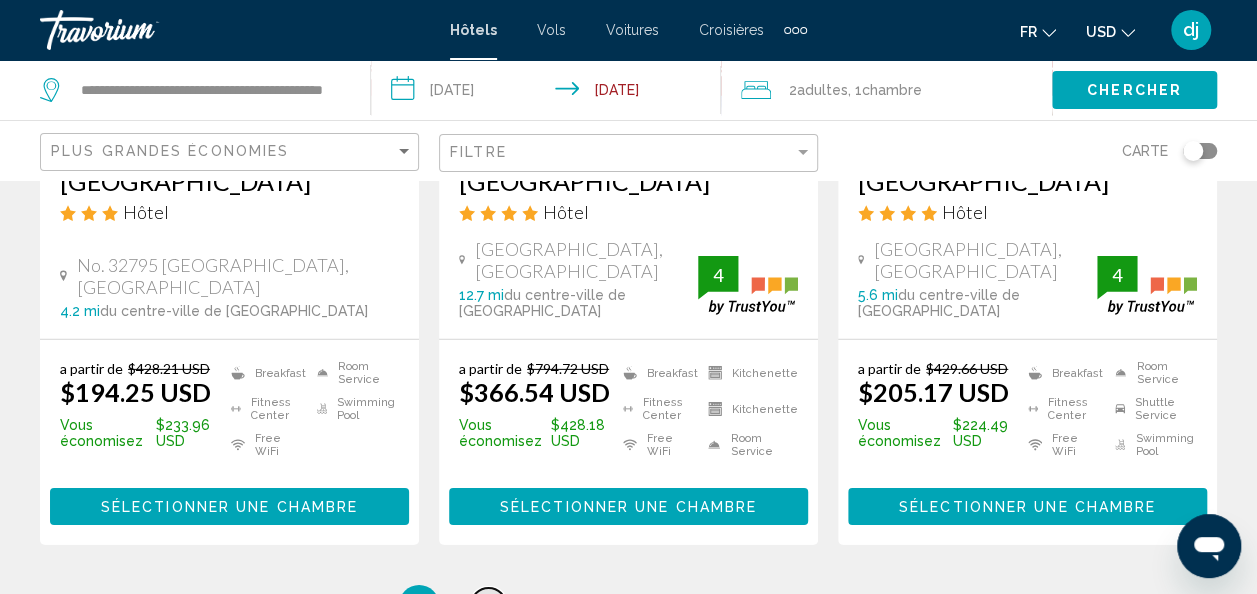 click on "2" at bounding box center [489, 605] 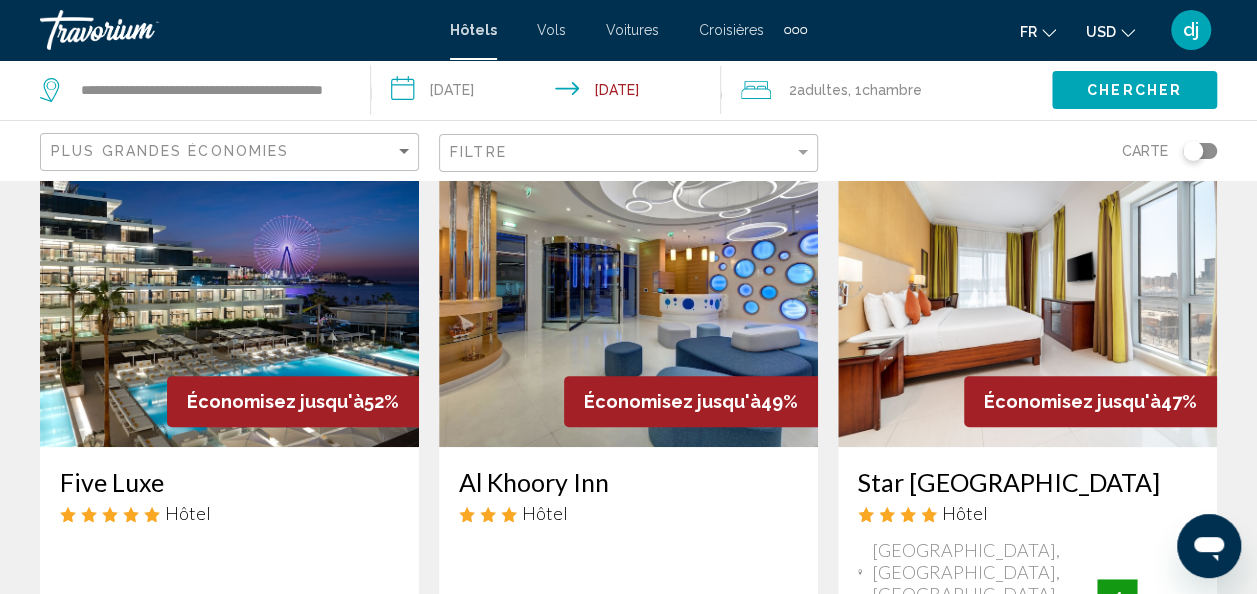scroll, scrollTop: 119, scrollLeft: 0, axis: vertical 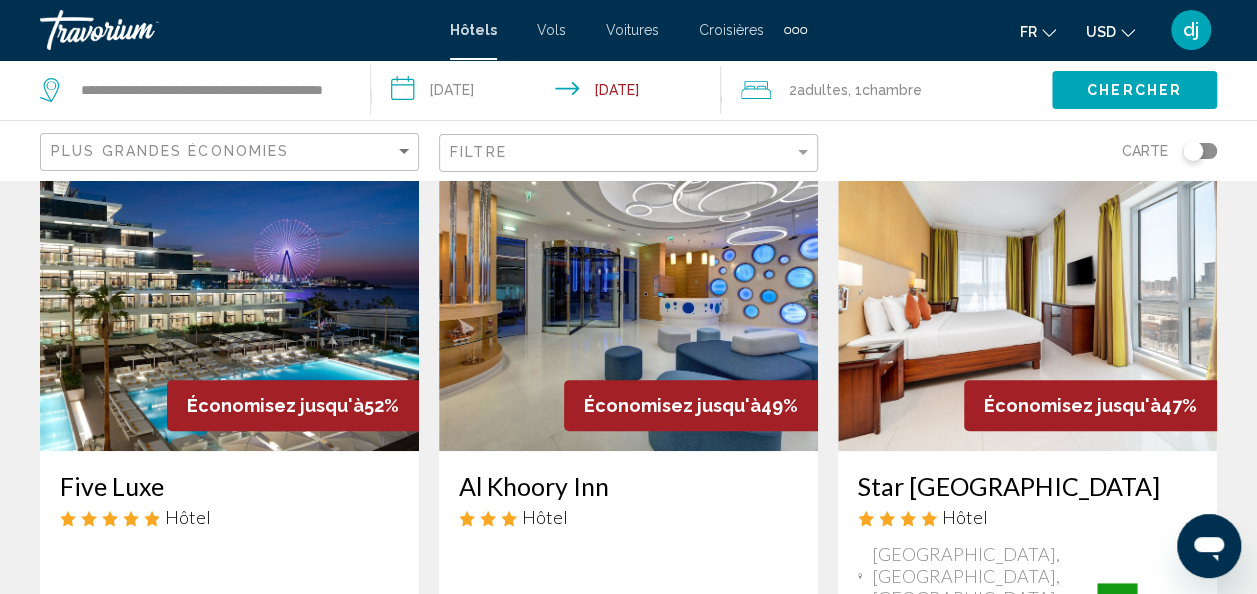 click at bounding box center (628, 291) 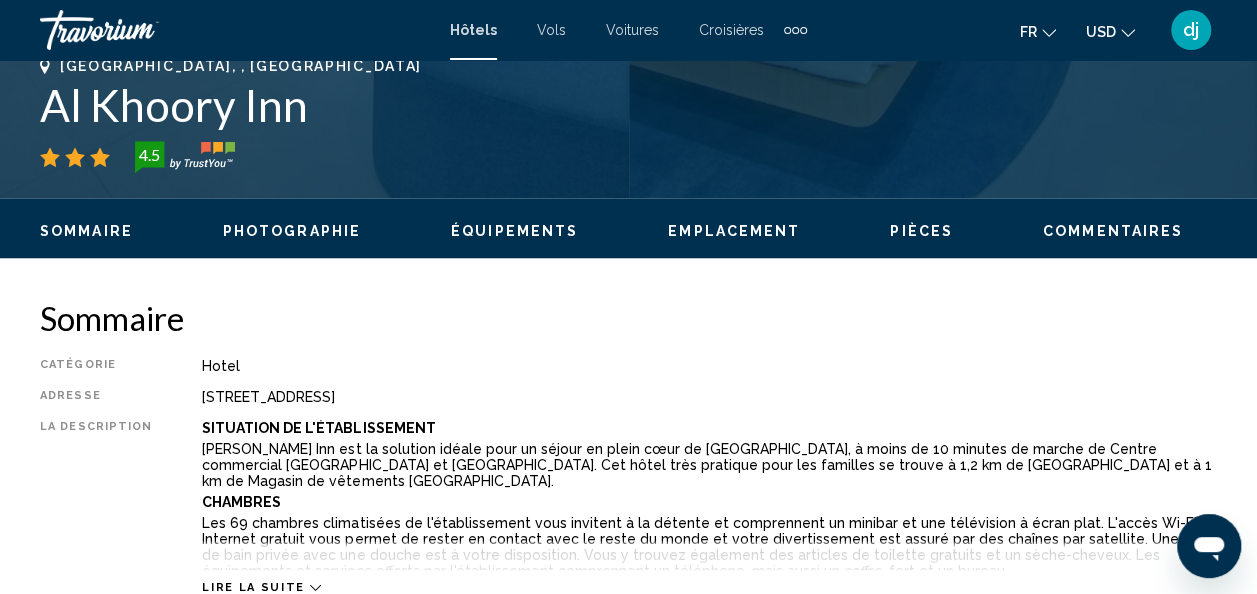 scroll, scrollTop: 814, scrollLeft: 0, axis: vertical 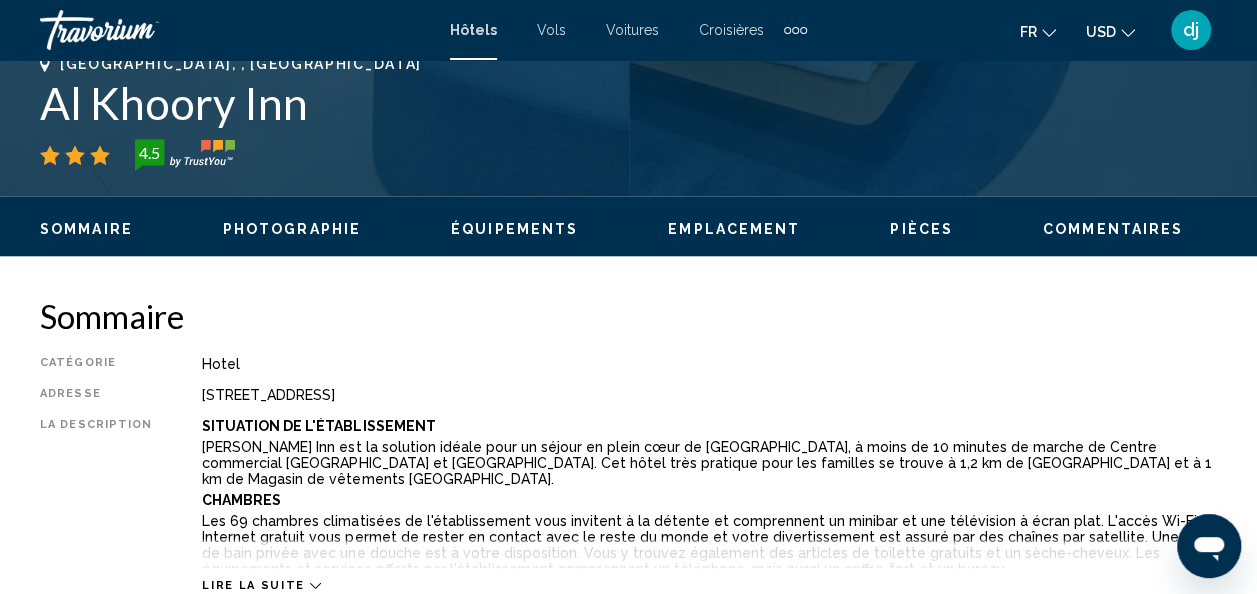 click on "Photographie" at bounding box center (292, 229) 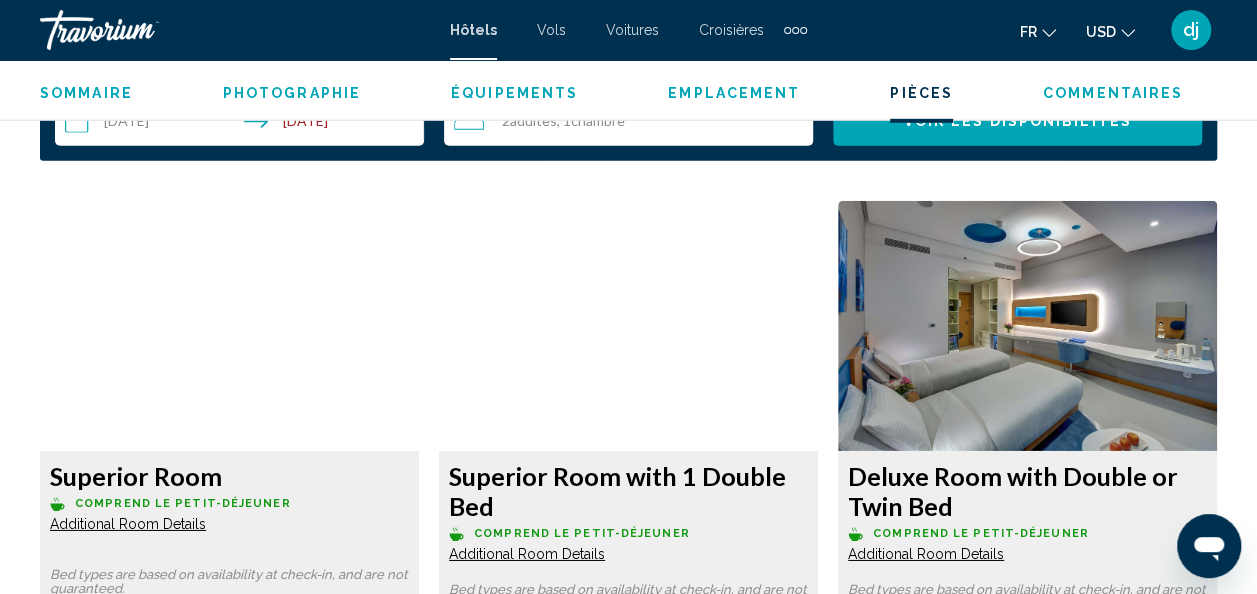 scroll, scrollTop: 2982, scrollLeft: 0, axis: vertical 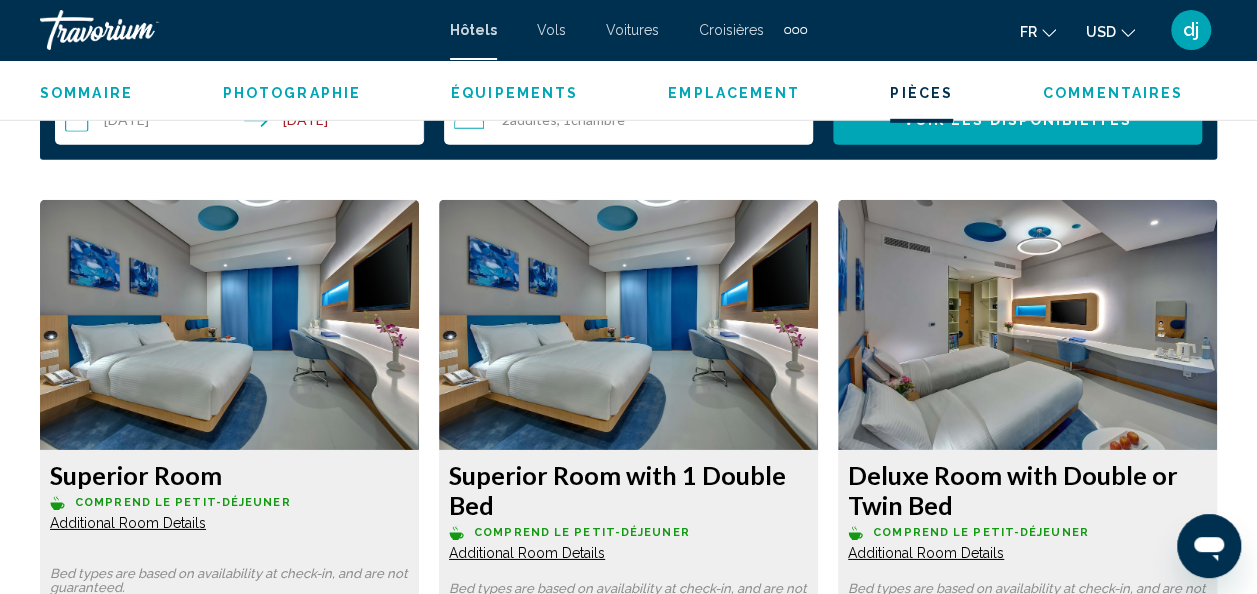 click at bounding box center (229, 325) 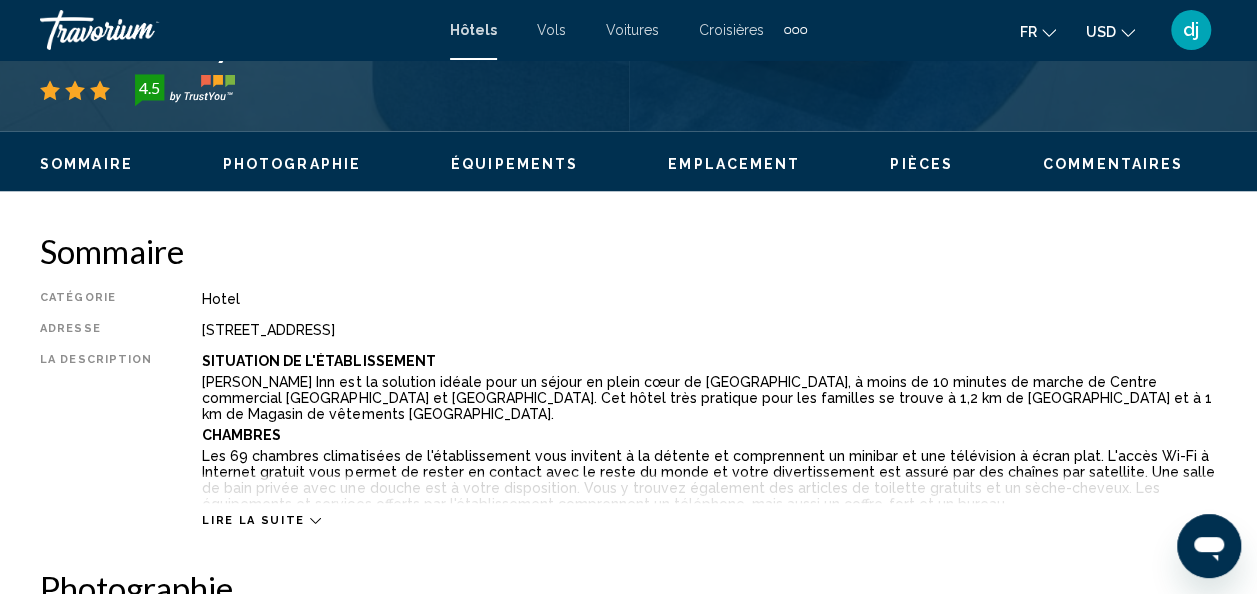 scroll, scrollTop: 876, scrollLeft: 0, axis: vertical 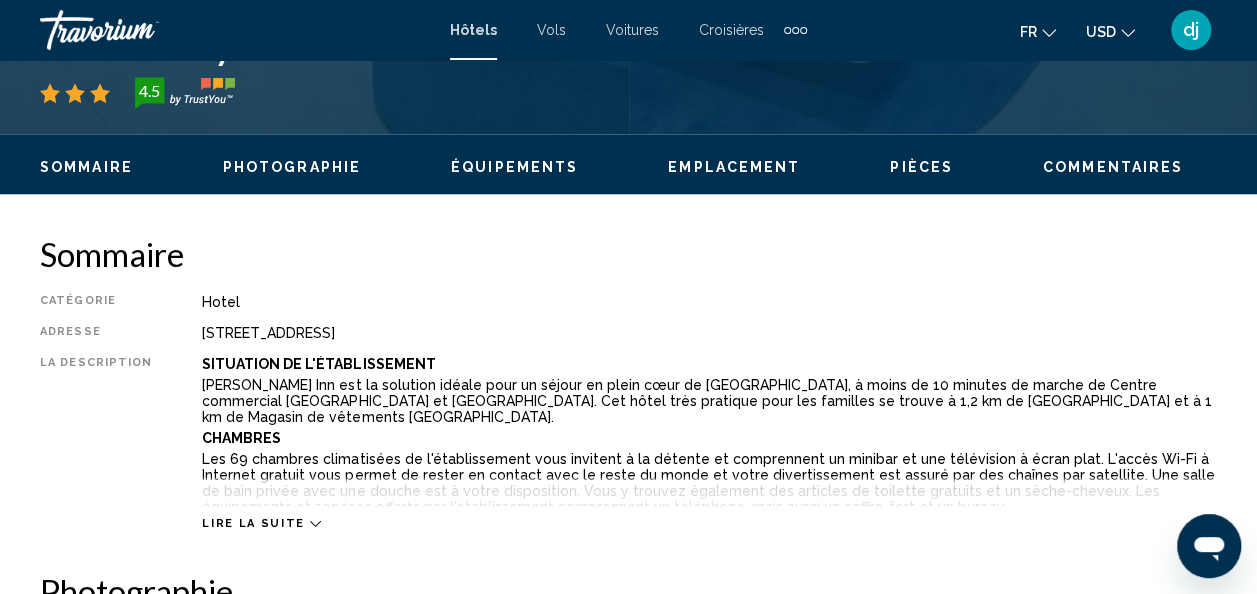 click on "Lire la suite" at bounding box center [253, 523] 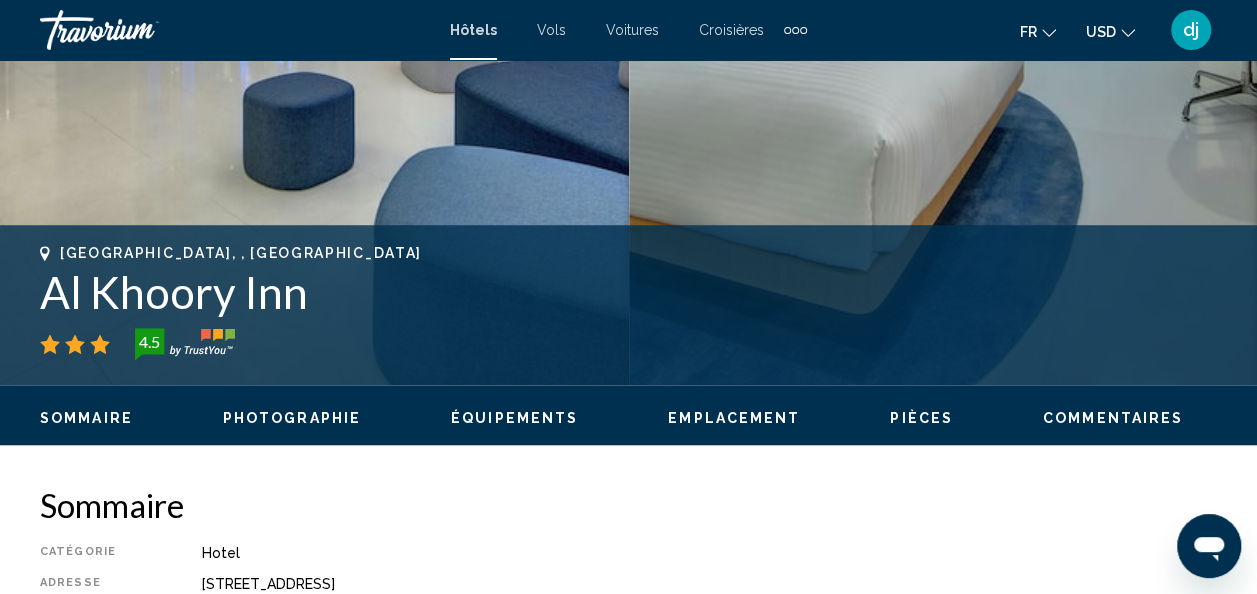 scroll, scrollTop: 562, scrollLeft: 0, axis: vertical 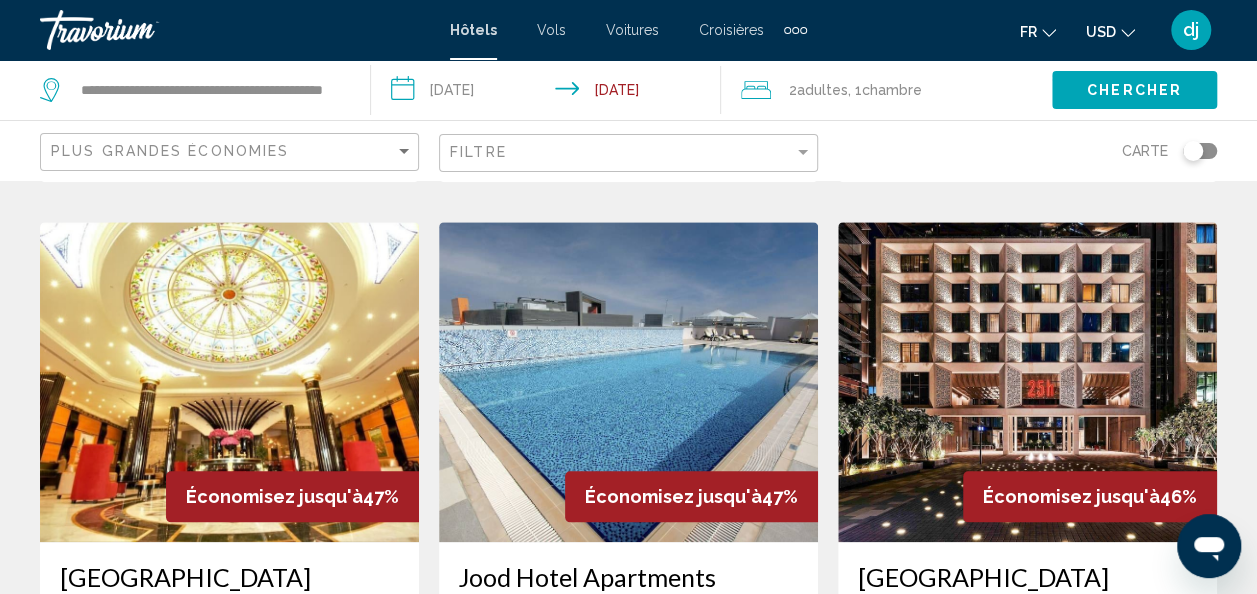 click at bounding box center [628, 382] 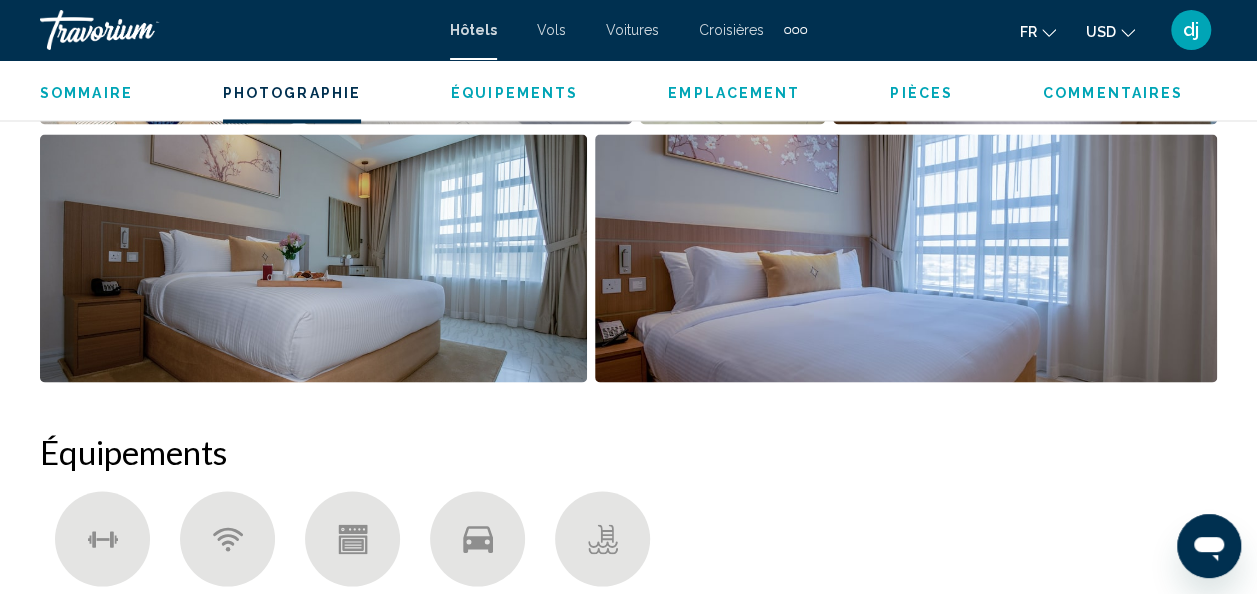 scroll, scrollTop: 1643, scrollLeft: 0, axis: vertical 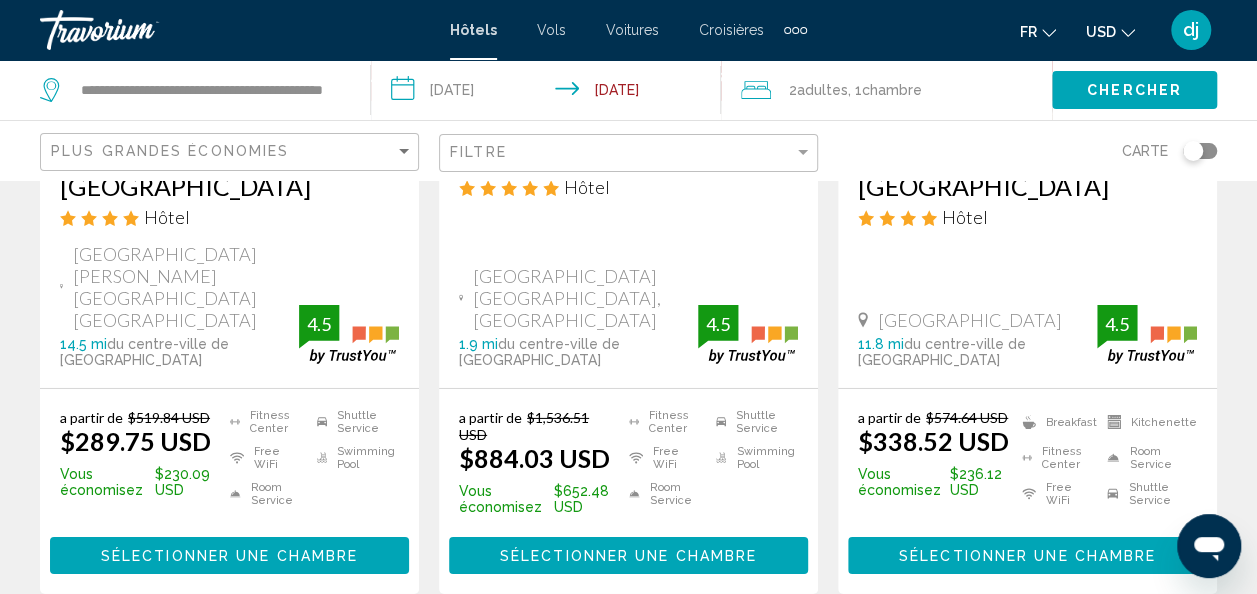 click on "page  3" at bounding box center (559, 654) 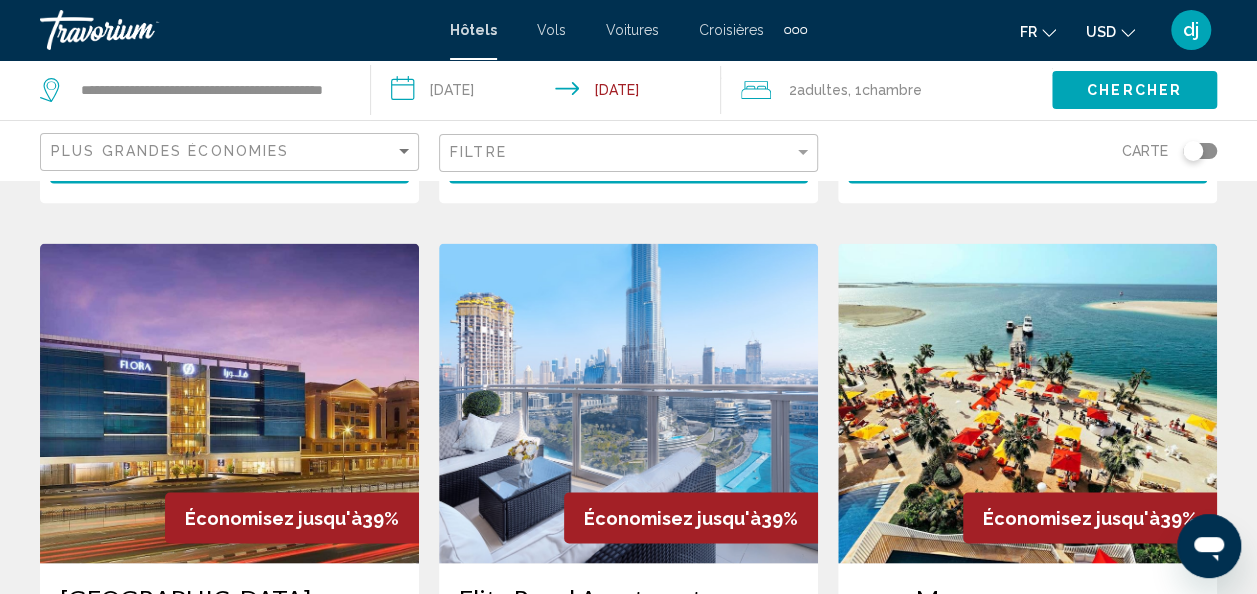 scroll, scrollTop: 1603, scrollLeft: 0, axis: vertical 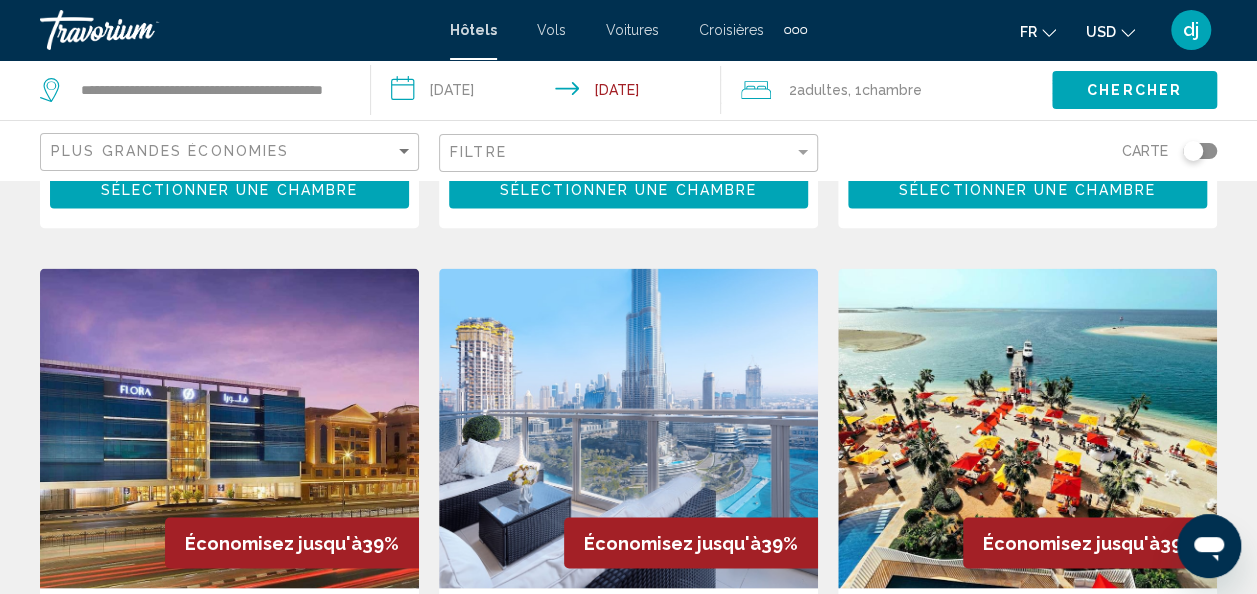 click at bounding box center [628, 428] 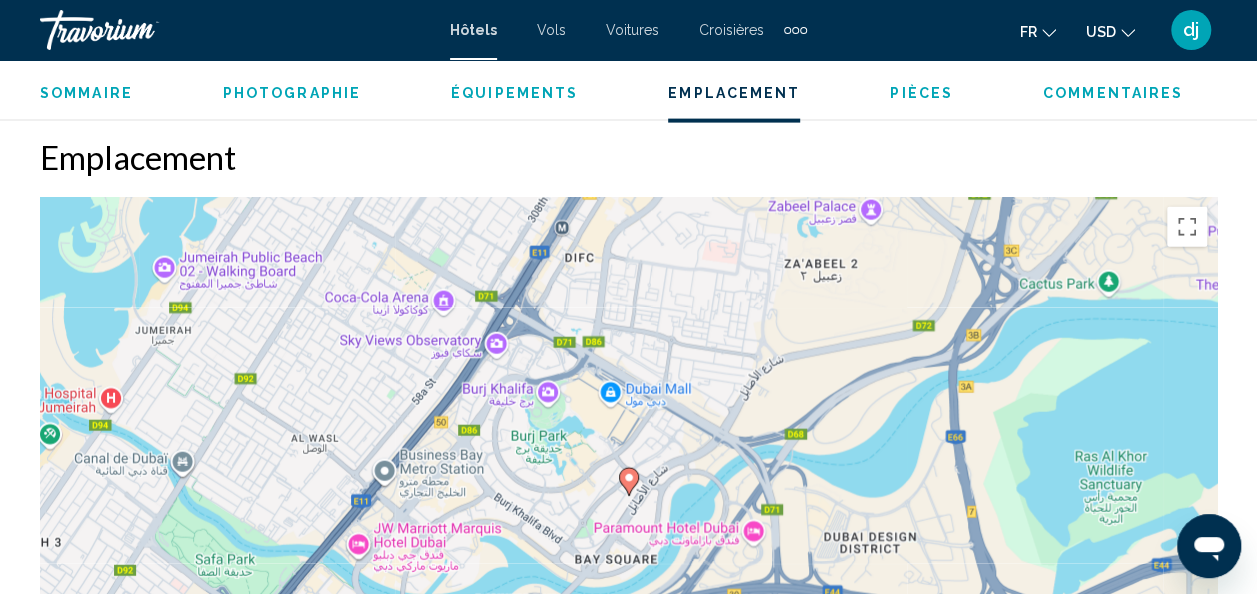 scroll, scrollTop: 2166, scrollLeft: 0, axis: vertical 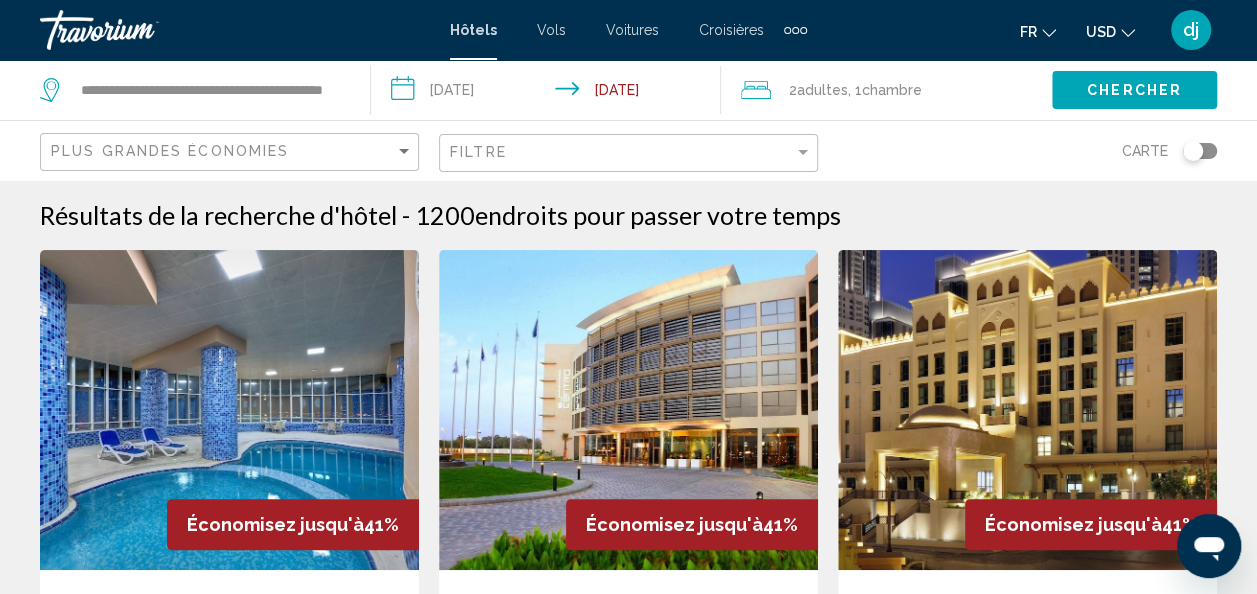 click at bounding box center [795, 30] 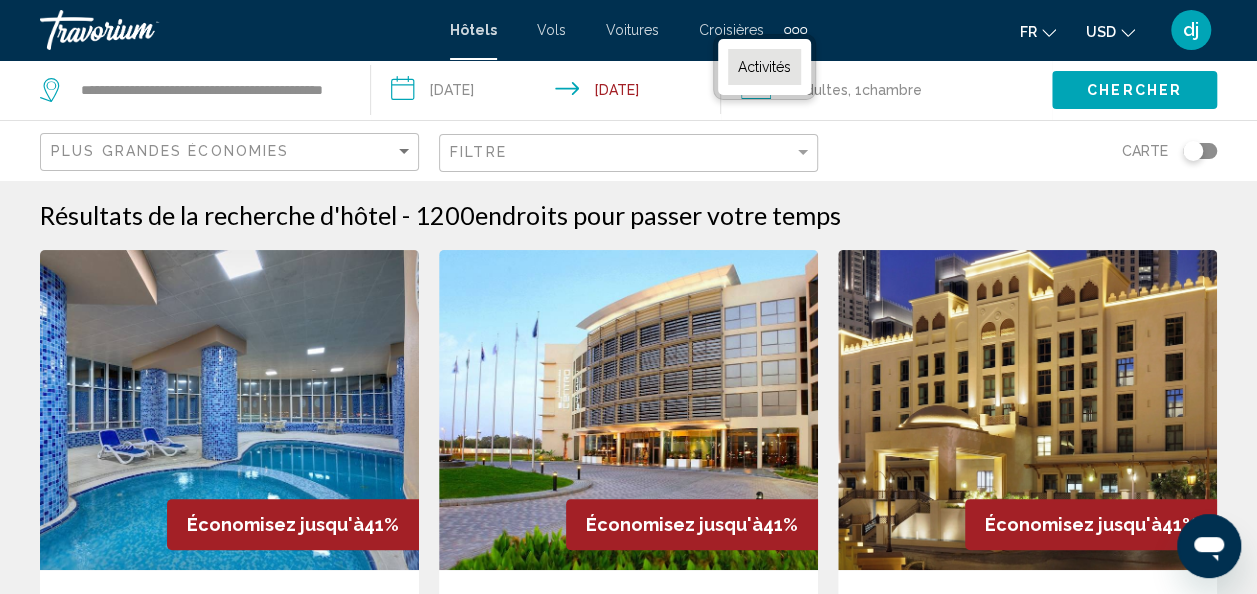 click on "Activités" at bounding box center (764, 67) 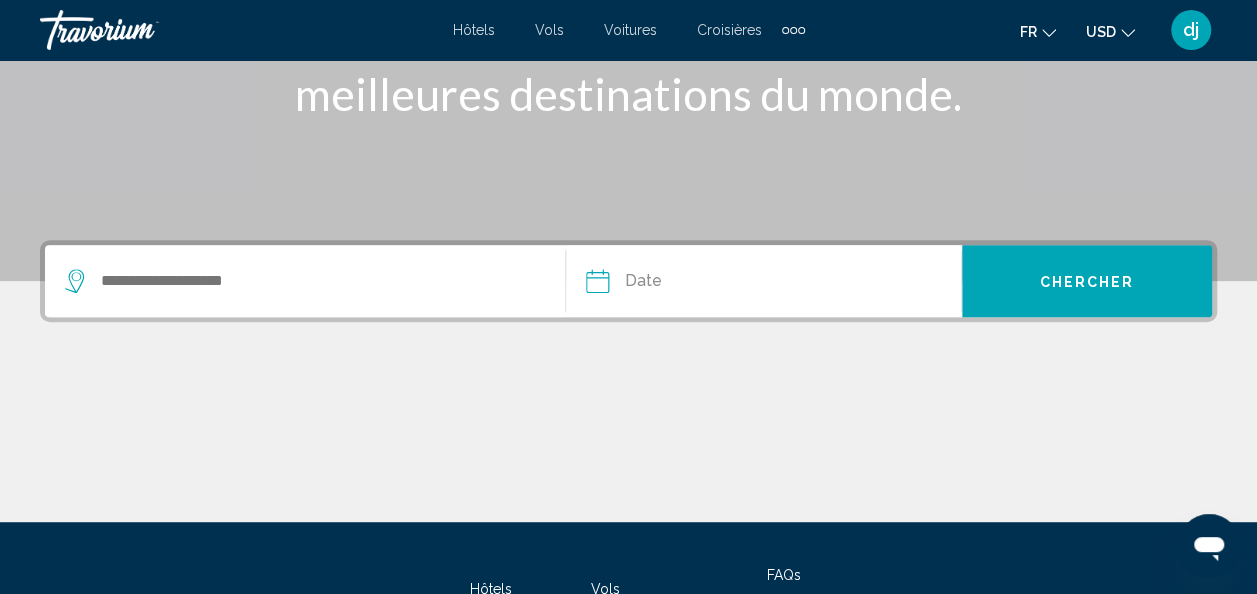 scroll, scrollTop: 320, scrollLeft: 0, axis: vertical 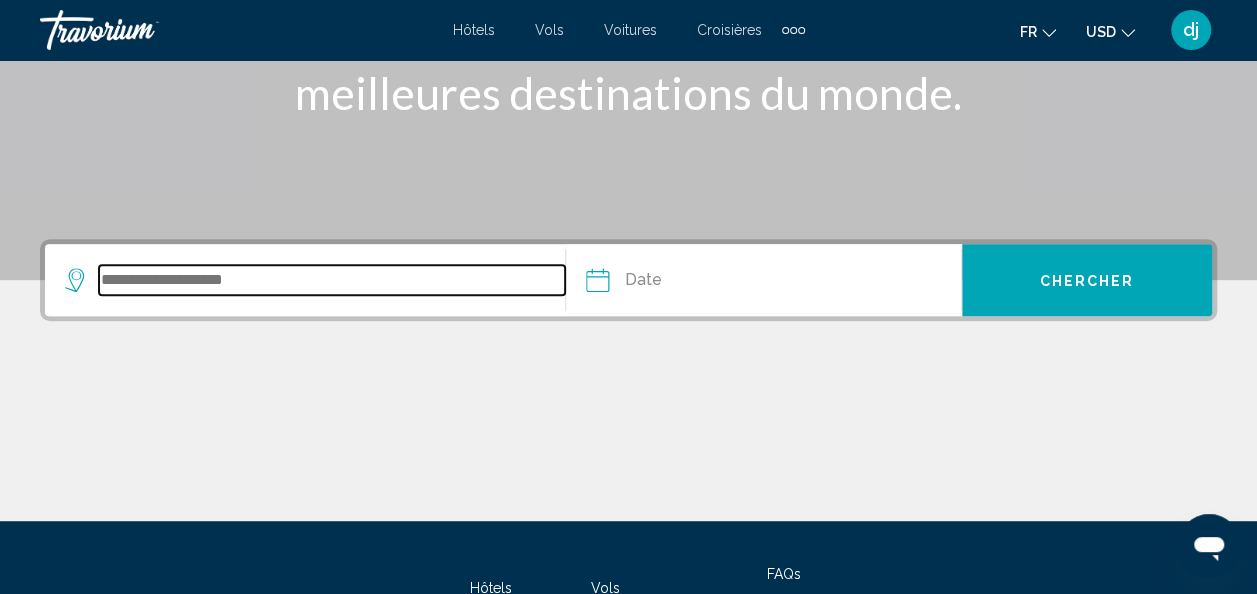 click at bounding box center (332, 280) 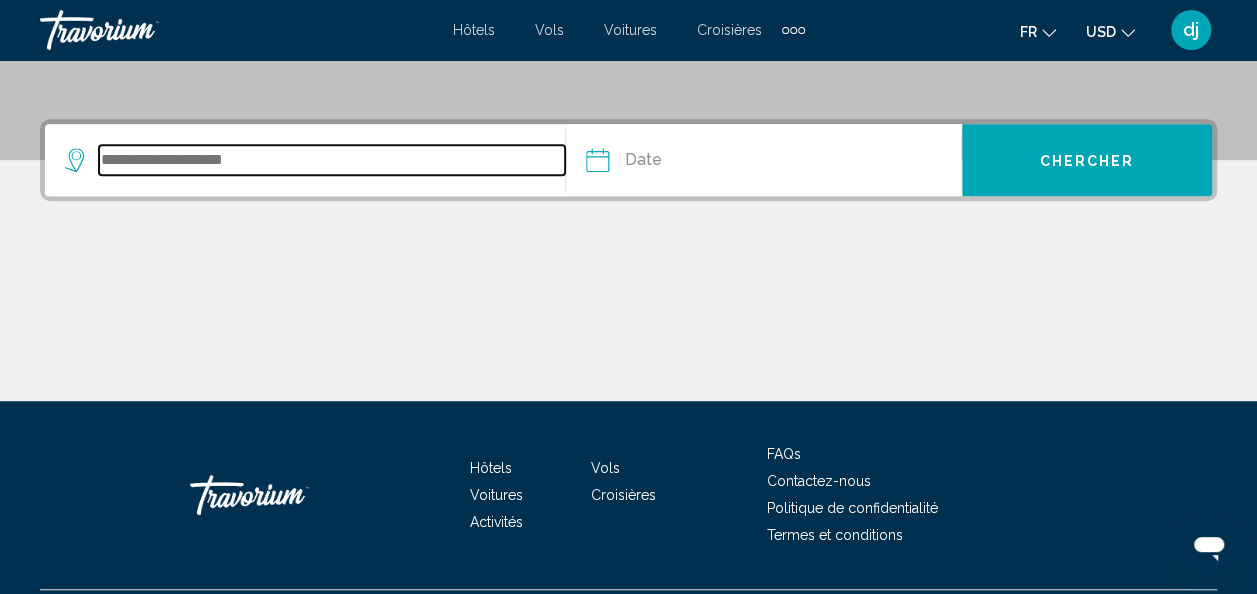 scroll, scrollTop: 491, scrollLeft: 0, axis: vertical 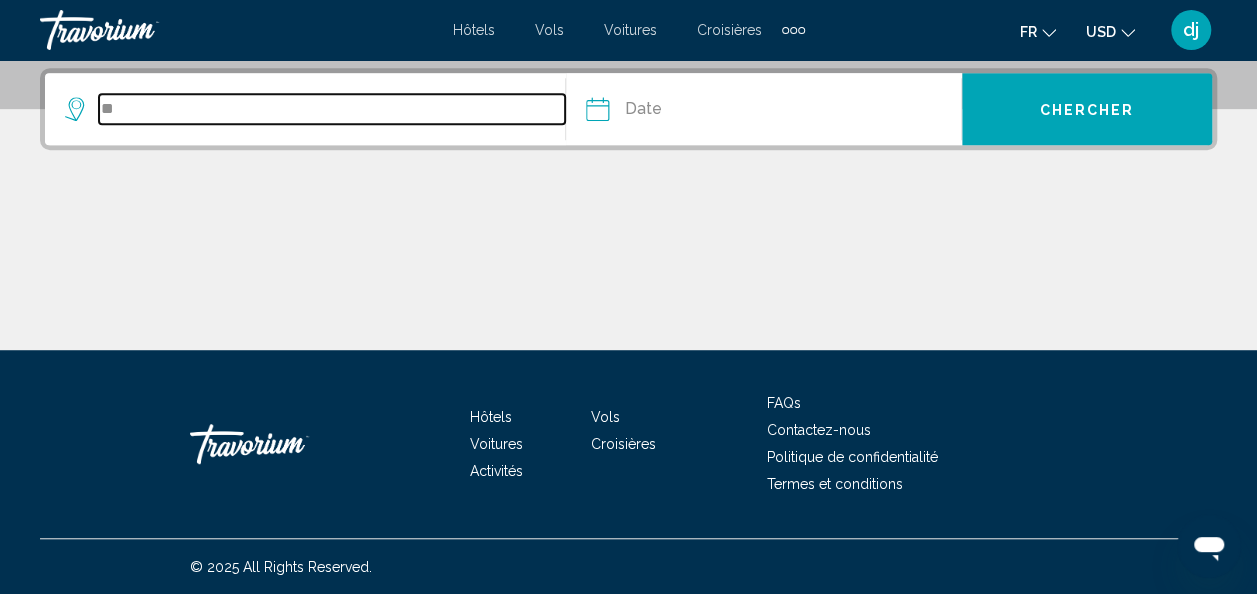 type on "*" 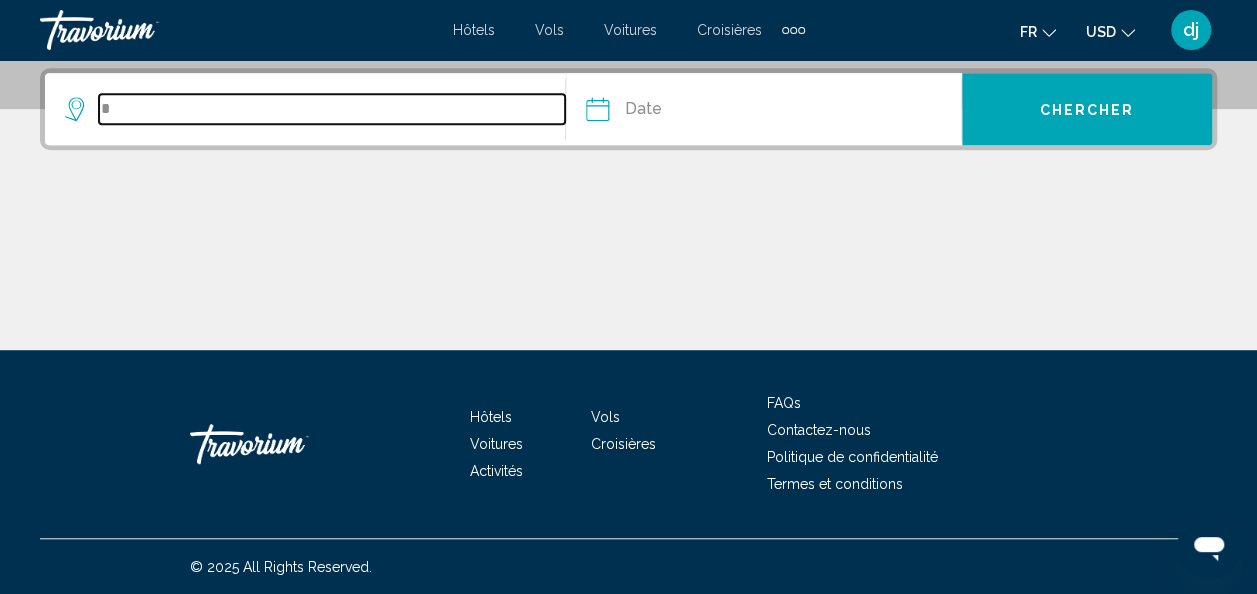 type 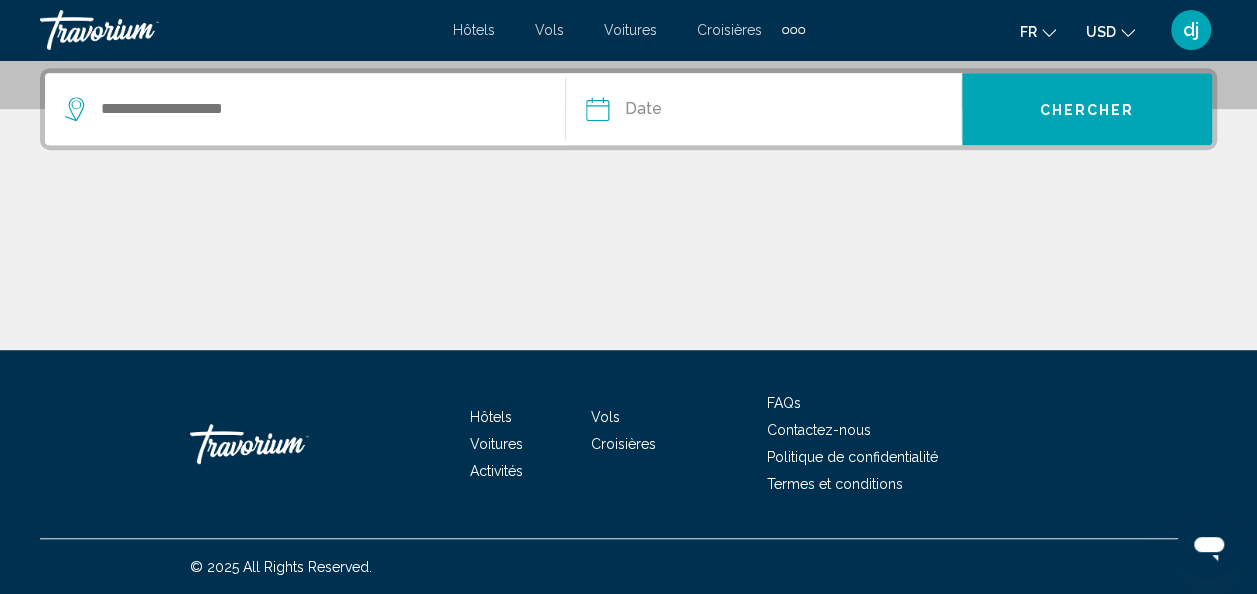 click on "Hôtels" at bounding box center [474, 30] 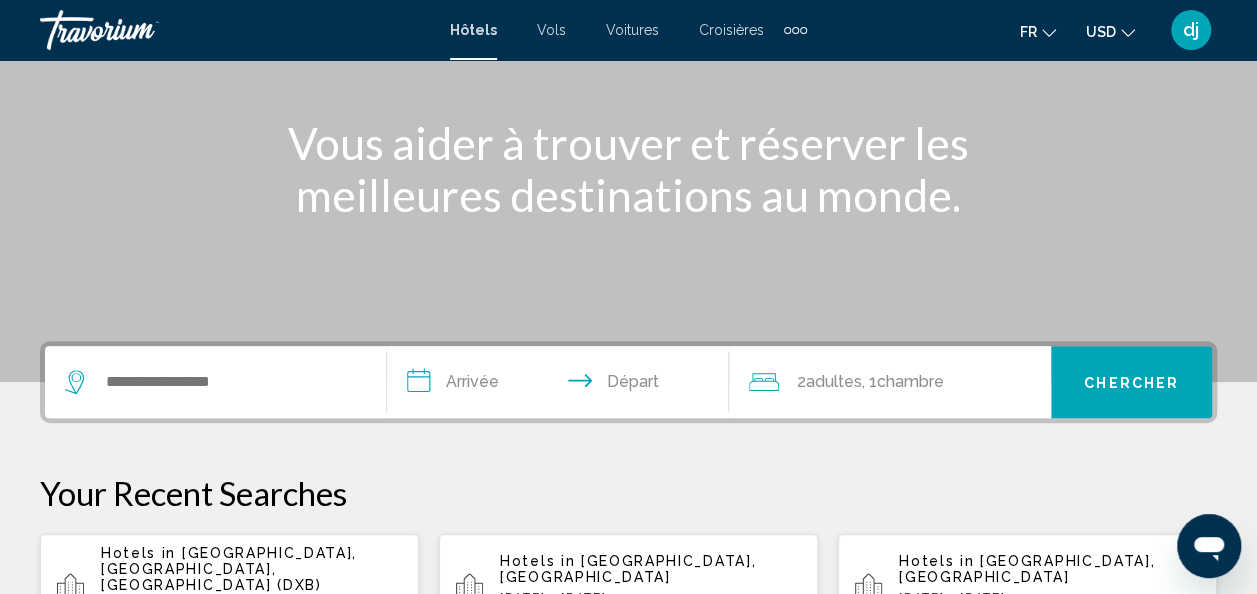 scroll, scrollTop: 250, scrollLeft: 0, axis: vertical 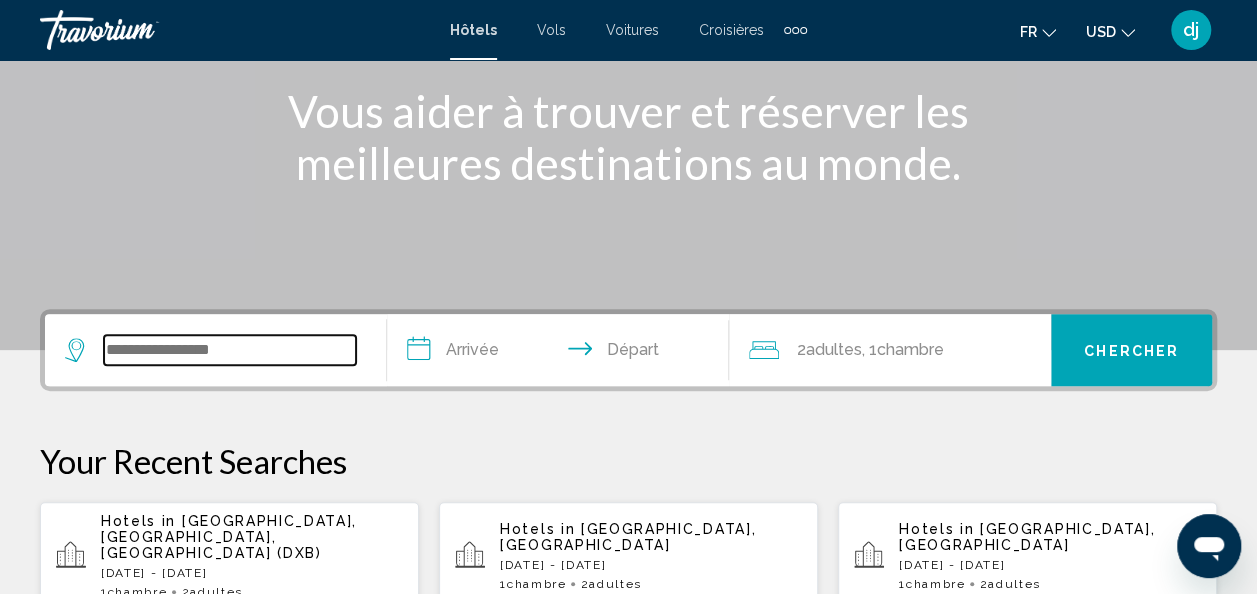 click at bounding box center (230, 350) 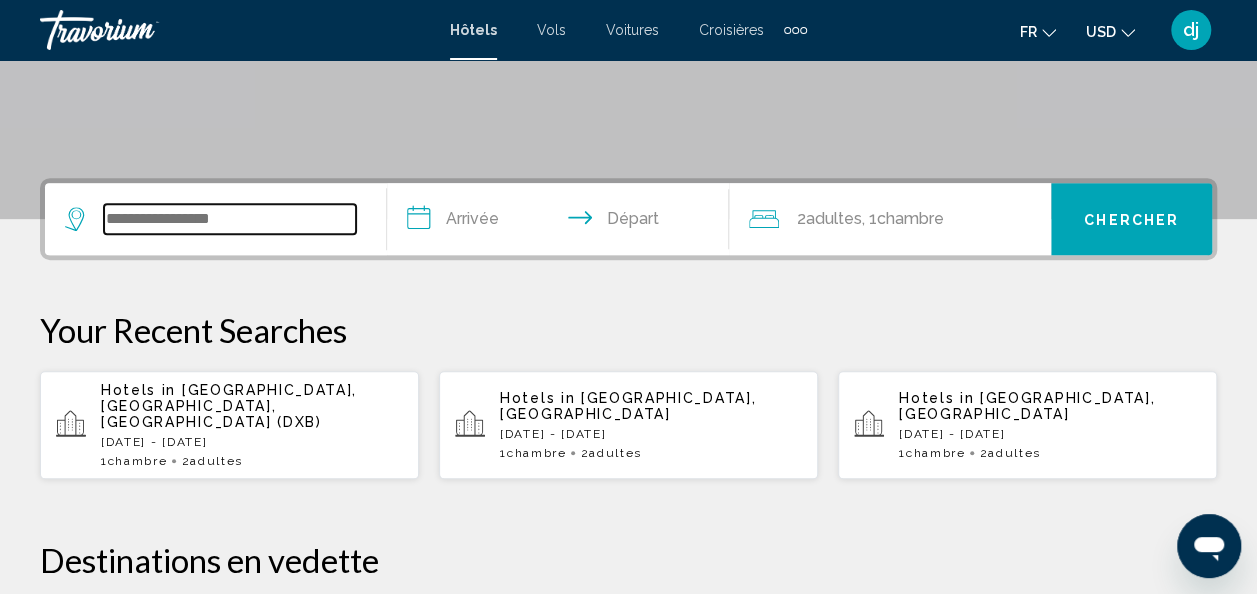 scroll, scrollTop: 494, scrollLeft: 0, axis: vertical 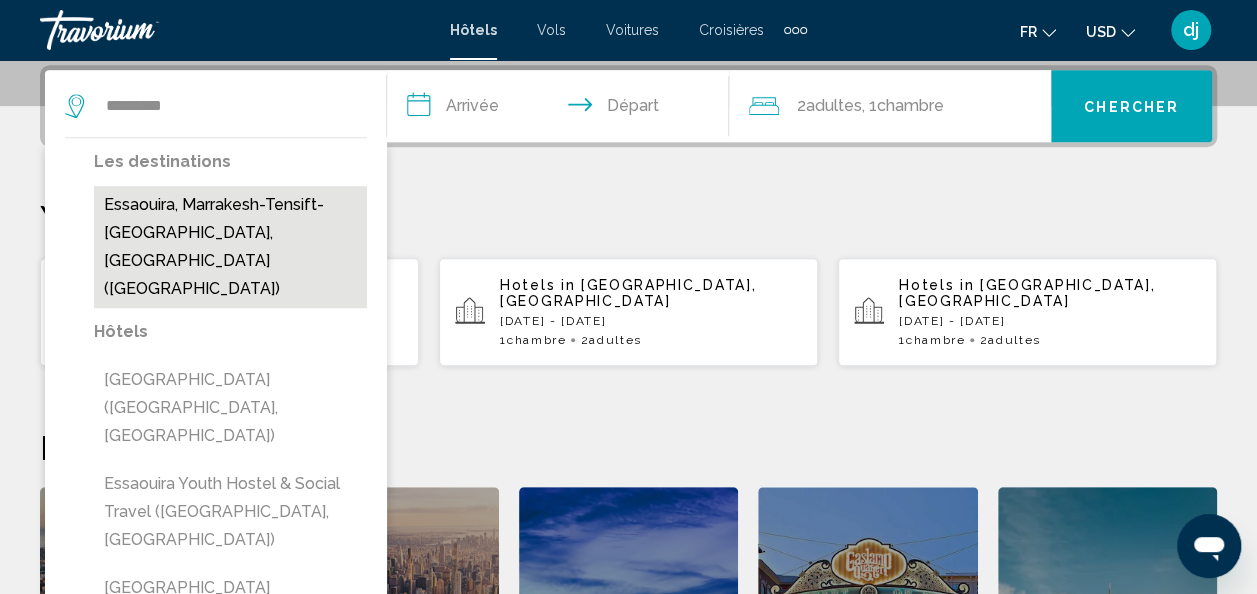 click on "Essaouira, Marrakesh-Tensift-[GEOGRAPHIC_DATA], [GEOGRAPHIC_DATA] ([GEOGRAPHIC_DATA])" at bounding box center (230, 247) 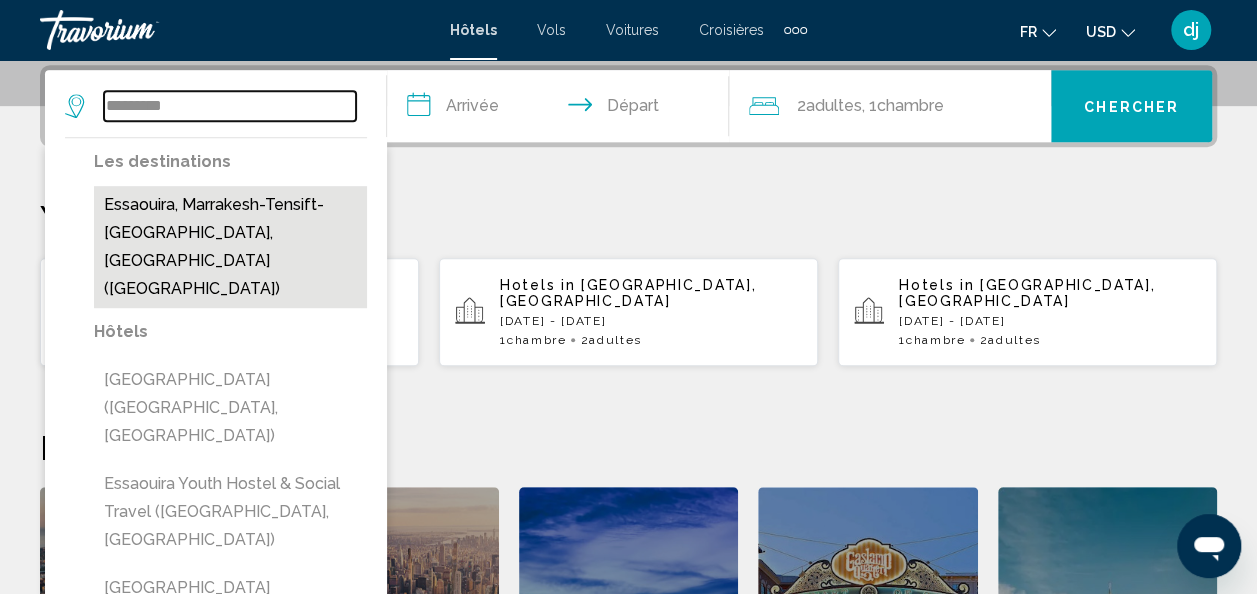 type on "**********" 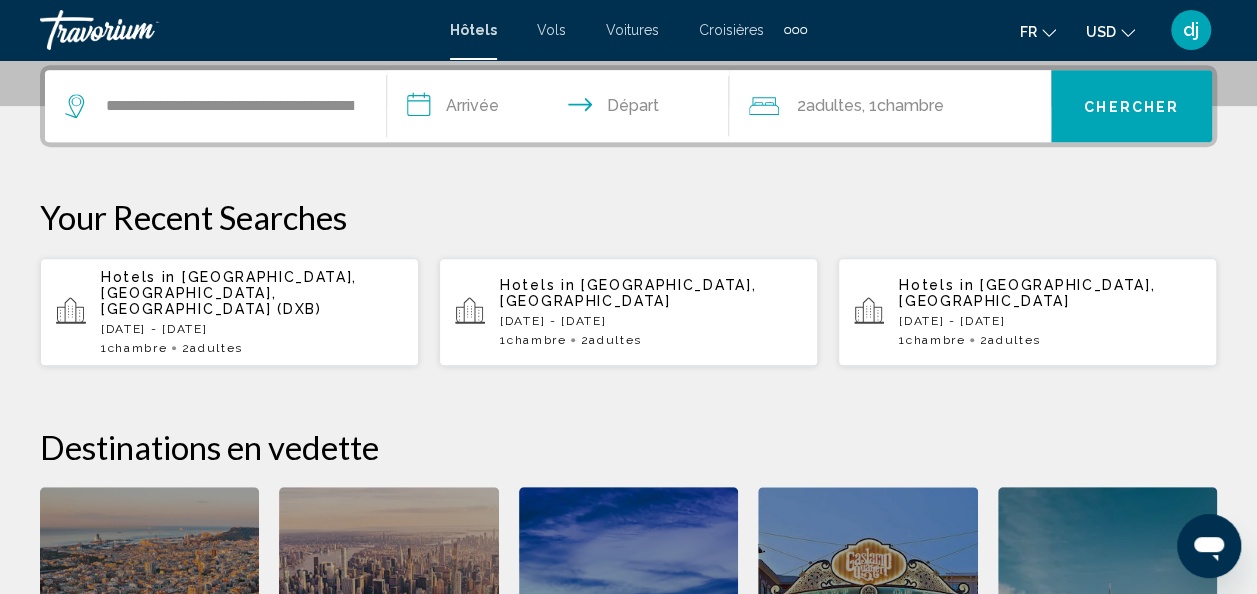click on "**********" at bounding box center [562, 109] 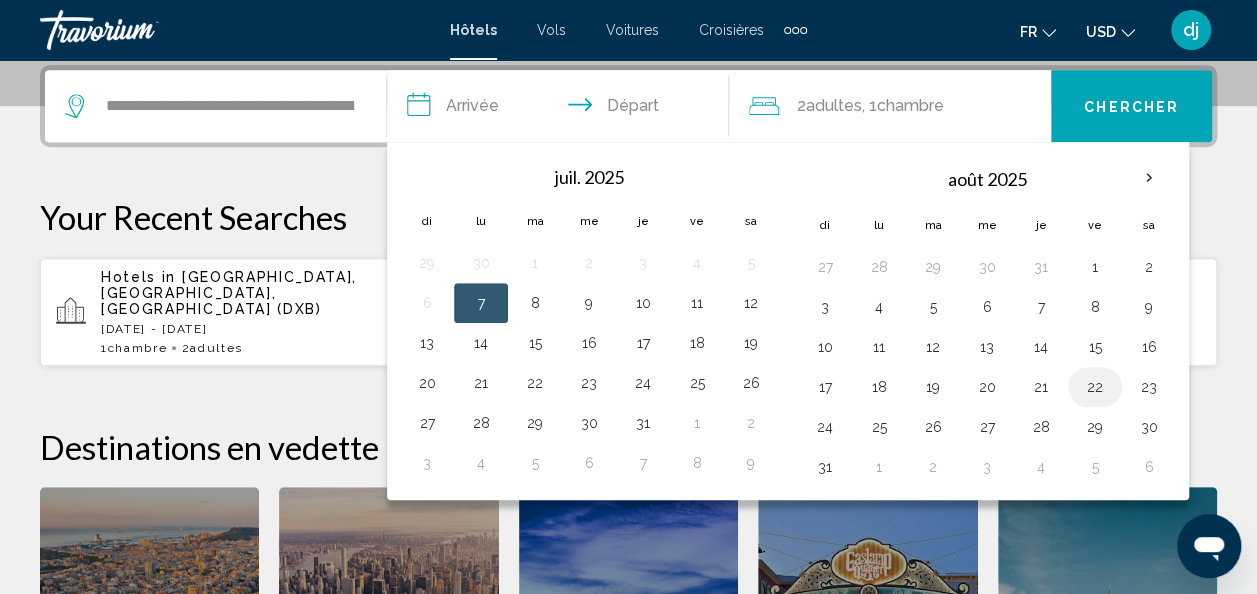 click on "22" at bounding box center [1095, 387] 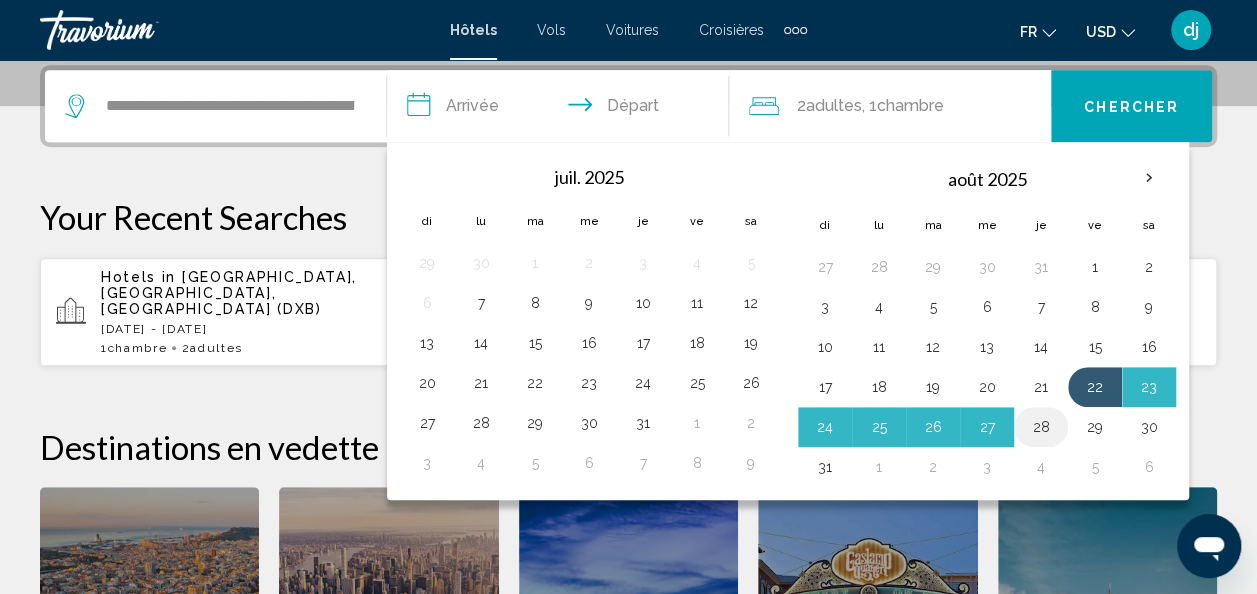 click on "28" at bounding box center (1041, 427) 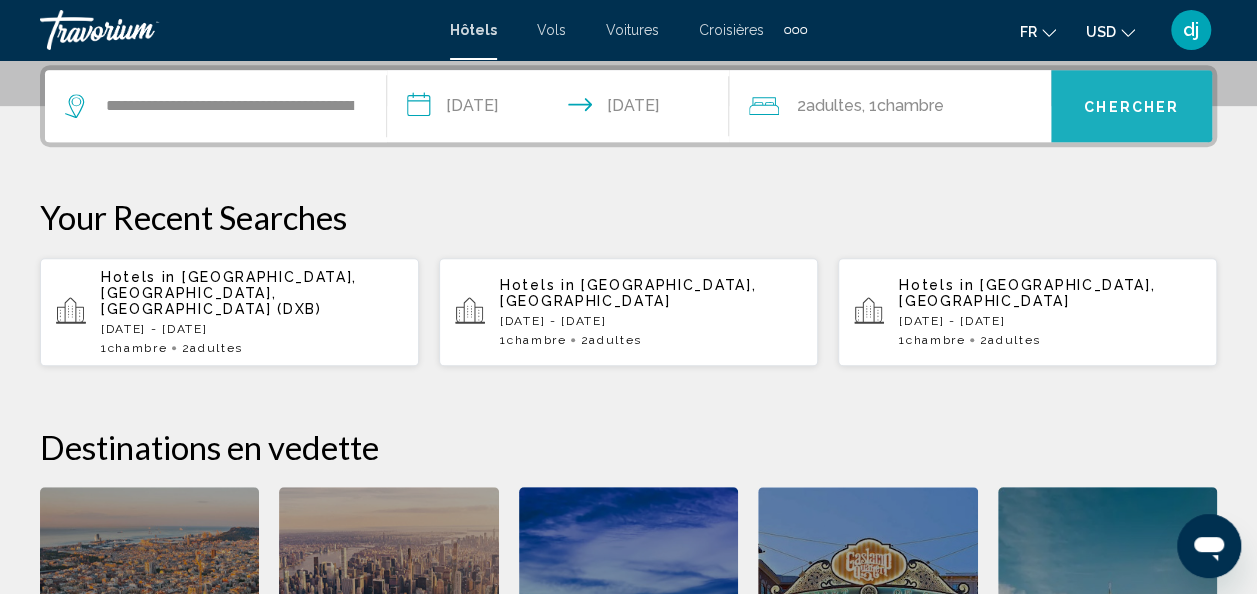 click on "Chercher" at bounding box center (1131, 107) 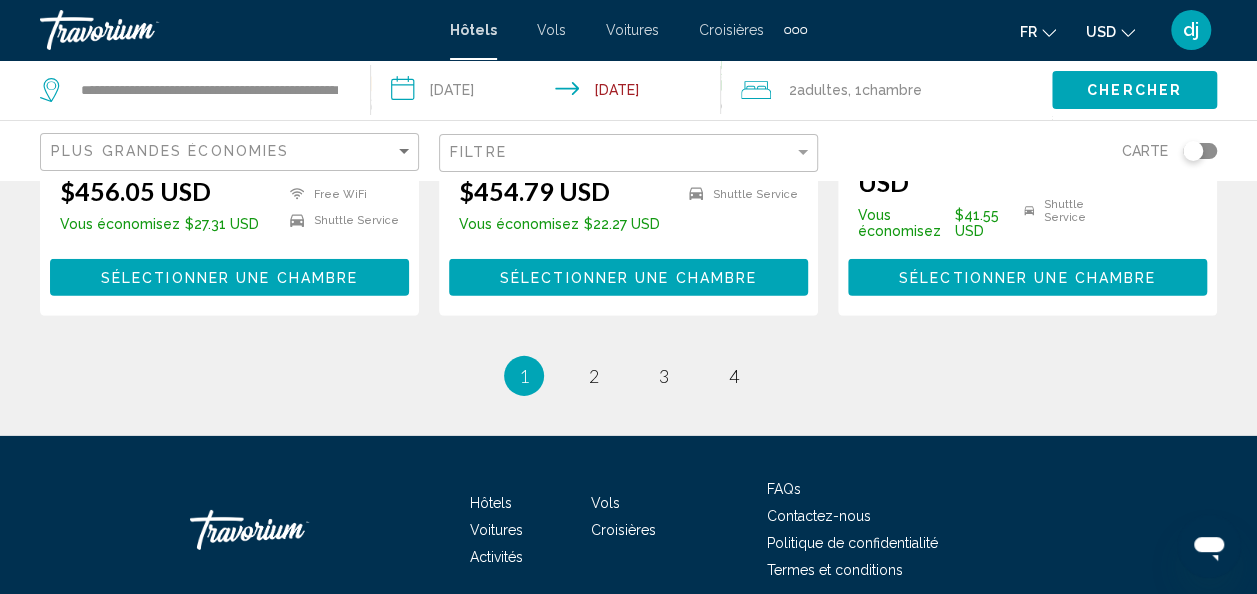 scroll, scrollTop: 2930, scrollLeft: 0, axis: vertical 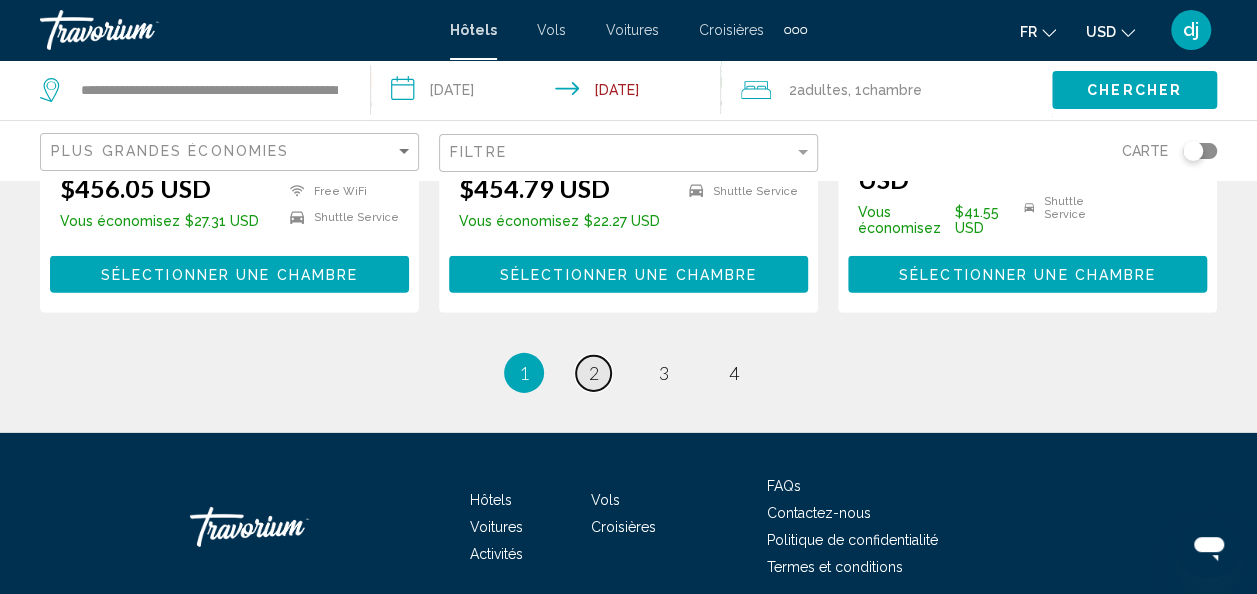 click on "page  2" at bounding box center [593, 373] 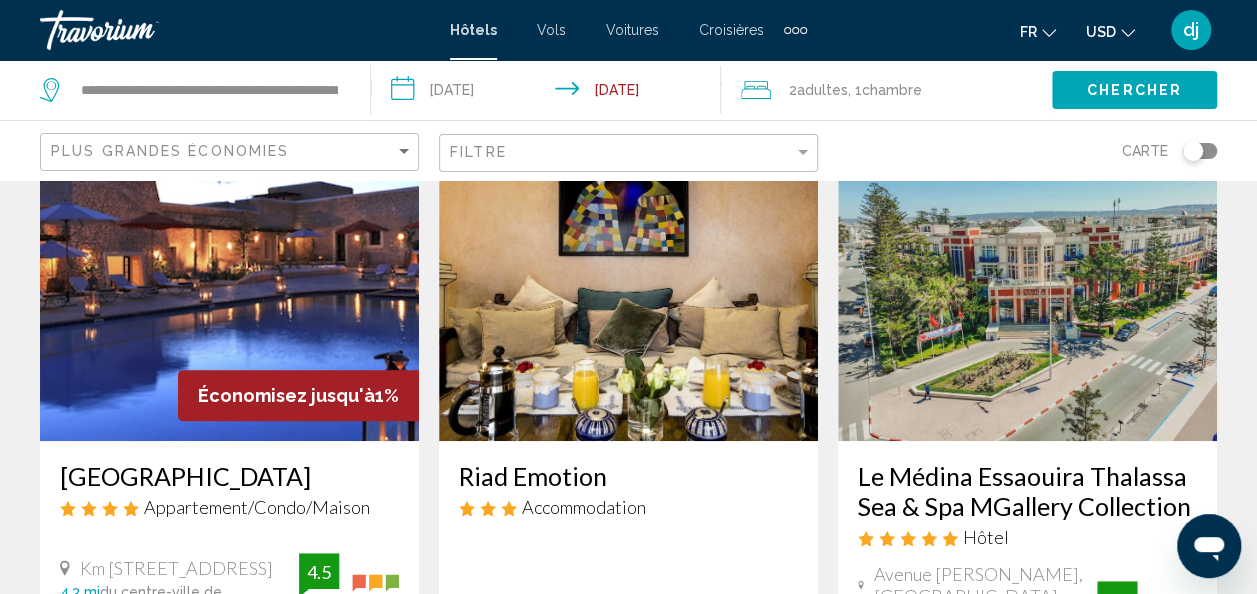 scroll, scrollTop: 120, scrollLeft: 0, axis: vertical 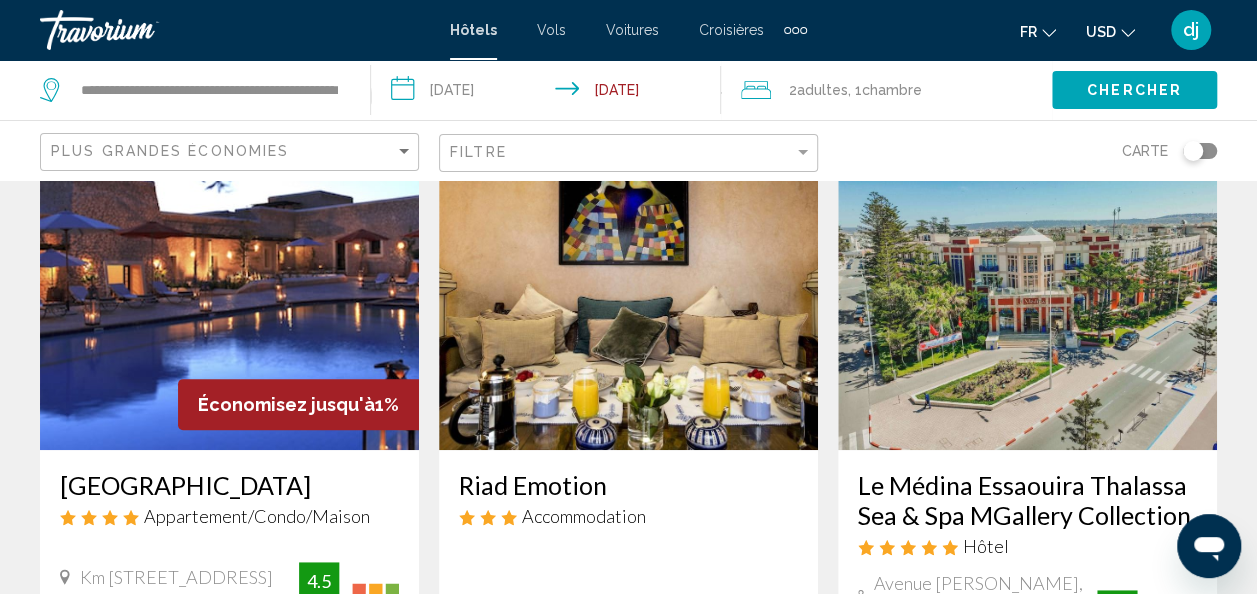 click at bounding box center [229, 290] 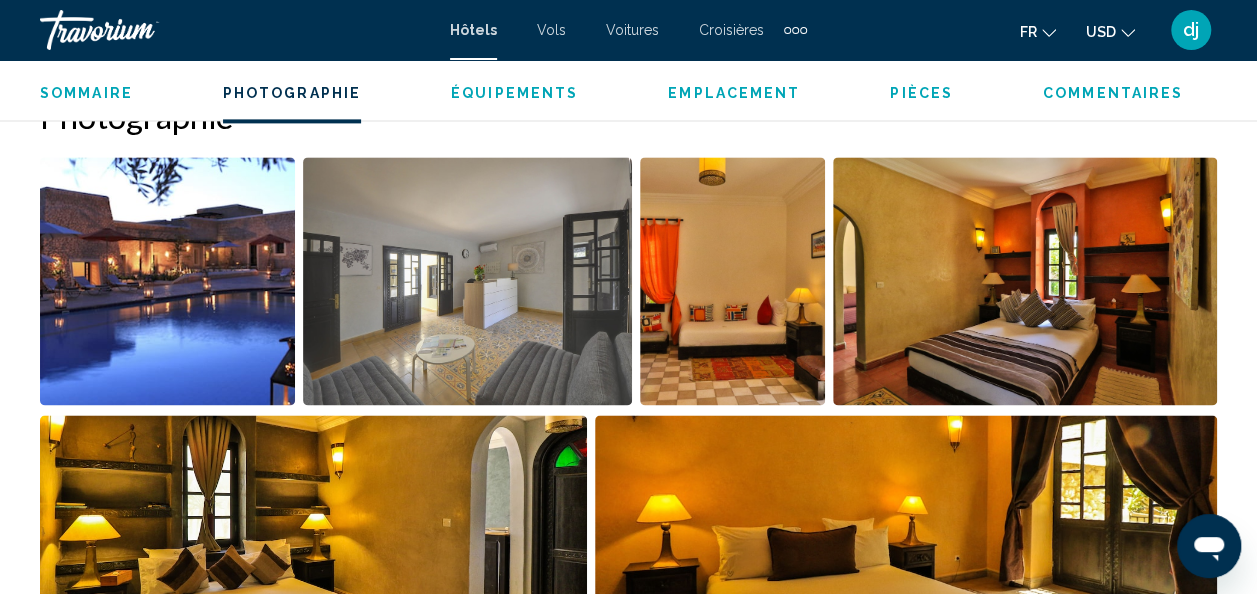 scroll, scrollTop: 1363, scrollLeft: 0, axis: vertical 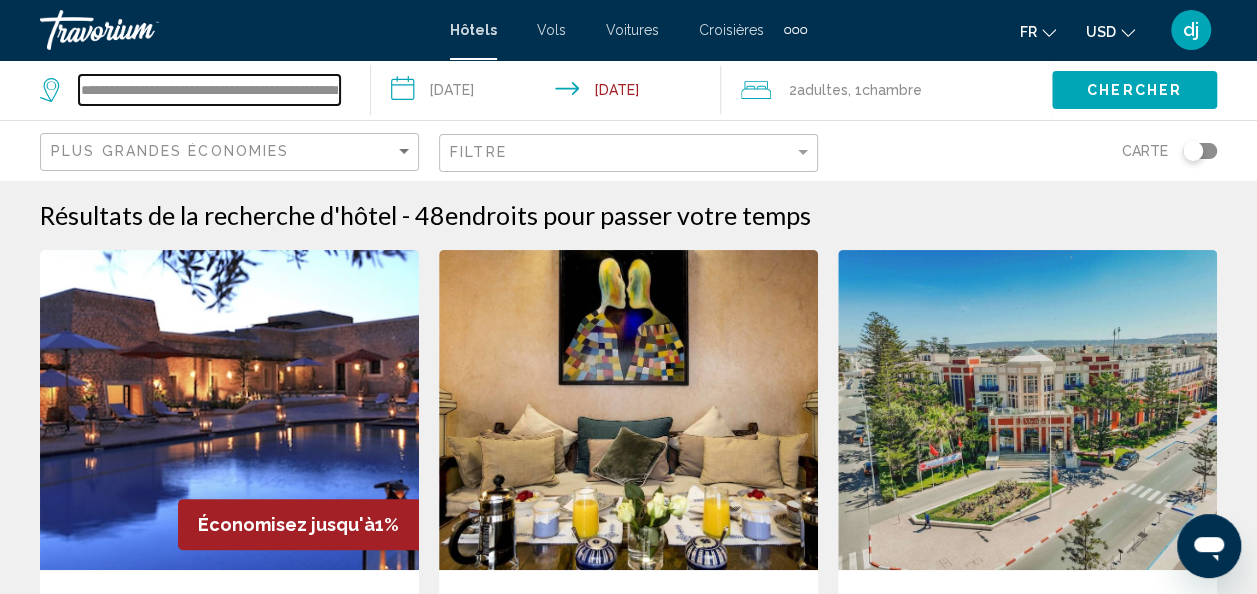 click on "**********" at bounding box center (209, 90) 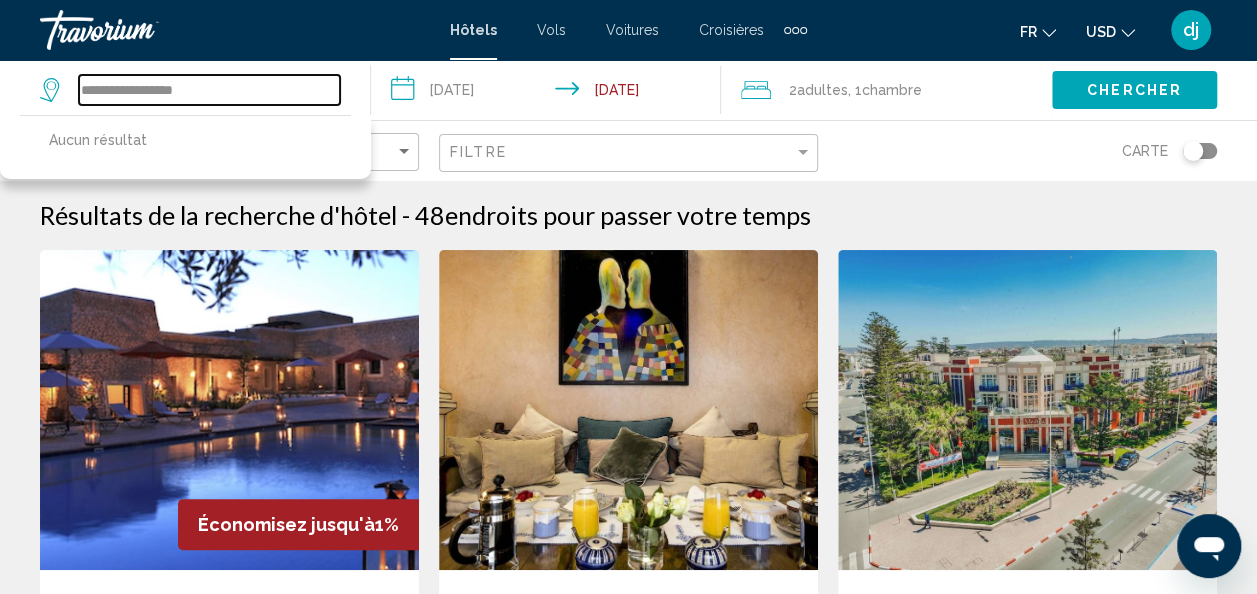 drag, startPoint x: 242, startPoint y: 86, endPoint x: 0, endPoint y: 125, distance: 245.12242 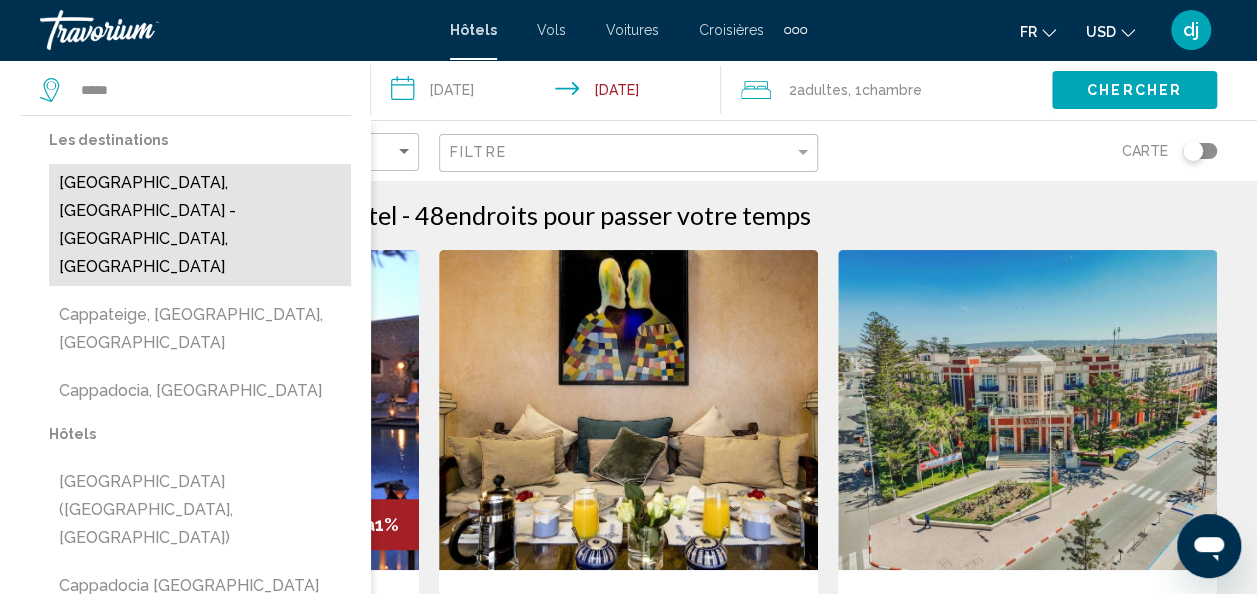 click on "[GEOGRAPHIC_DATA], [GEOGRAPHIC_DATA] - [GEOGRAPHIC_DATA], [GEOGRAPHIC_DATA]" at bounding box center [200, 225] 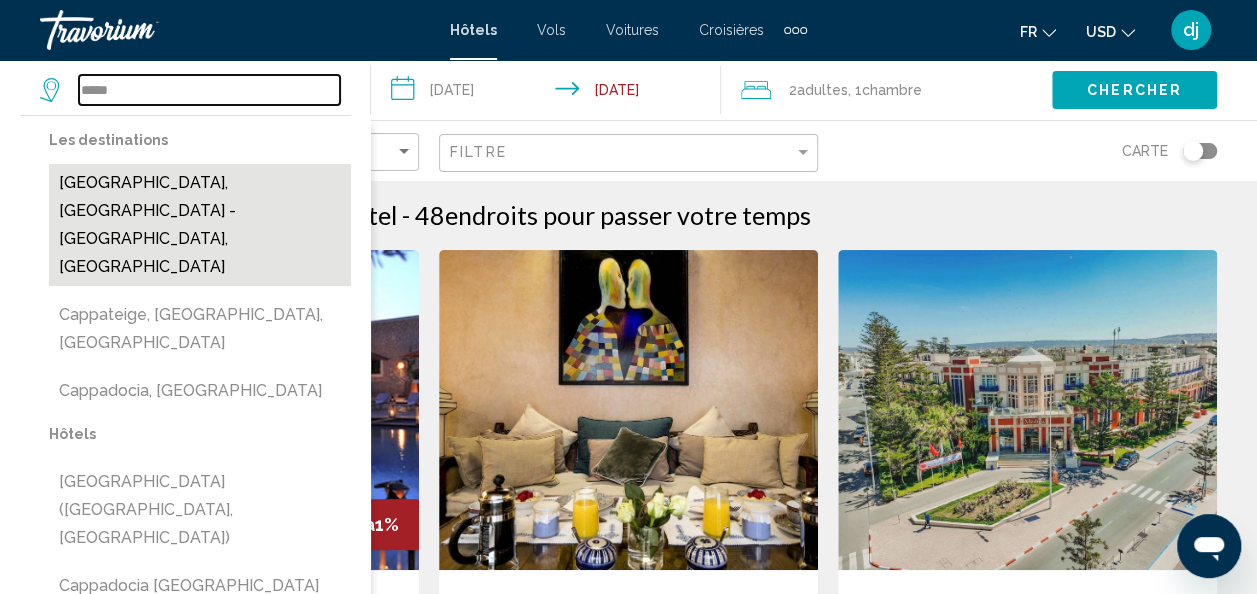 type on "**********" 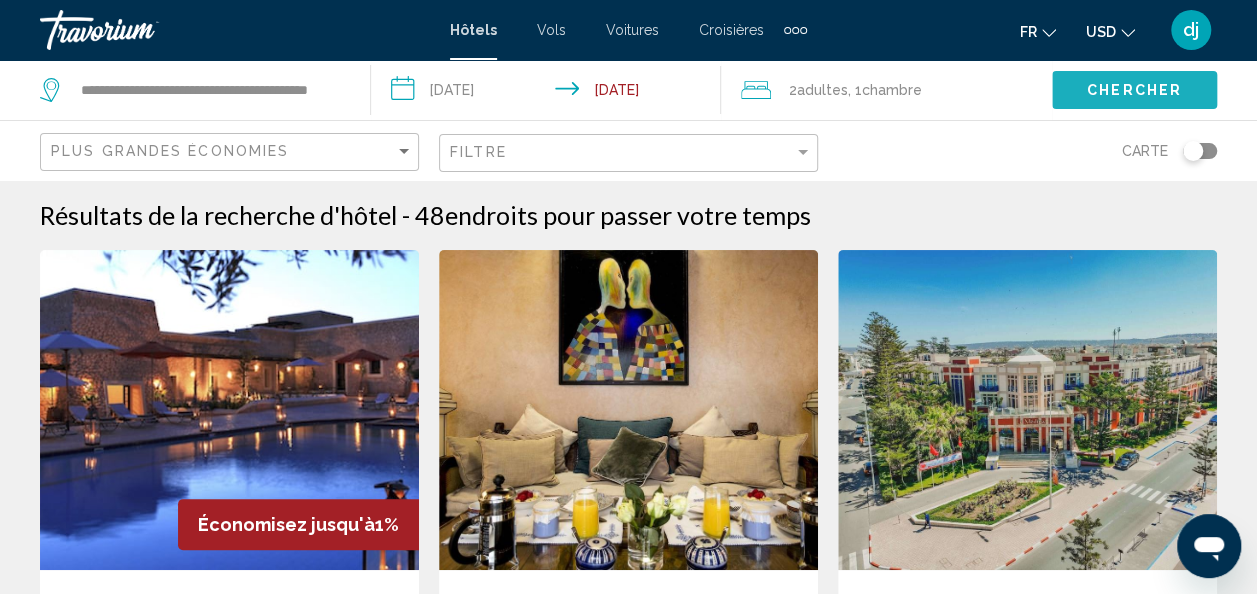 click on "Chercher" 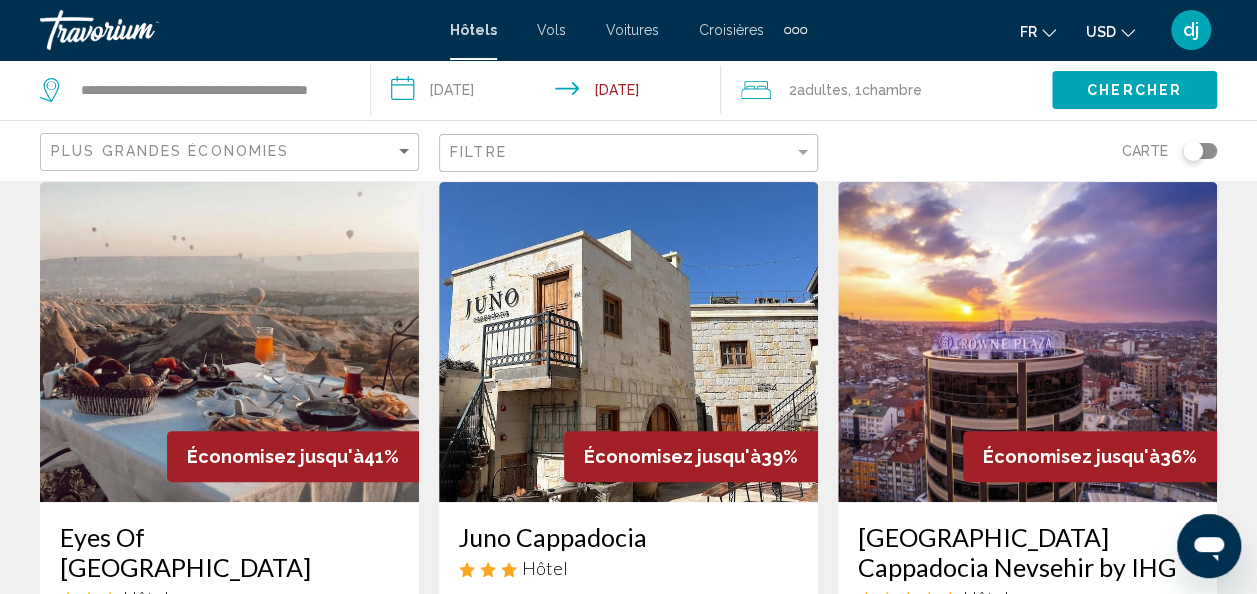 scroll, scrollTop: 59, scrollLeft: 0, axis: vertical 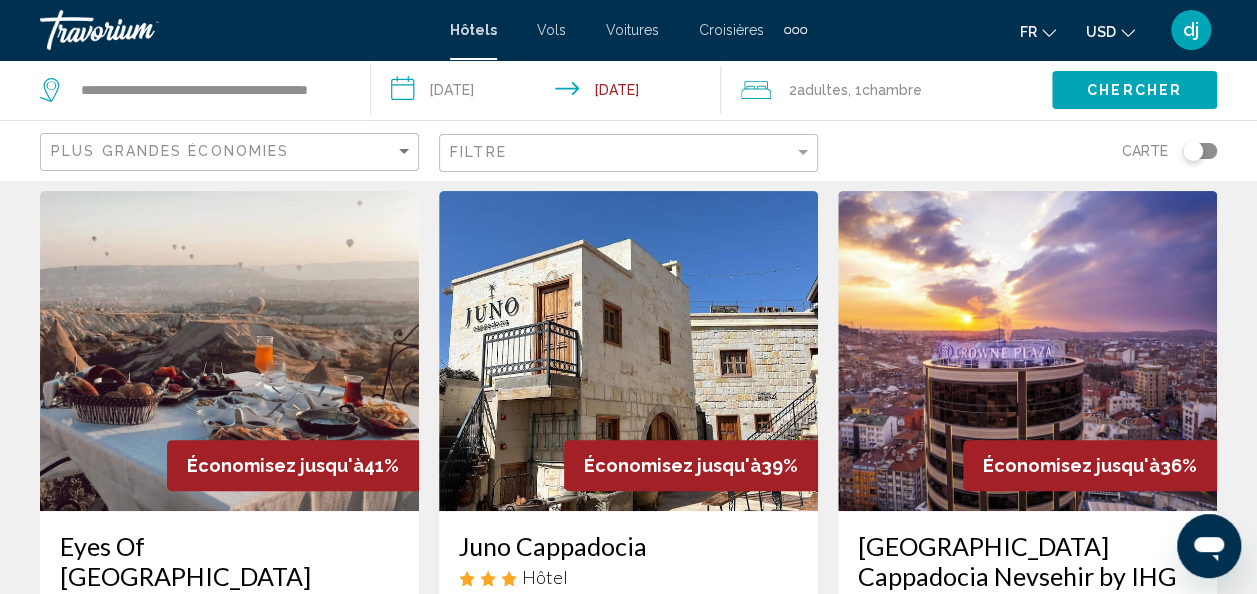 click at bounding box center [229, 351] 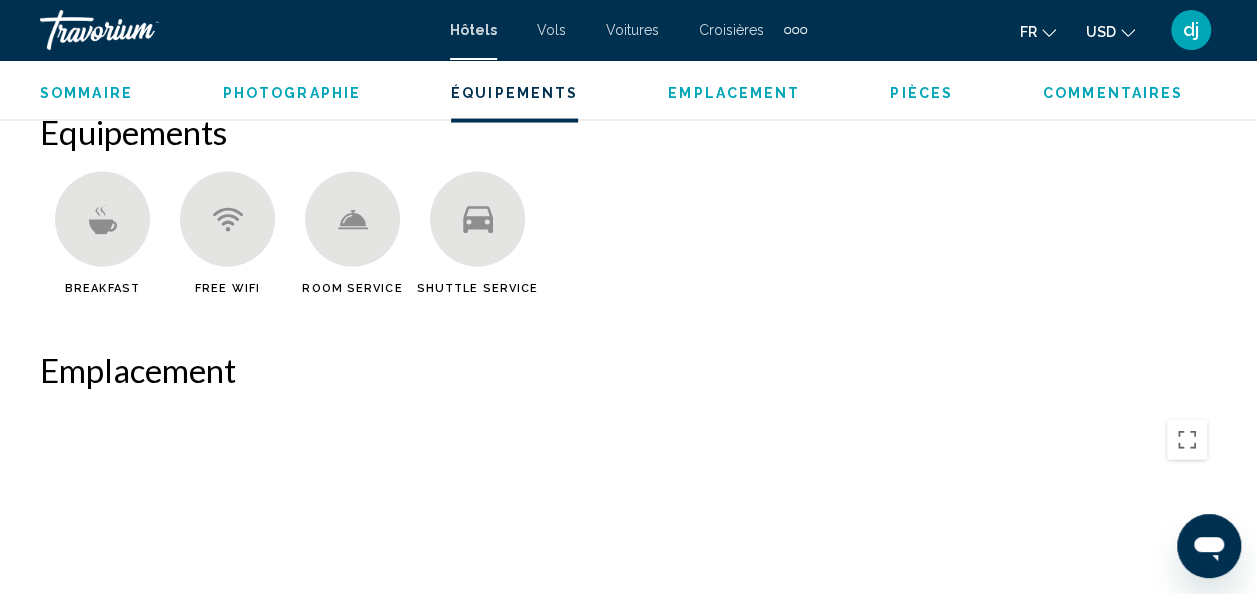 scroll, scrollTop: 1953, scrollLeft: 0, axis: vertical 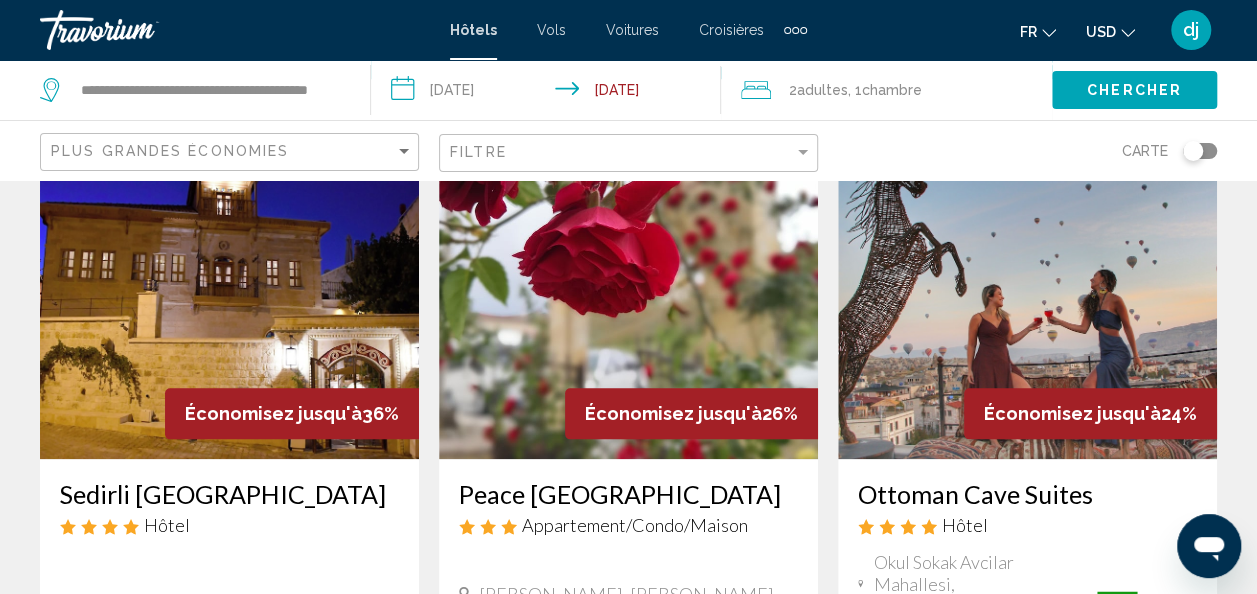 click at bounding box center (1027, 299) 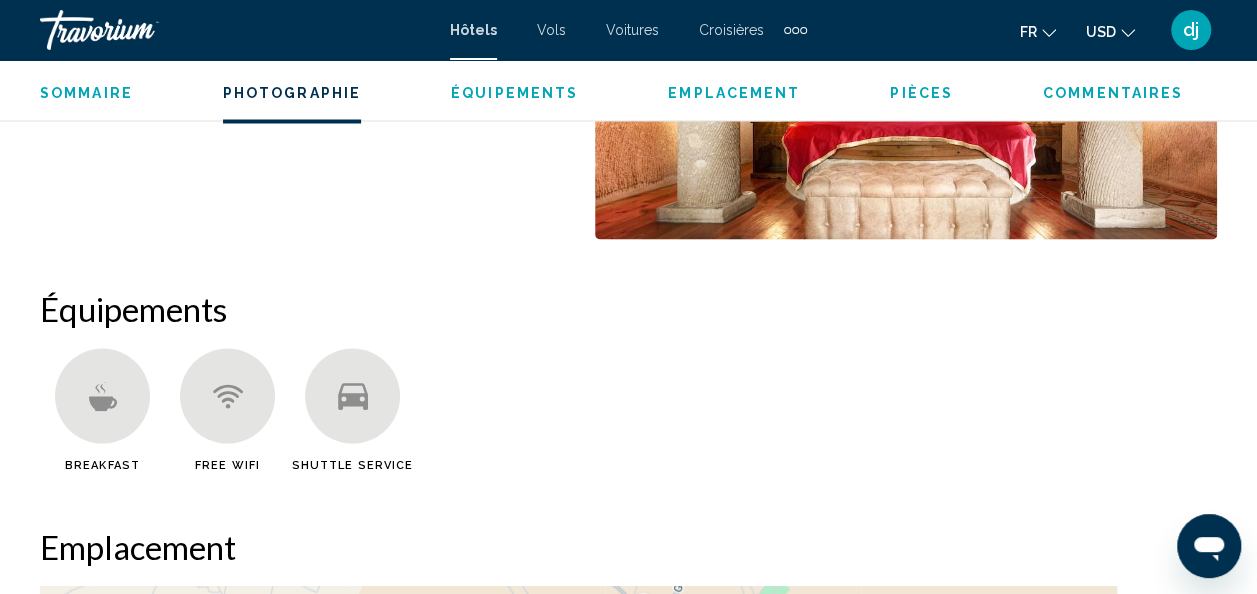 scroll, scrollTop: 1830, scrollLeft: 0, axis: vertical 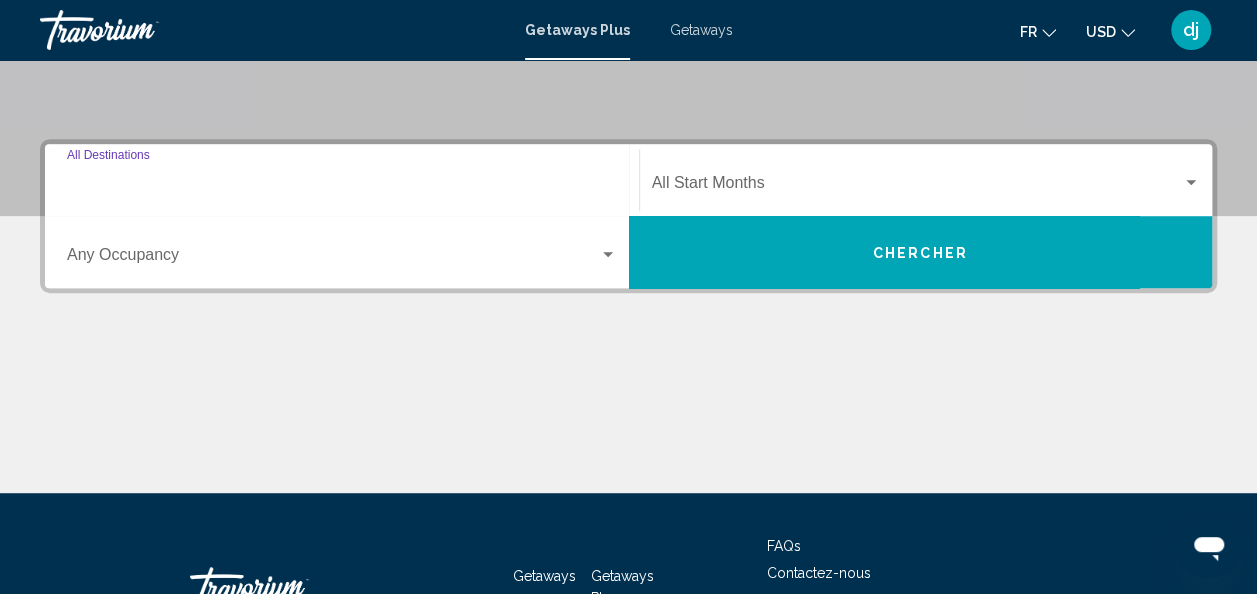 click on "Destination All Destinations" at bounding box center [342, 187] 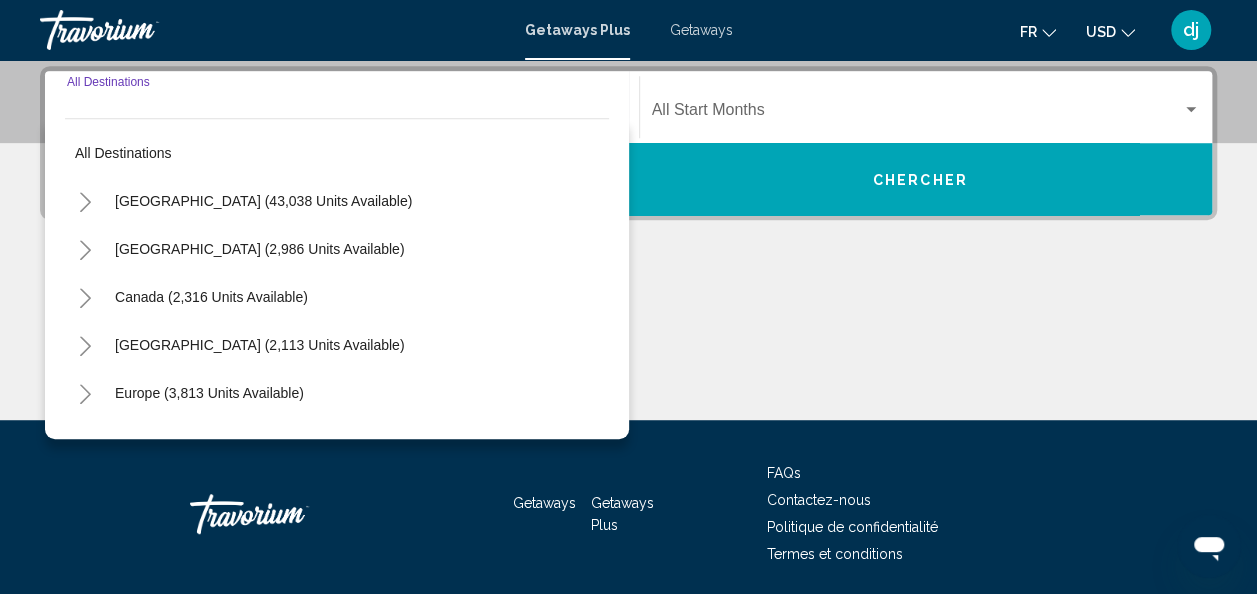 scroll, scrollTop: 458, scrollLeft: 0, axis: vertical 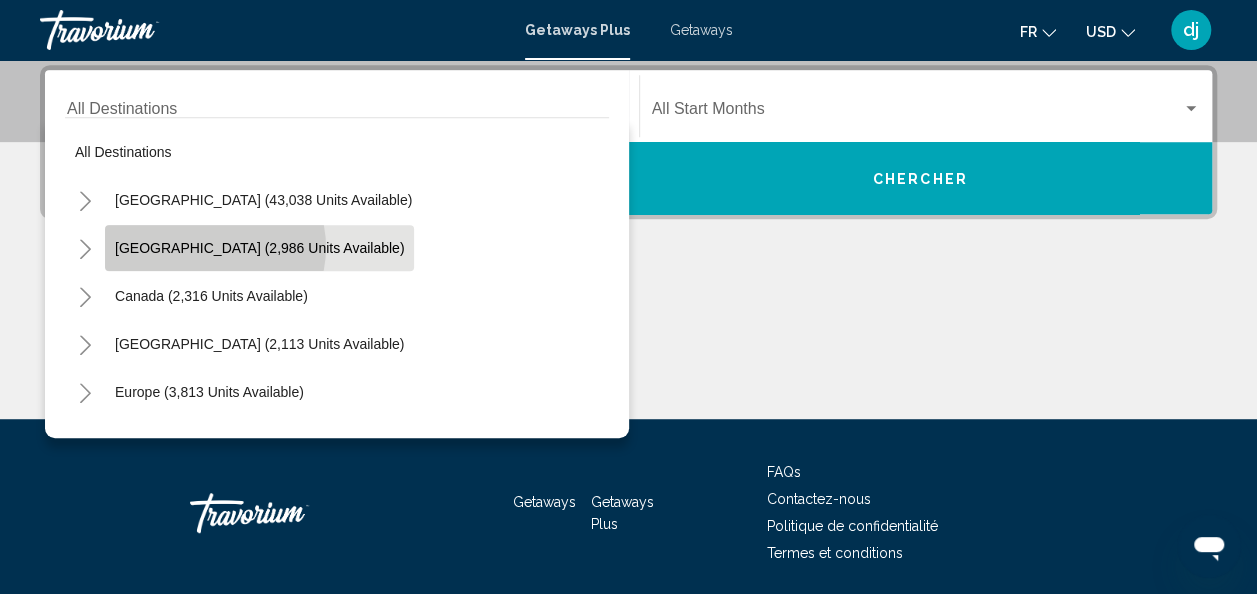 click on "Mexico (2,986 units available)" 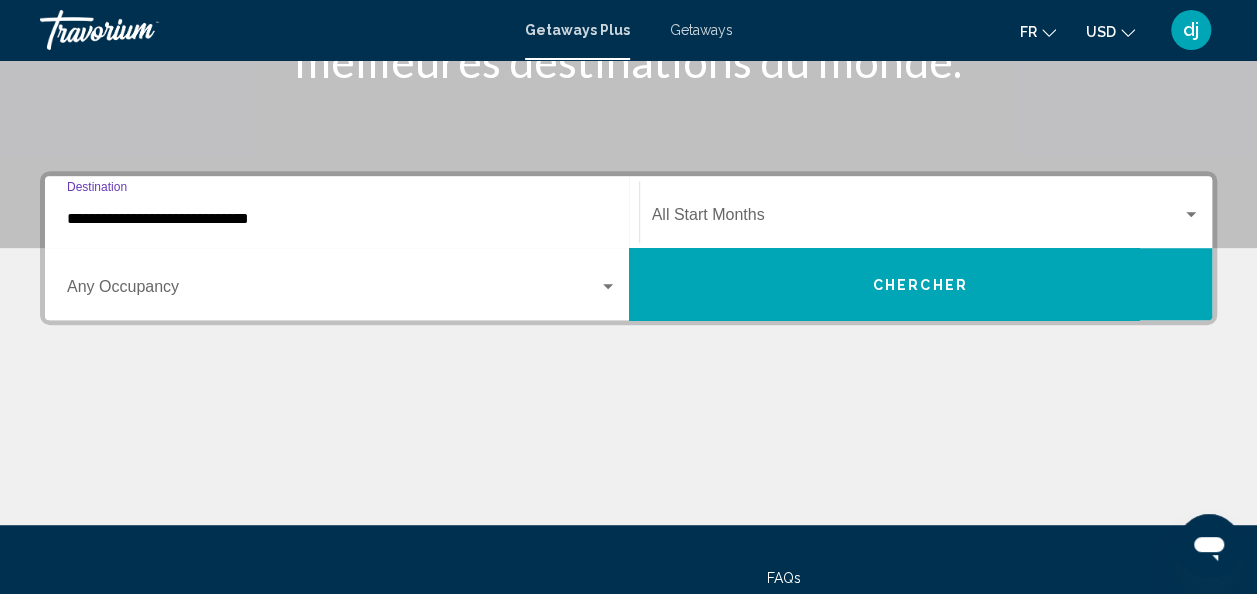 scroll, scrollTop: 346, scrollLeft: 0, axis: vertical 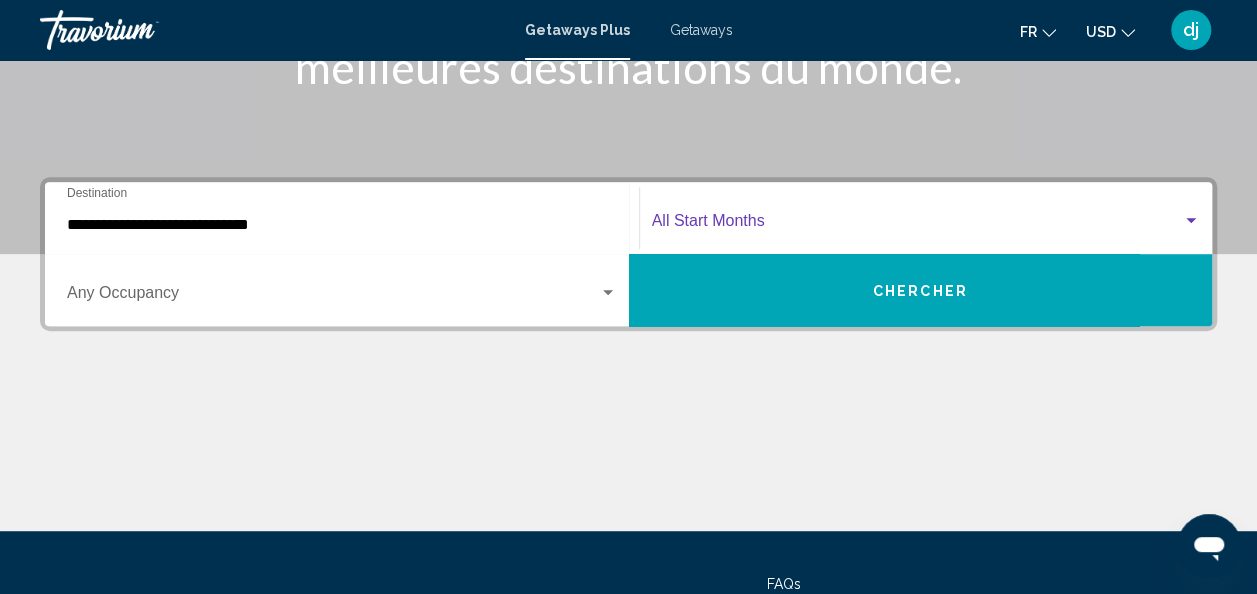 click at bounding box center (917, 225) 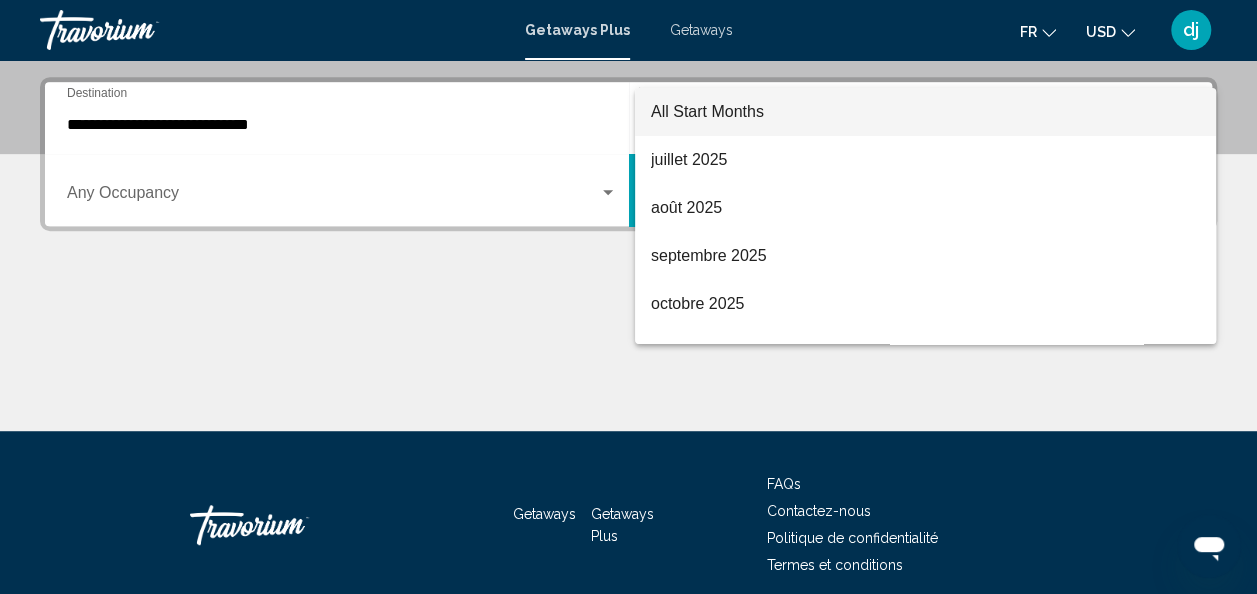 scroll, scrollTop: 458, scrollLeft: 0, axis: vertical 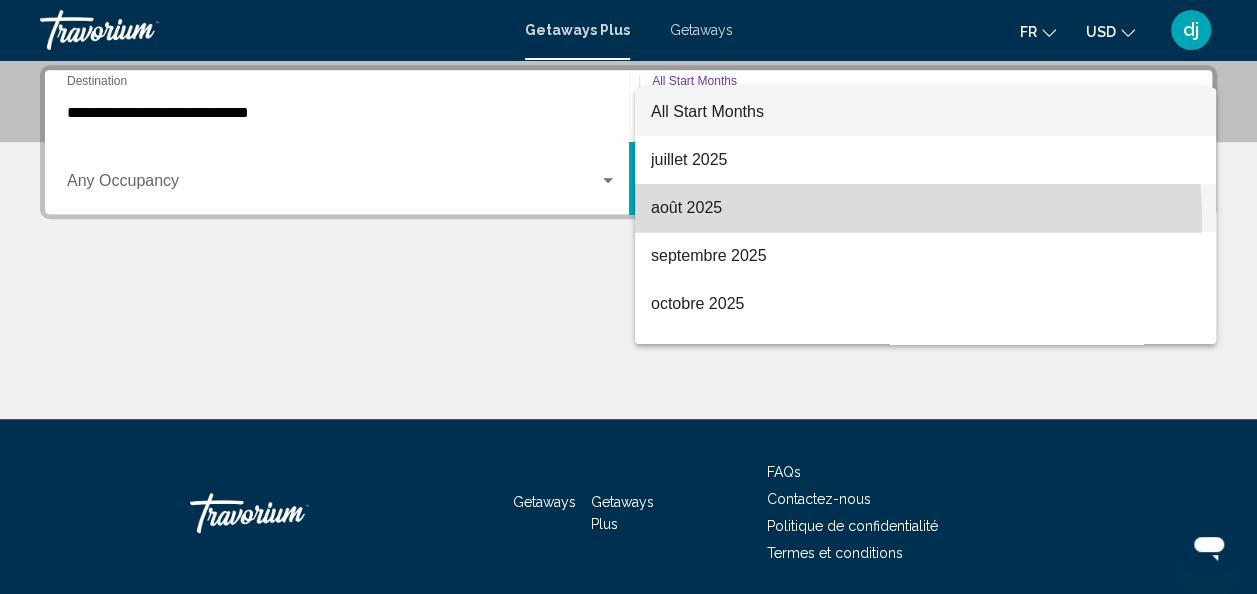 click on "août 2025" at bounding box center [925, 208] 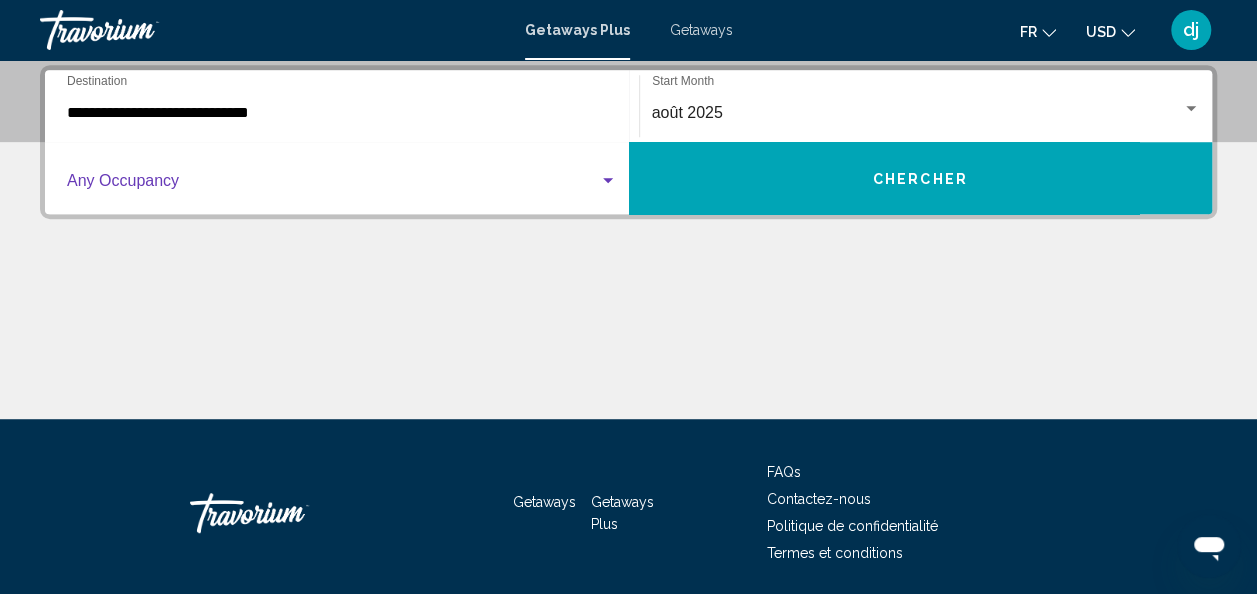 click at bounding box center [333, 185] 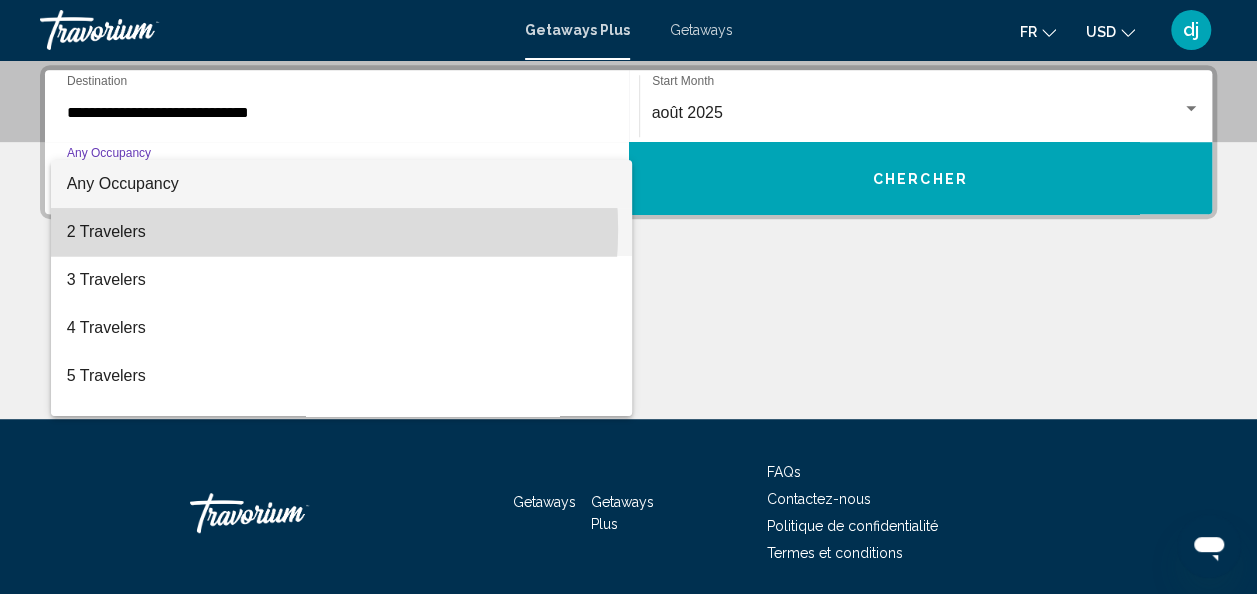 click on "2 Travelers" at bounding box center (342, 232) 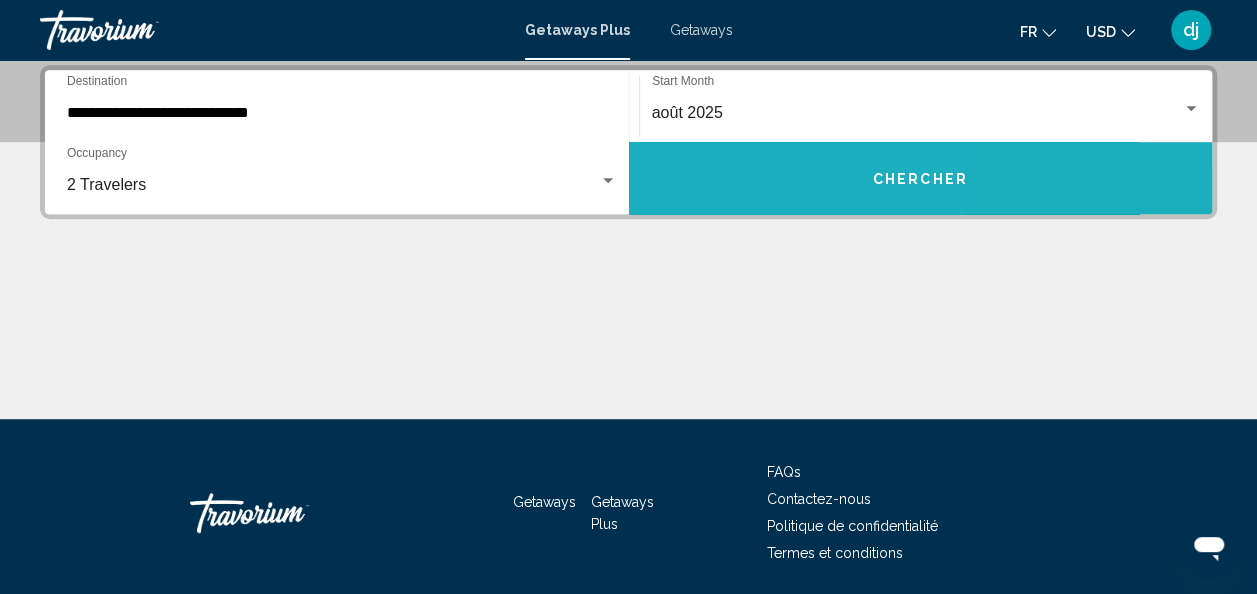click on "Chercher" at bounding box center (921, 178) 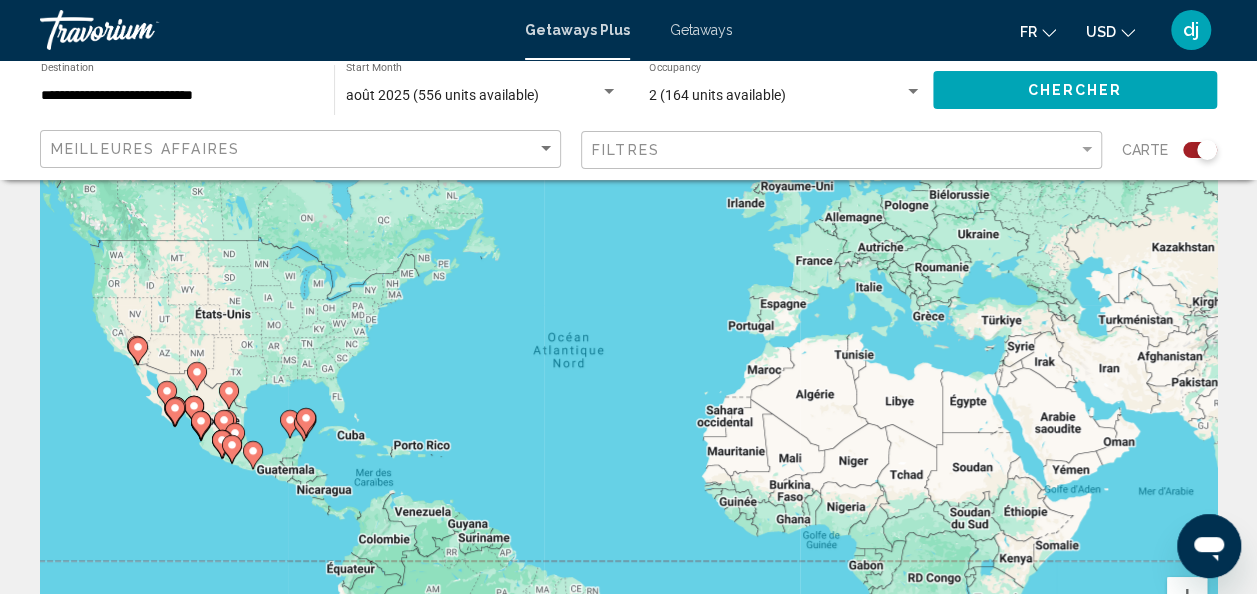 scroll, scrollTop: 14, scrollLeft: 0, axis: vertical 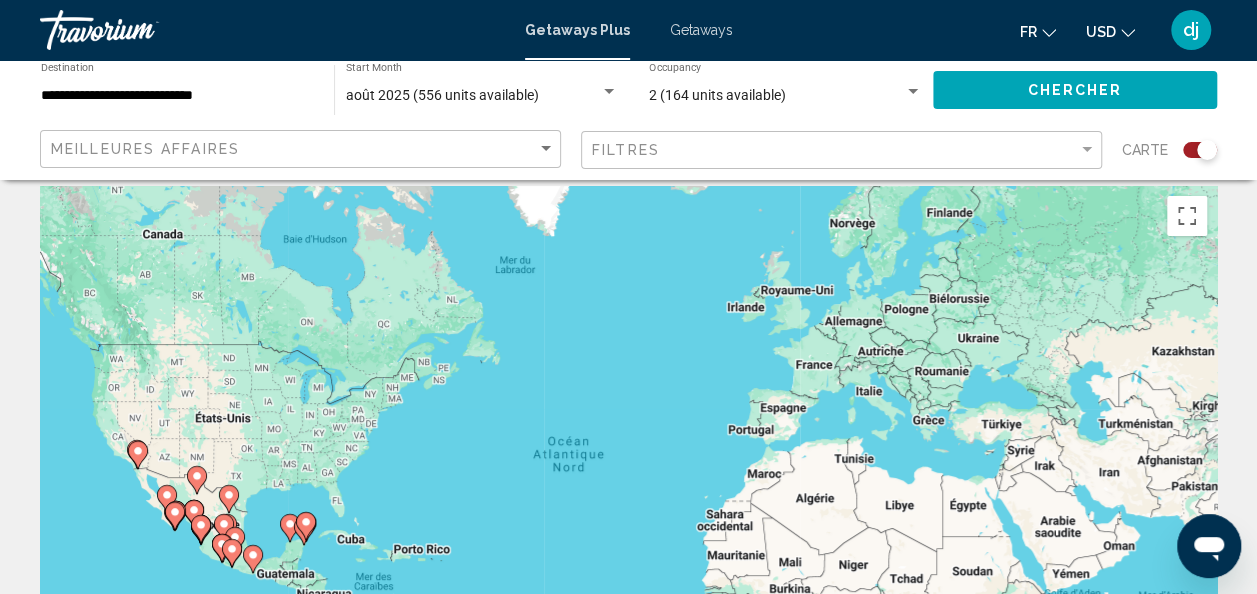 click on "**********" 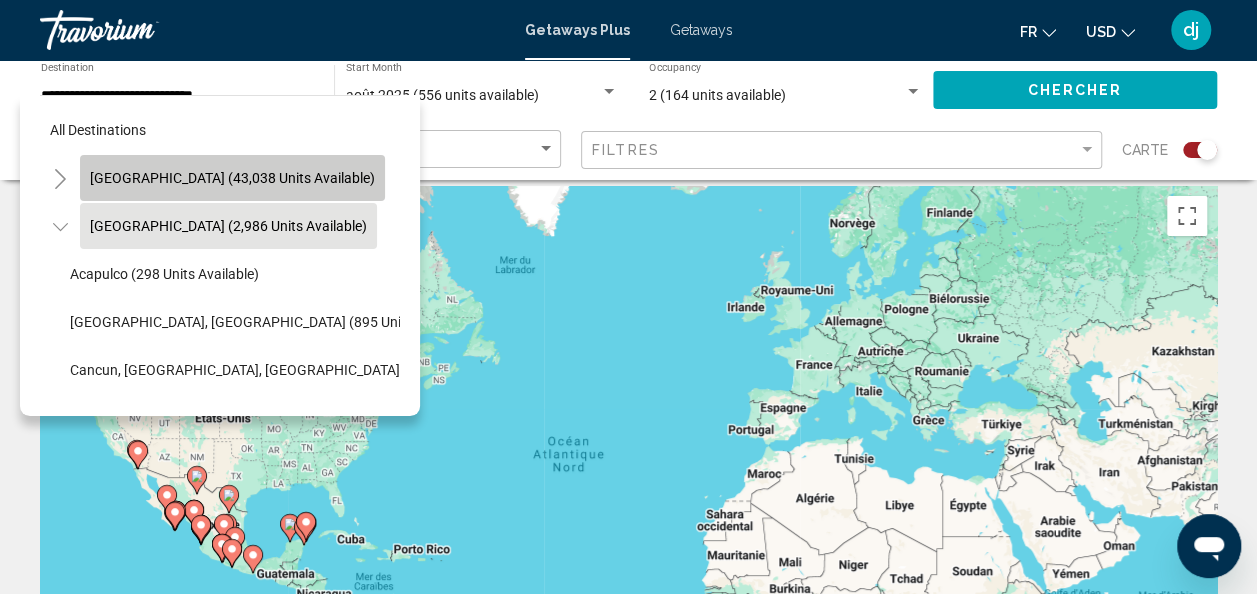 click on "United States (43,038 units available)" 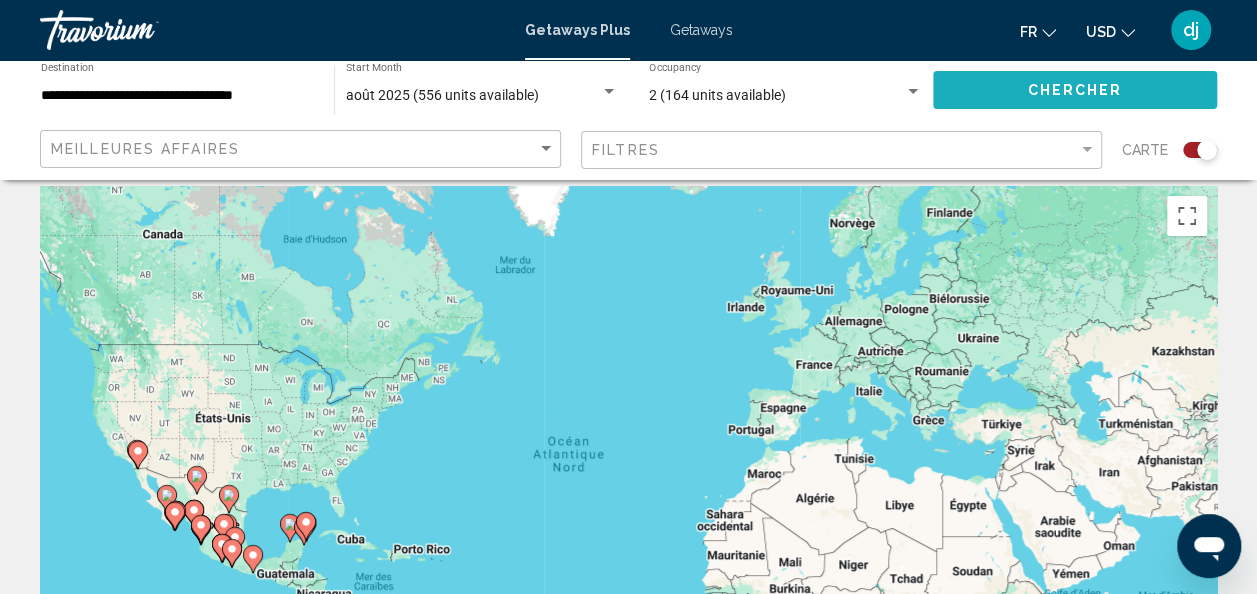 click on "Chercher" 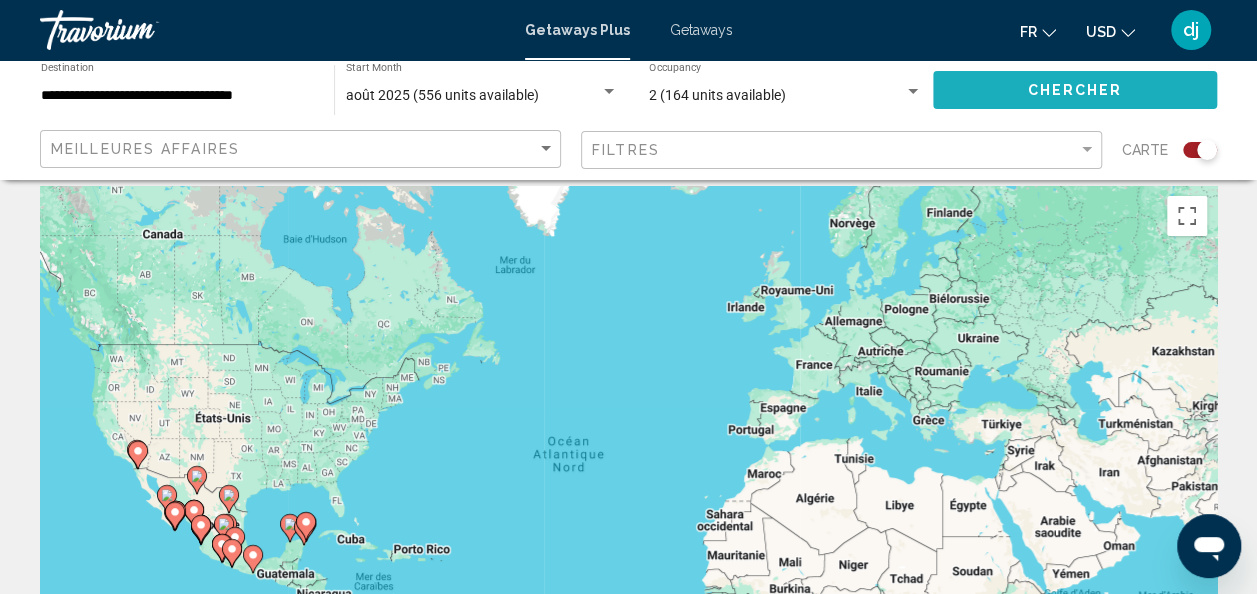 scroll, scrollTop: 0, scrollLeft: 0, axis: both 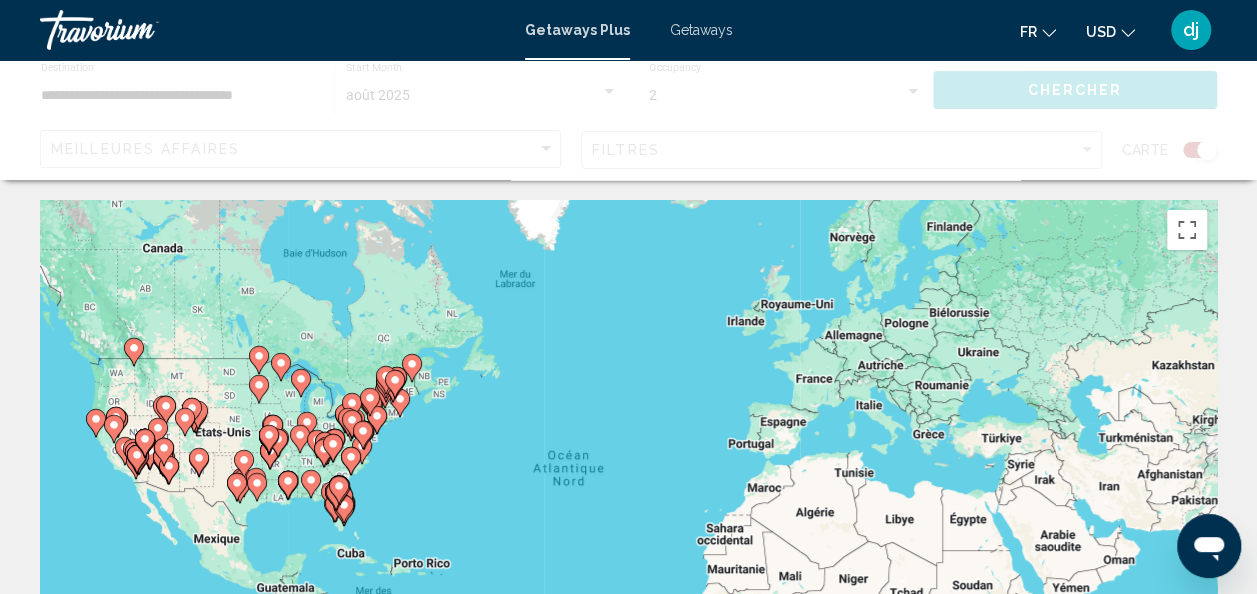 click 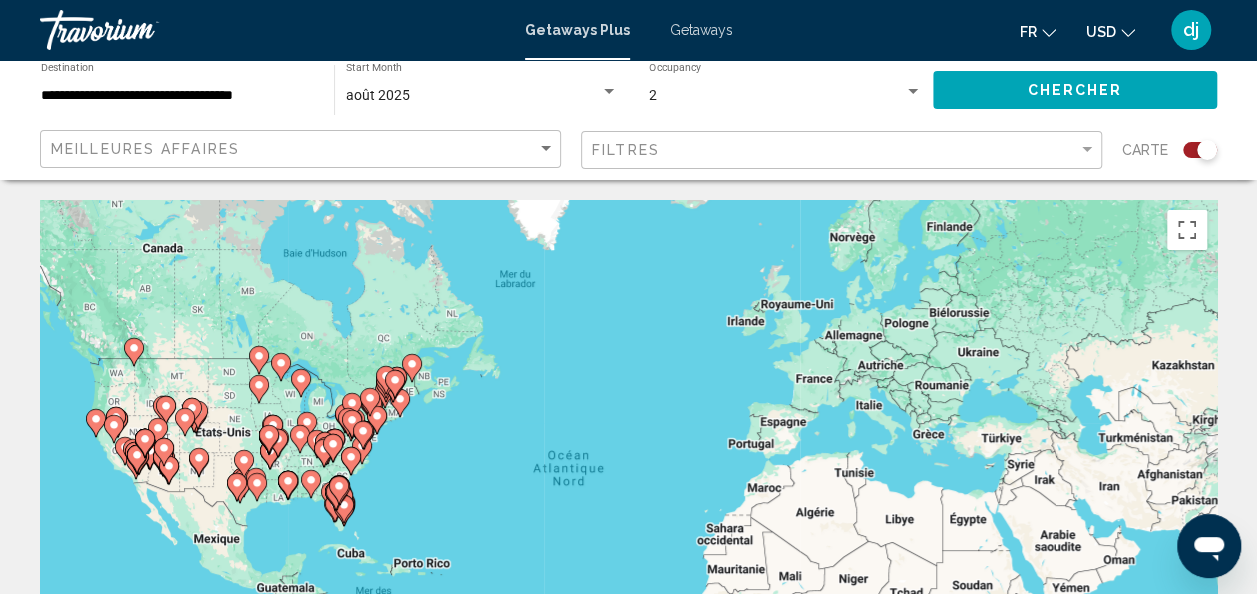 click 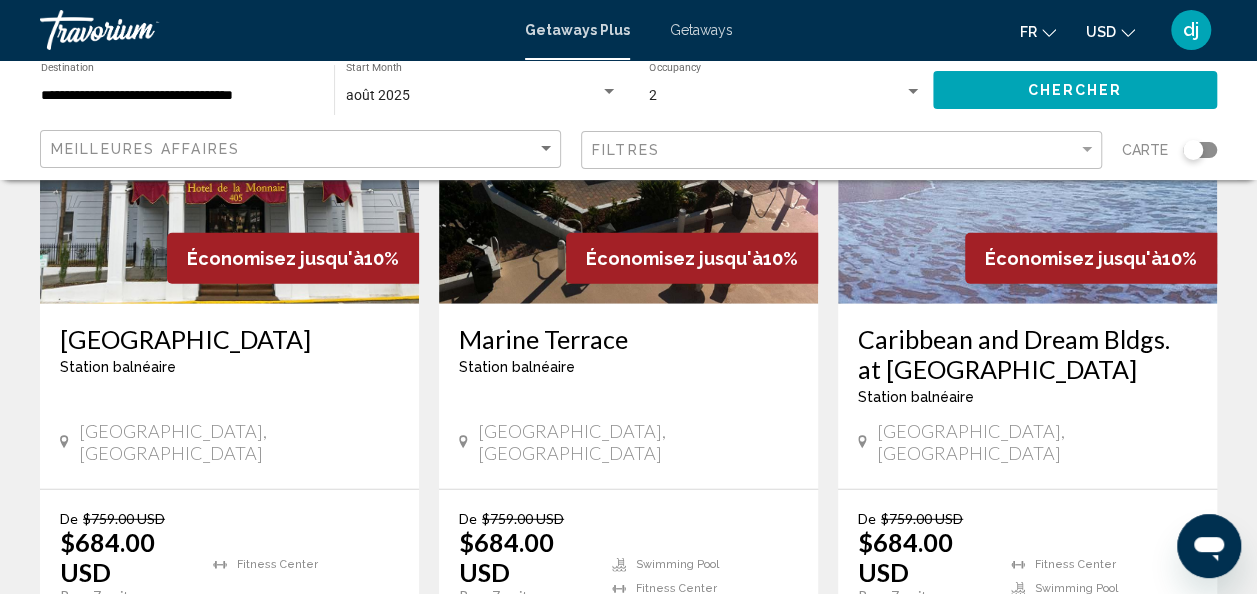 scroll, scrollTop: 2549, scrollLeft: 0, axis: vertical 